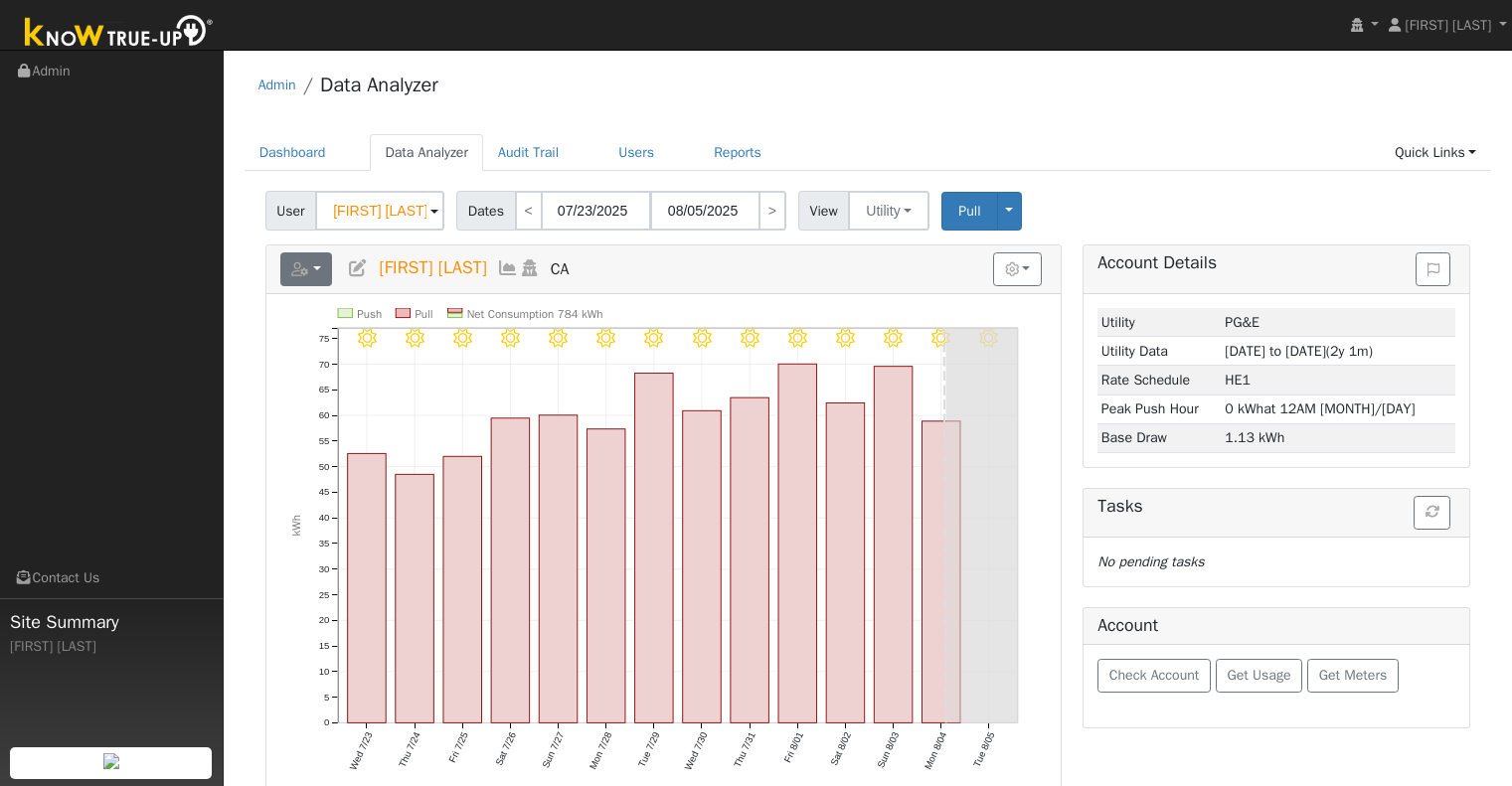scroll, scrollTop: 0, scrollLeft: 0, axis: both 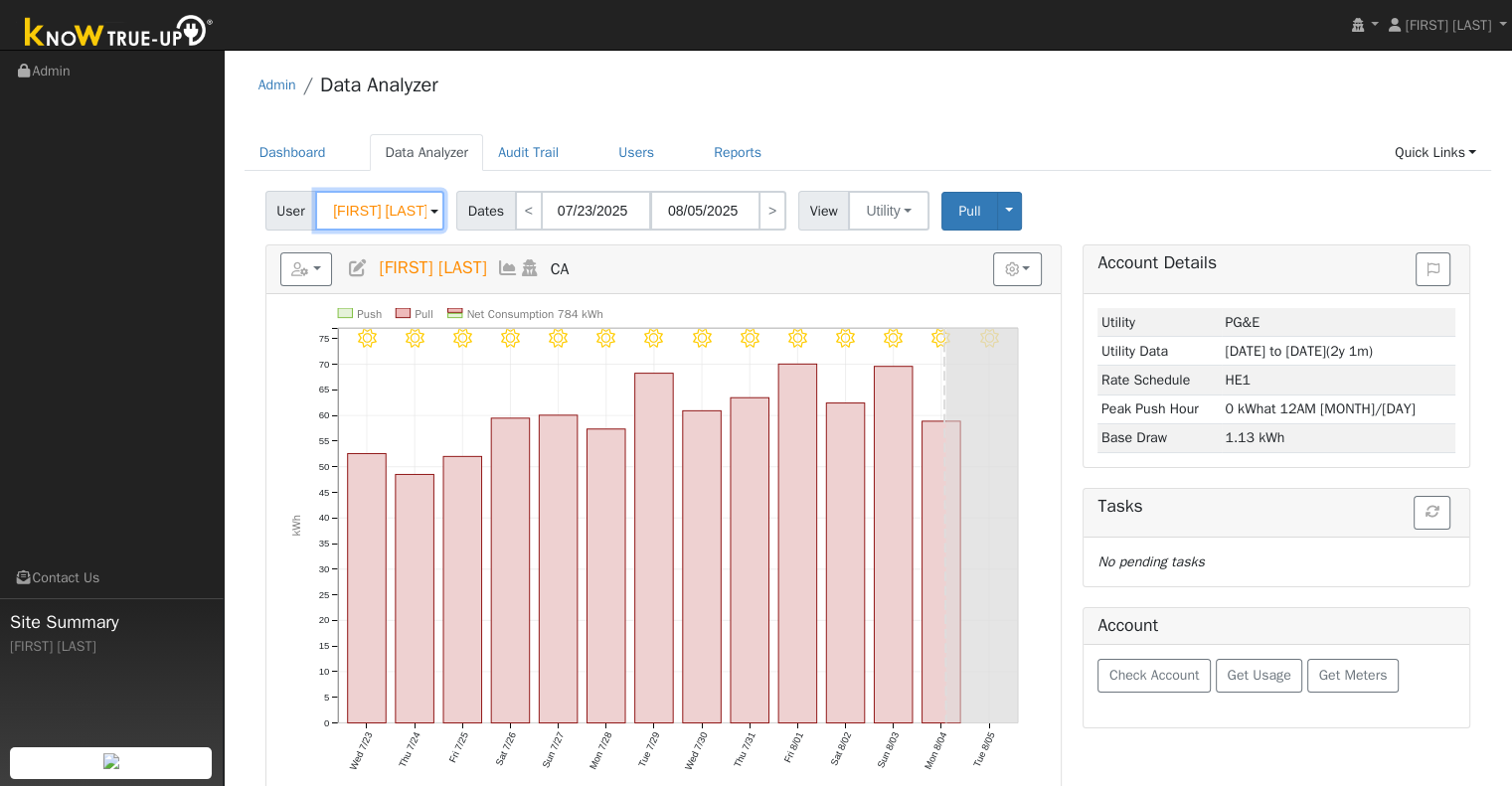 click on "[FIRST] [LAST]" at bounding box center (380, 211) 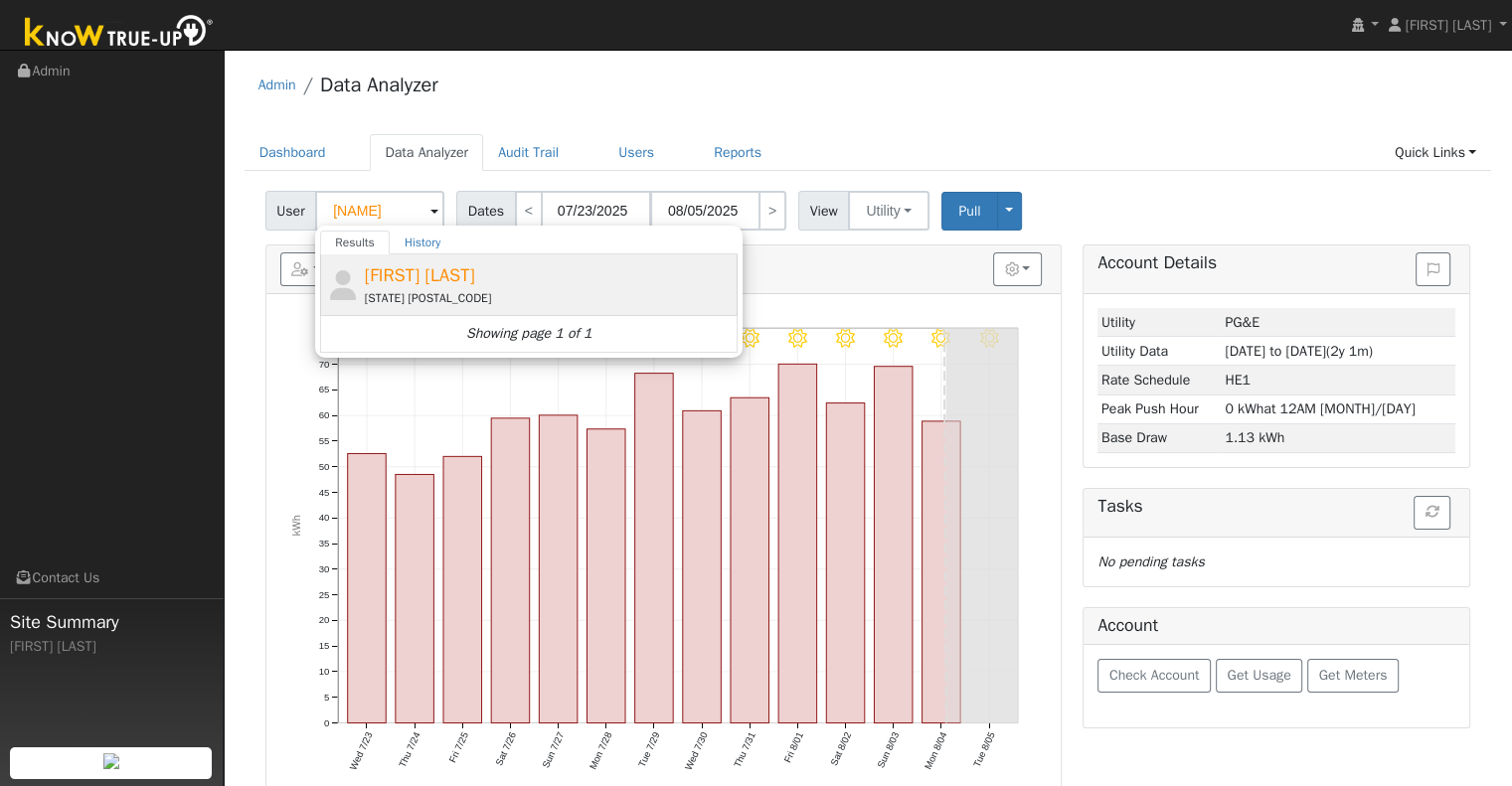 click on "[FIRST] [LAST]" at bounding box center (420, 275) 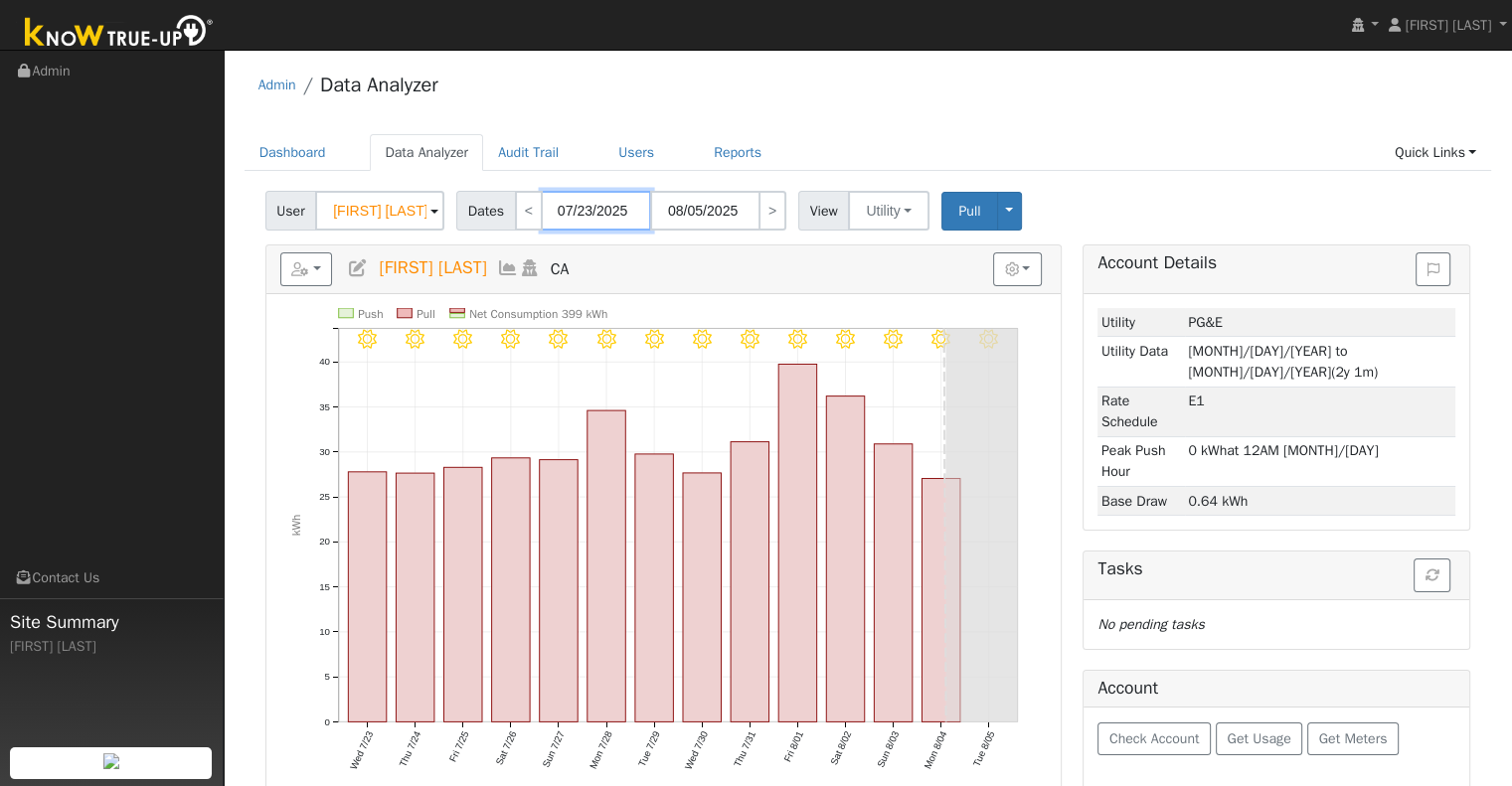 click on "07/23/2025" at bounding box center [596, 211] 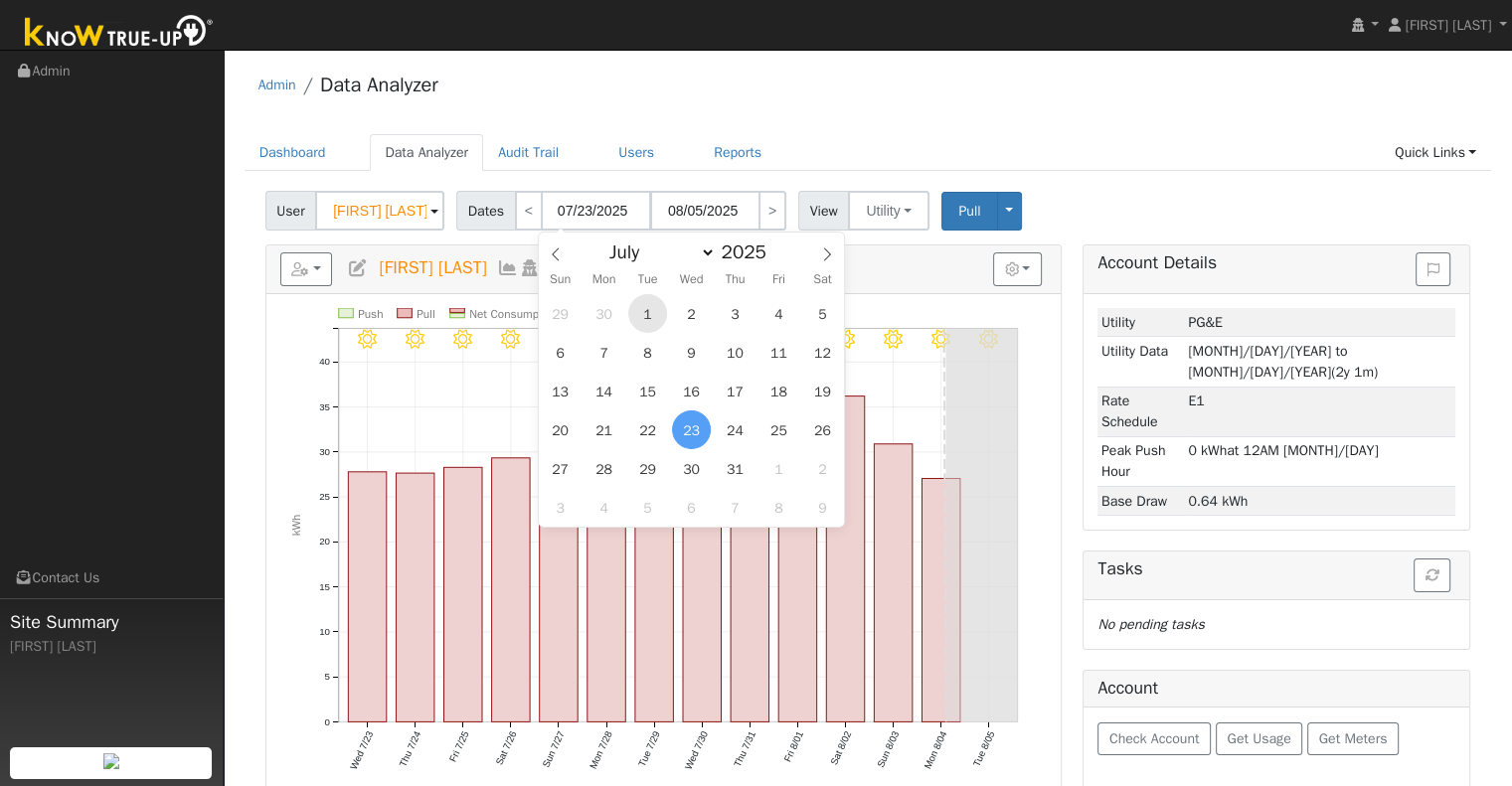 click on "1" at bounding box center [647, 313] 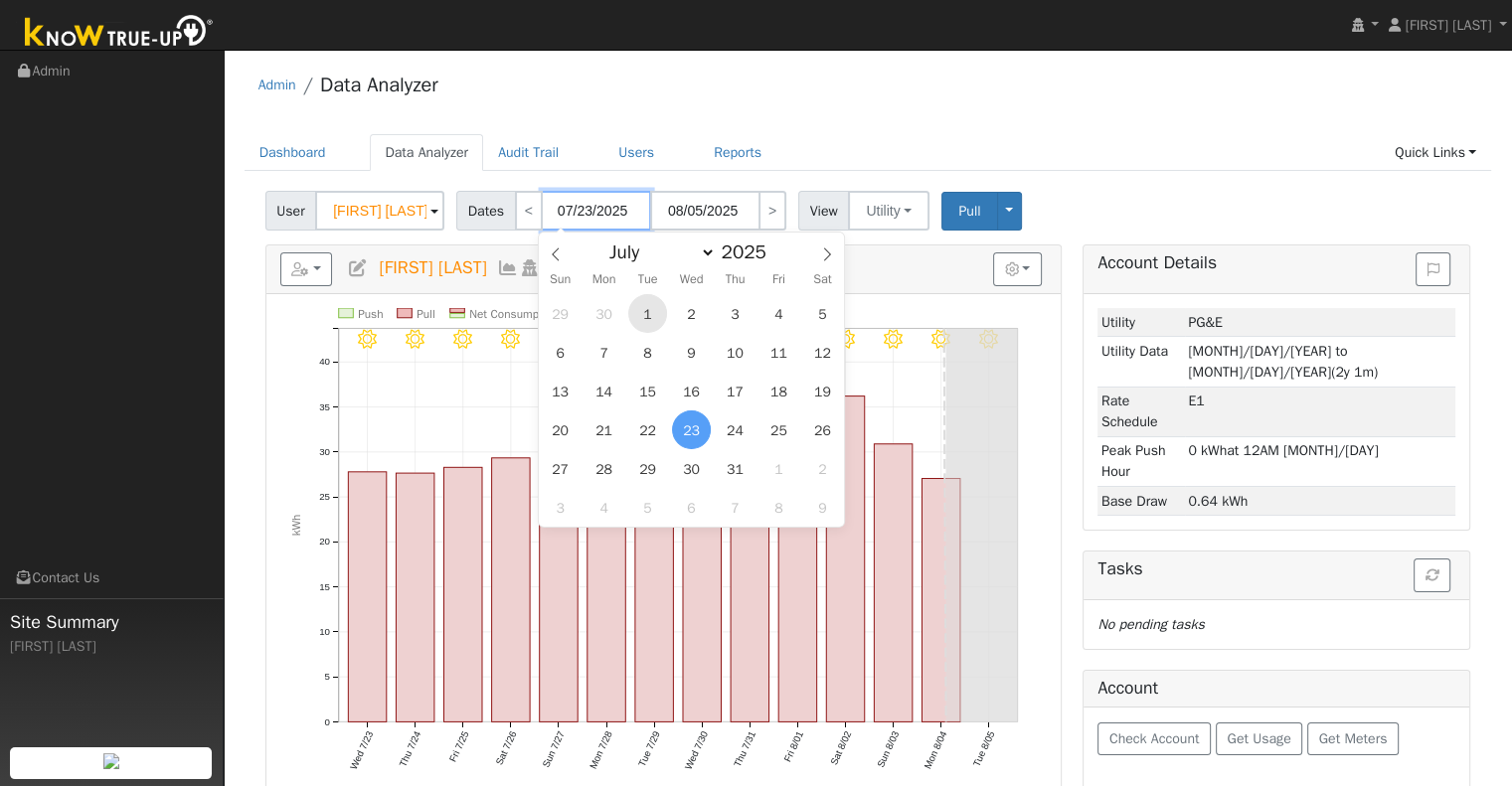 type on "07/01/2025" 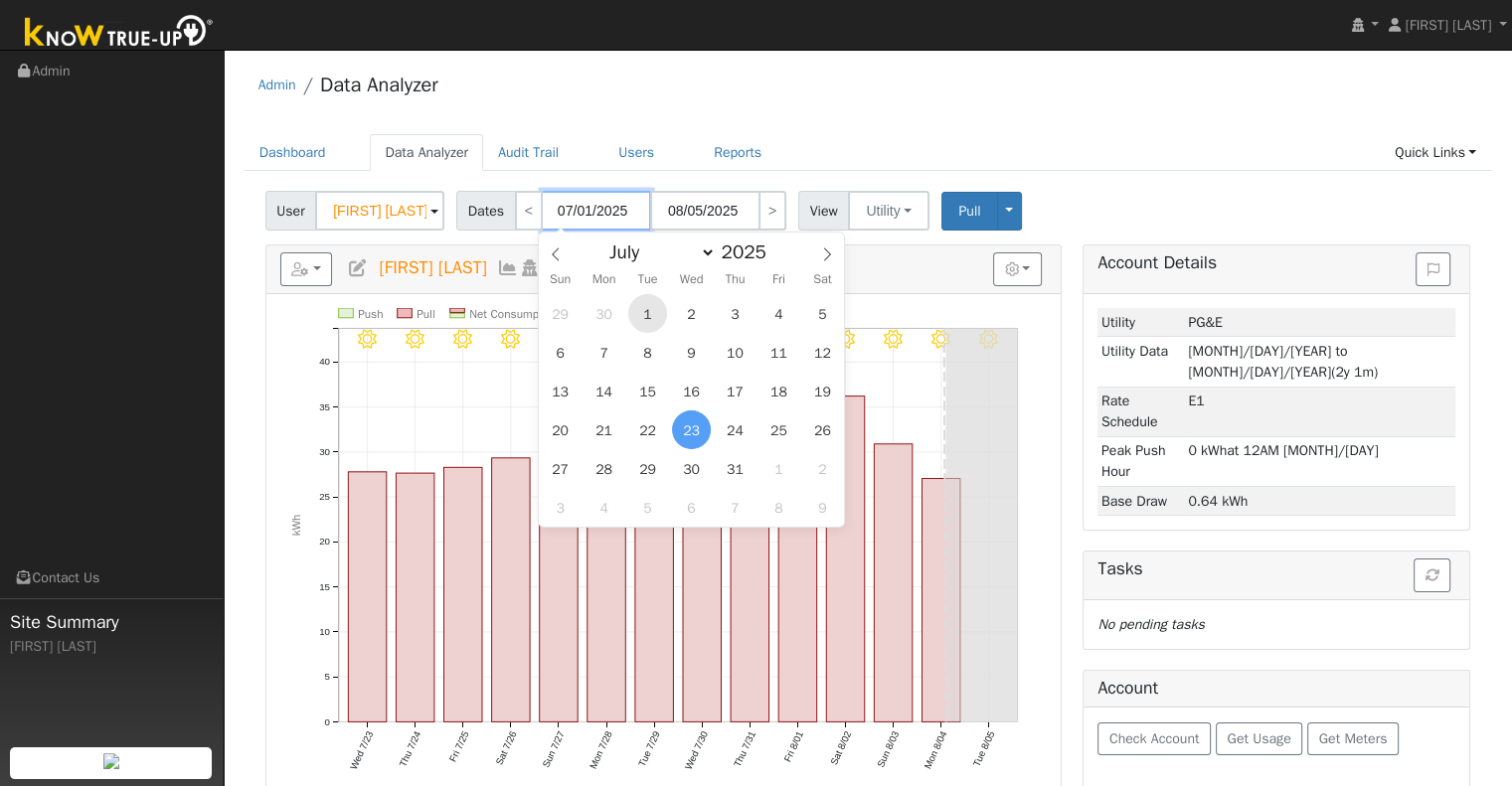 type on "07/31/2025" 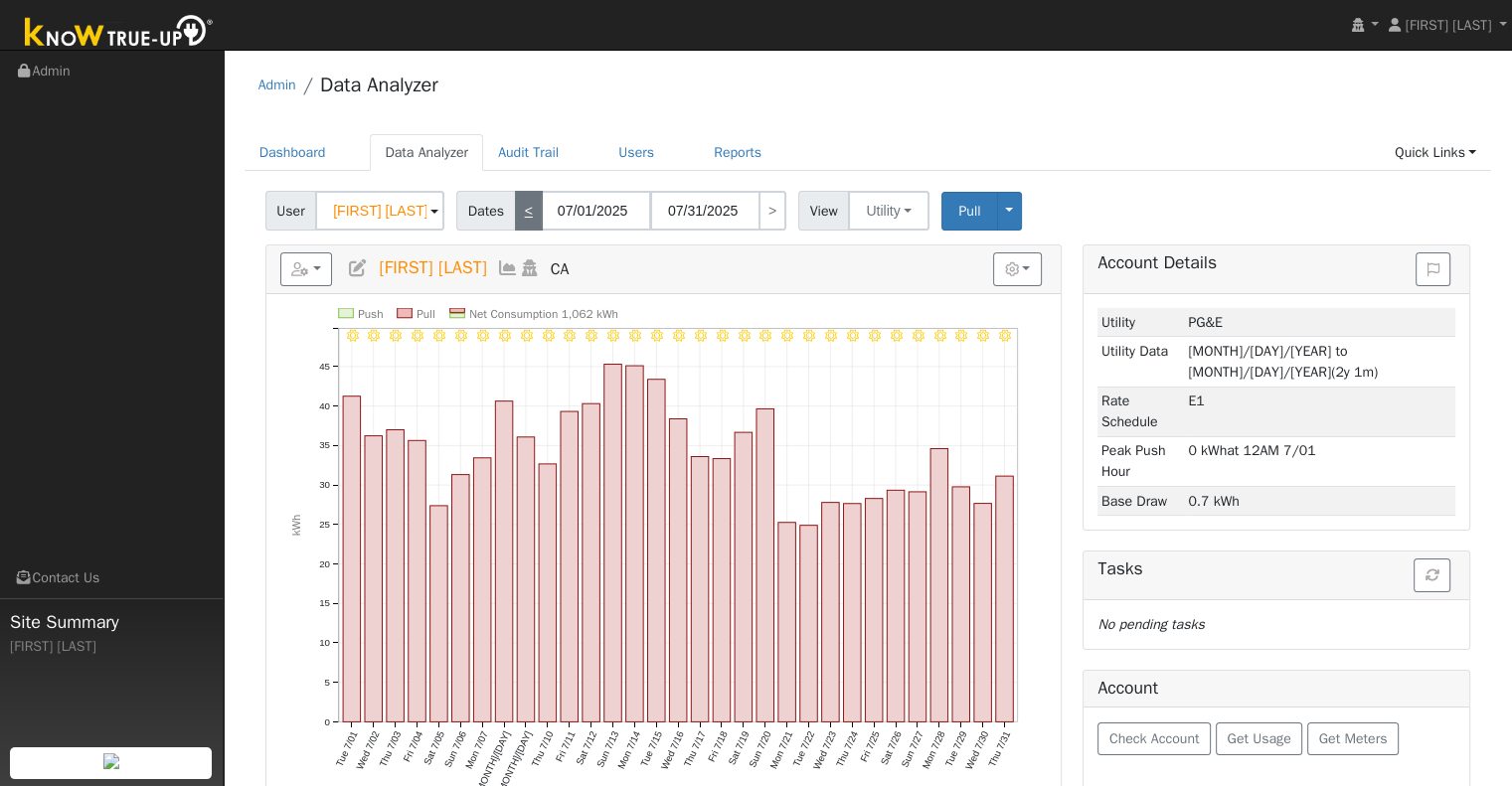 click on "<" at bounding box center [529, 211] 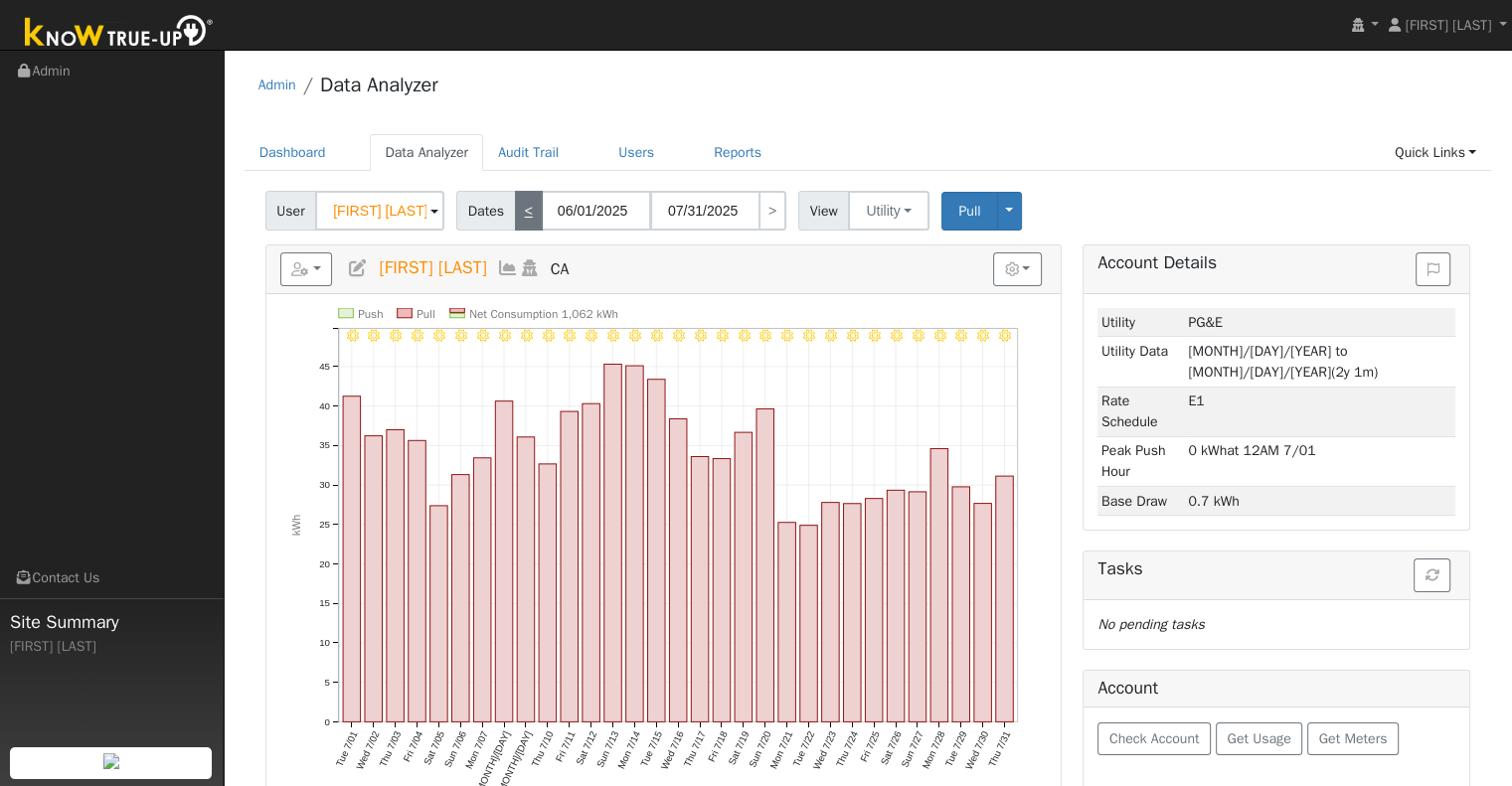 type on "06/30/2025" 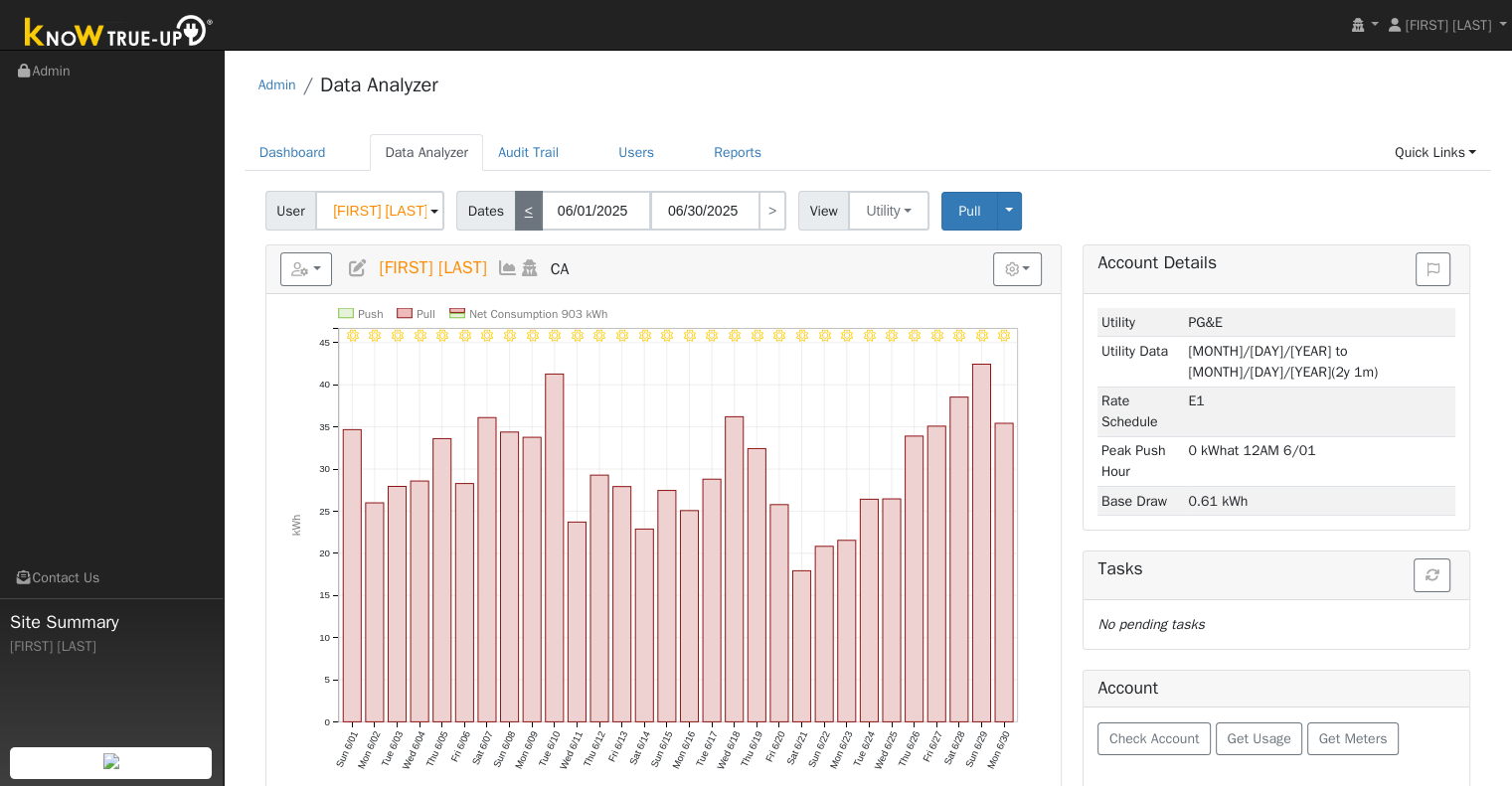 click on "<" at bounding box center (529, 211) 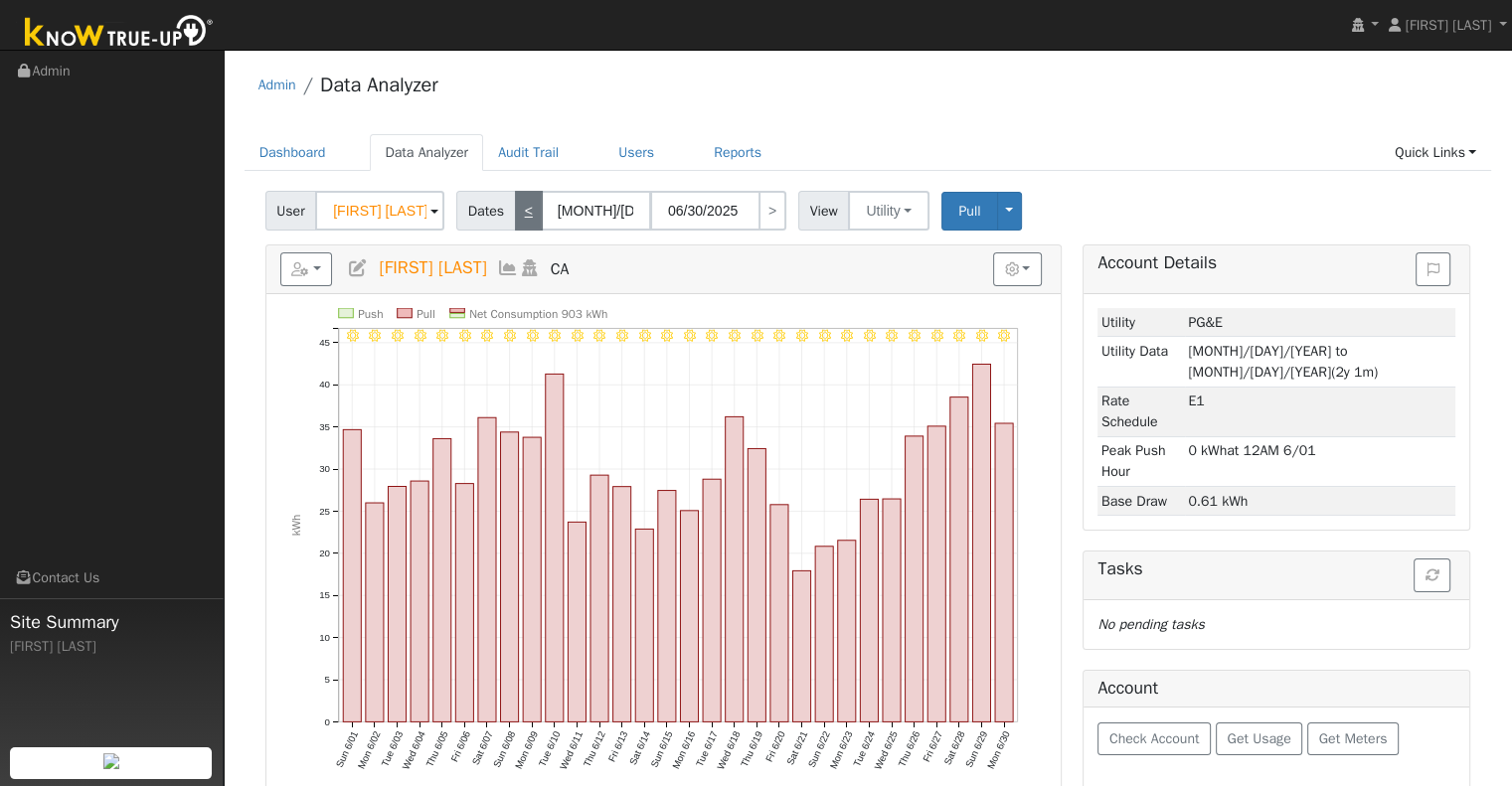 type on "[MONTH]/[DAY]/[YEAR]" 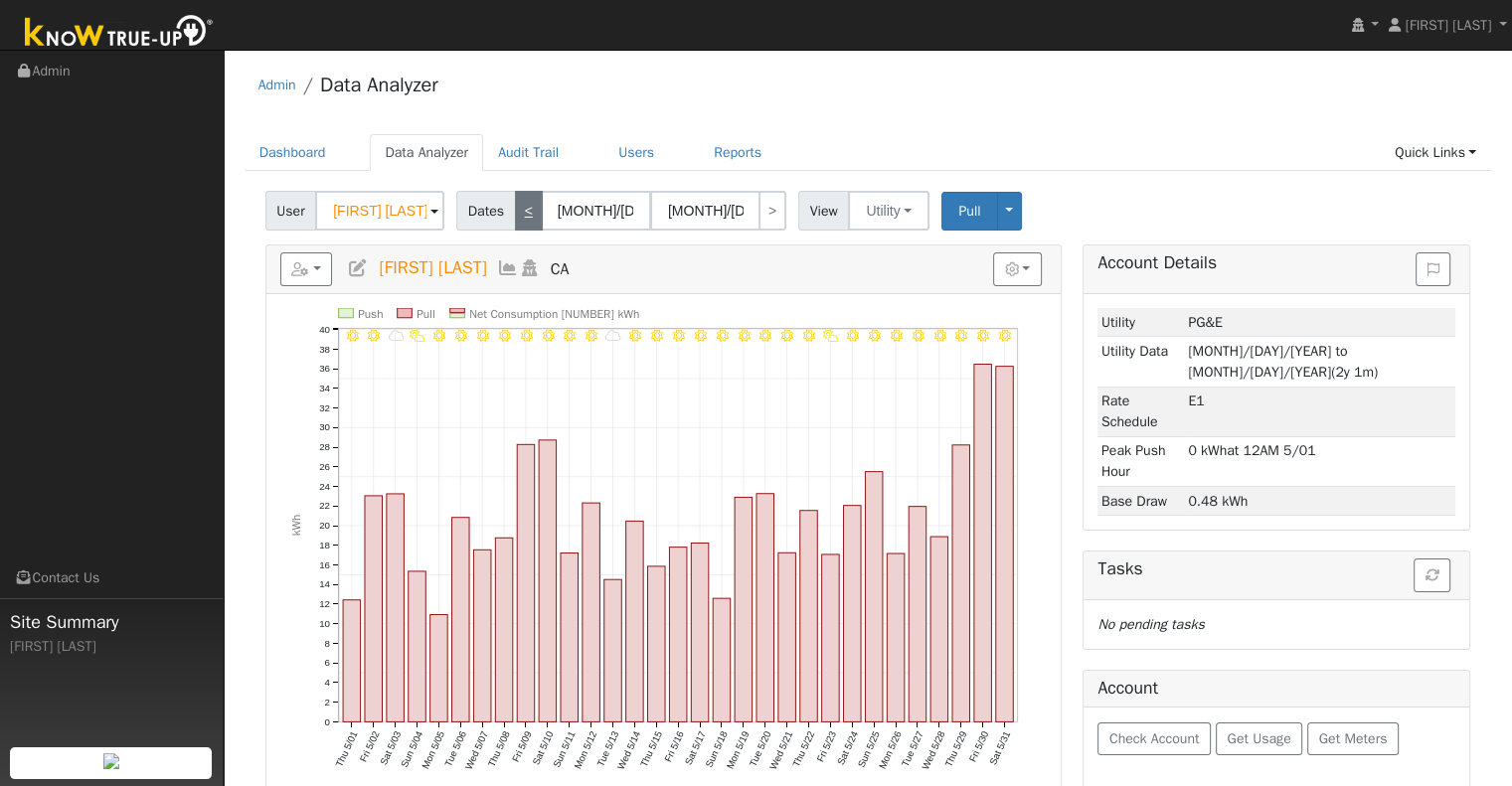 click on "<" at bounding box center [529, 211] 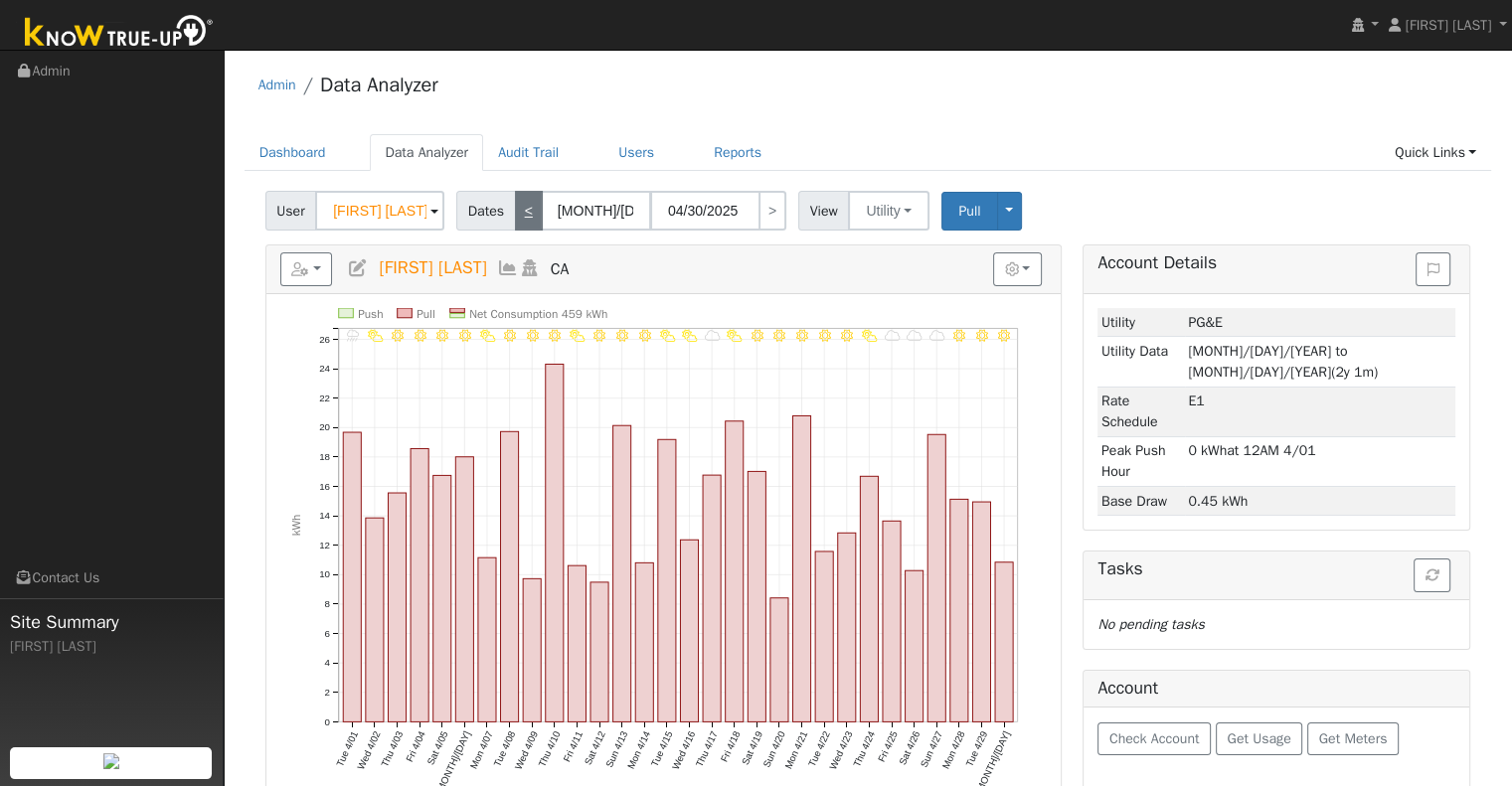click on "<" at bounding box center (529, 211) 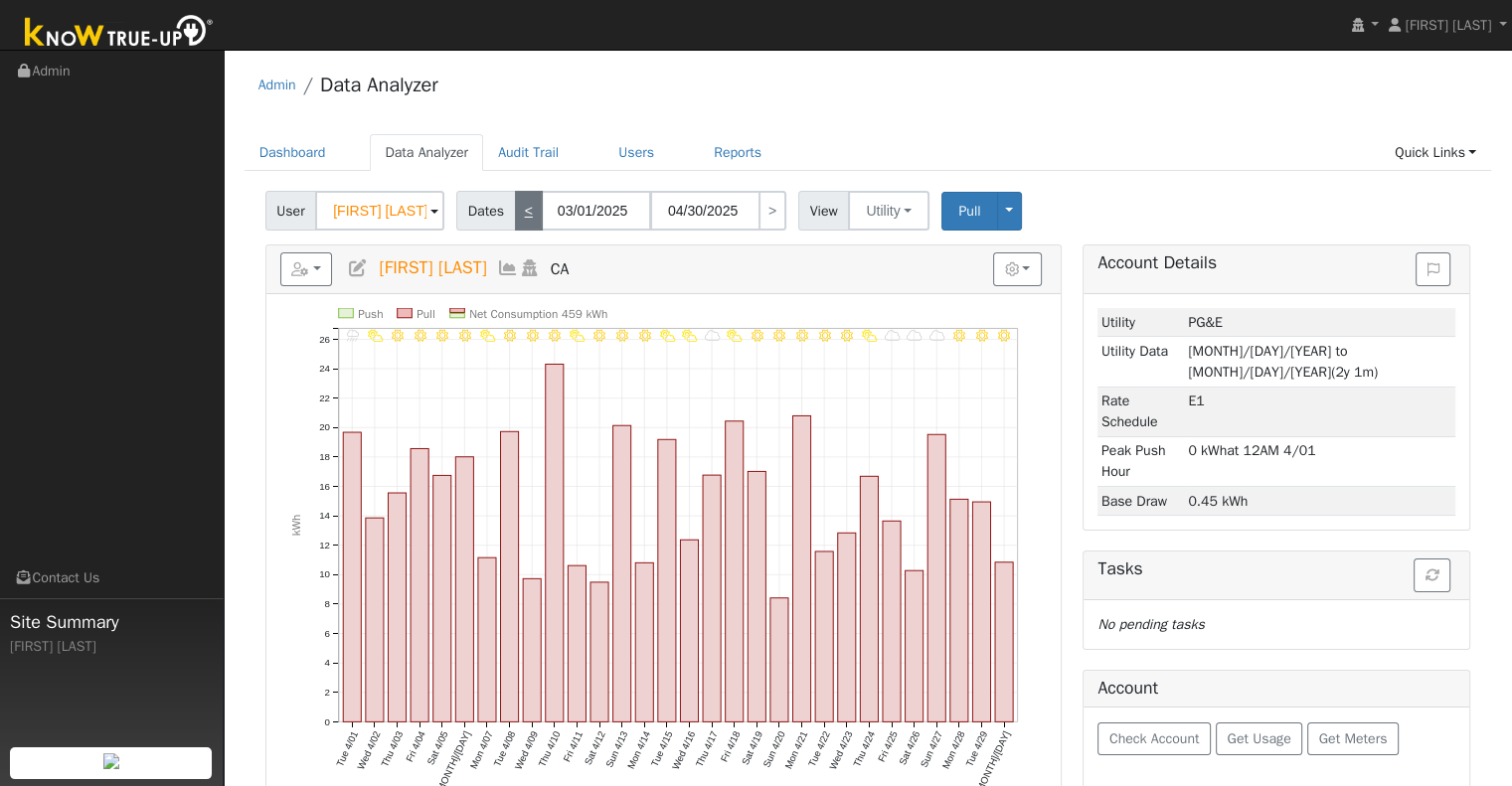 type on "[MONTH]/[DAY]/[YEAR]" 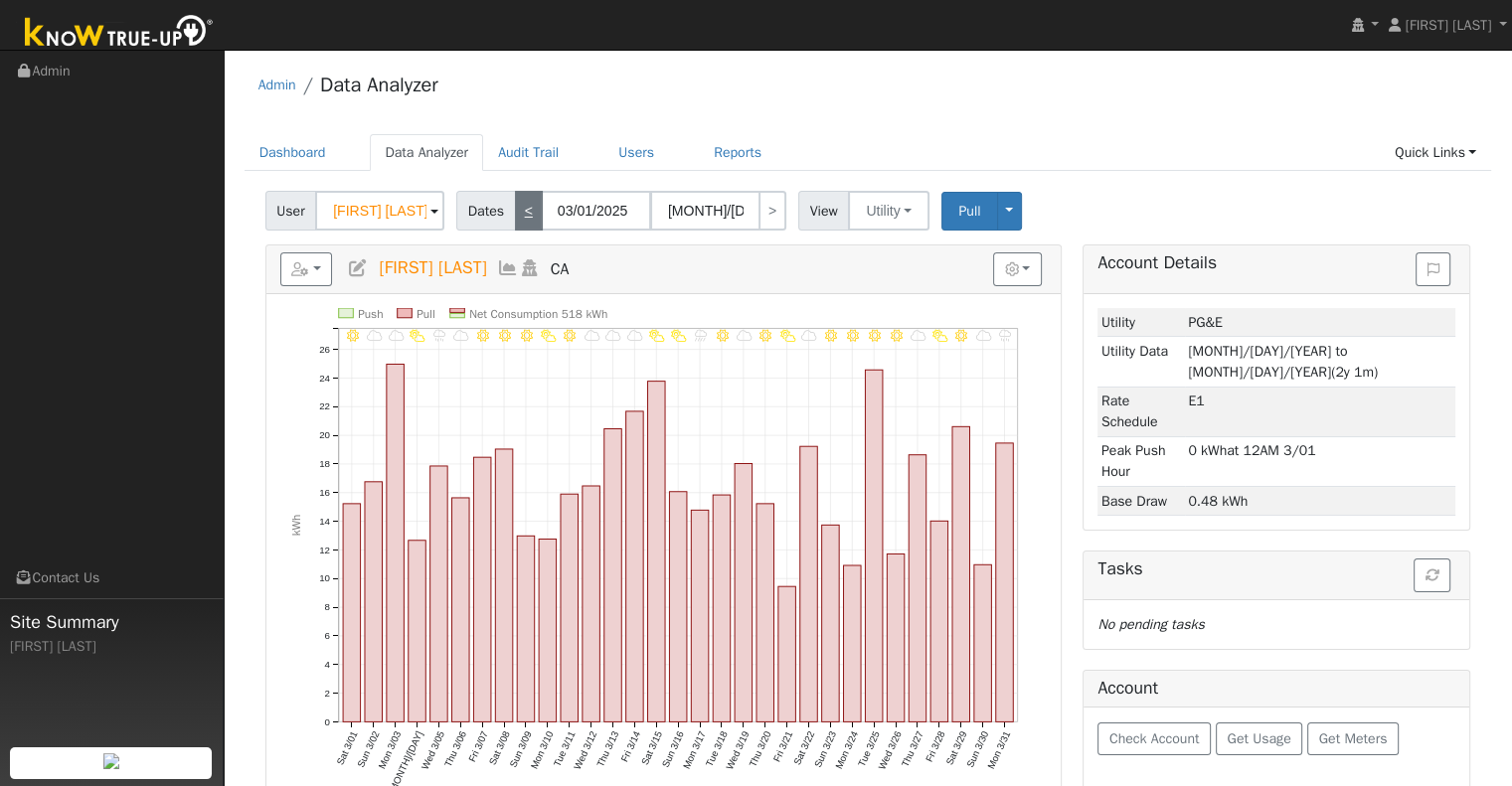 click on "<" at bounding box center [529, 211] 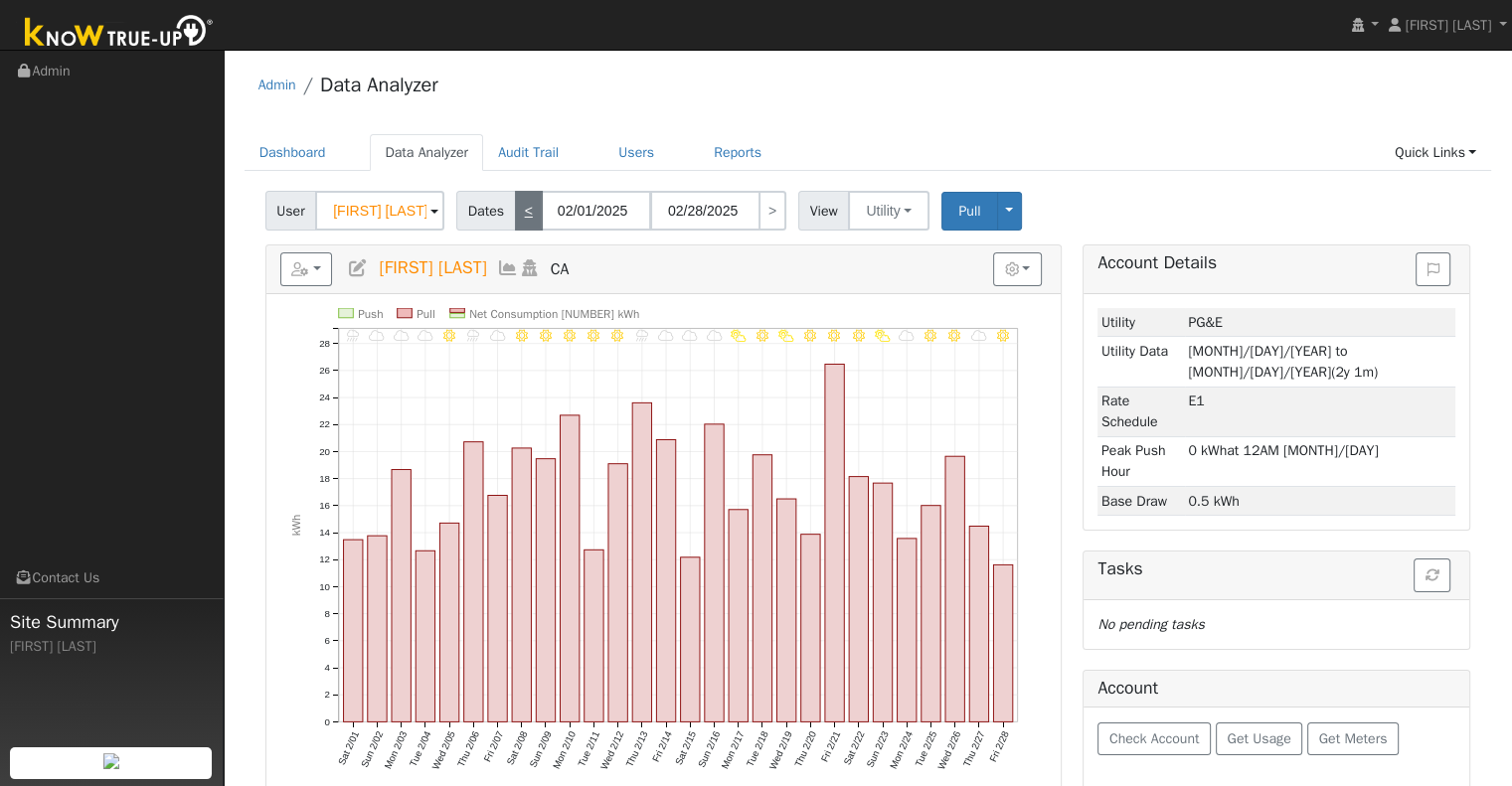 click on "<" at bounding box center (529, 211) 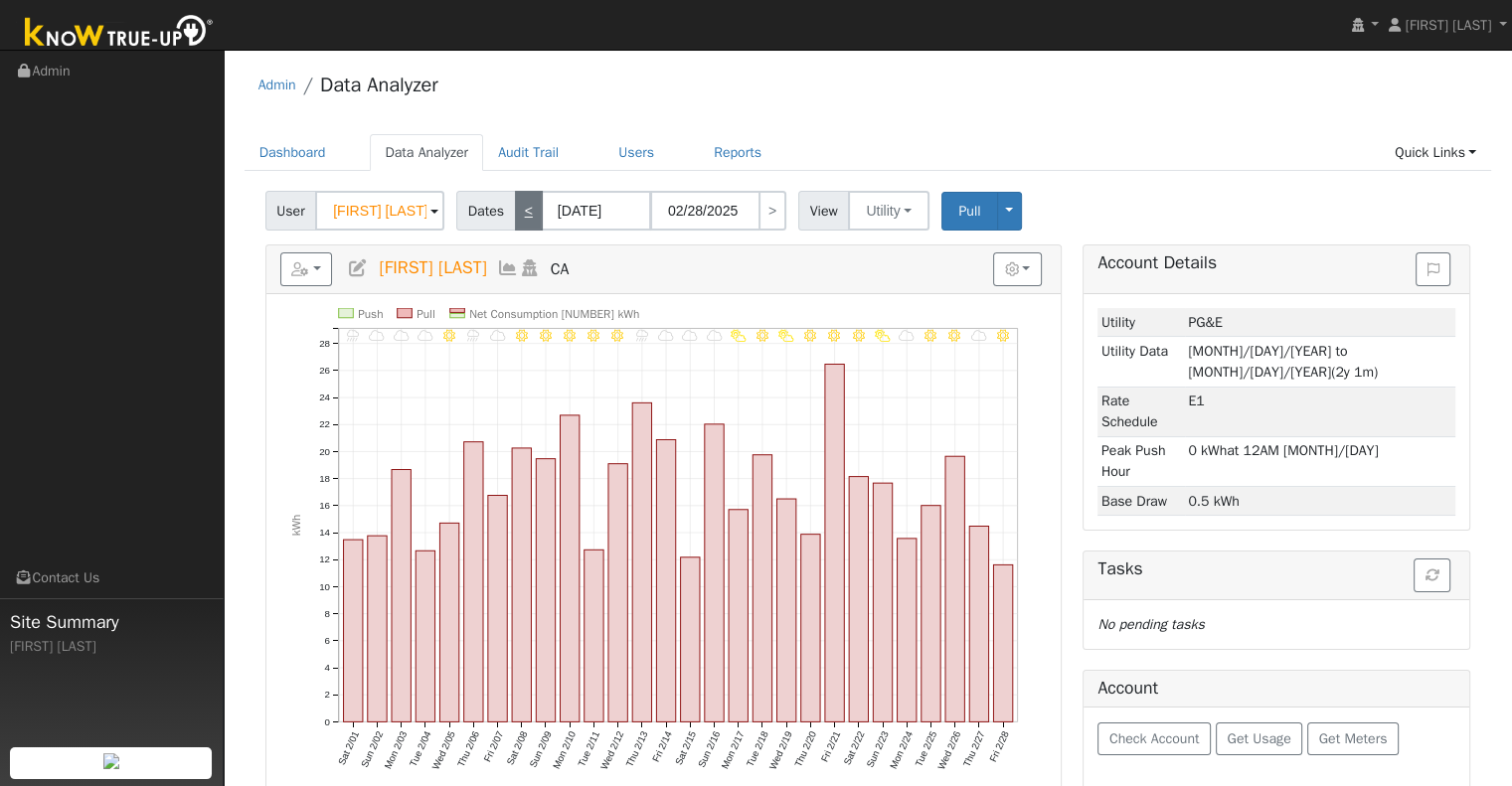 type on "01/31/2025" 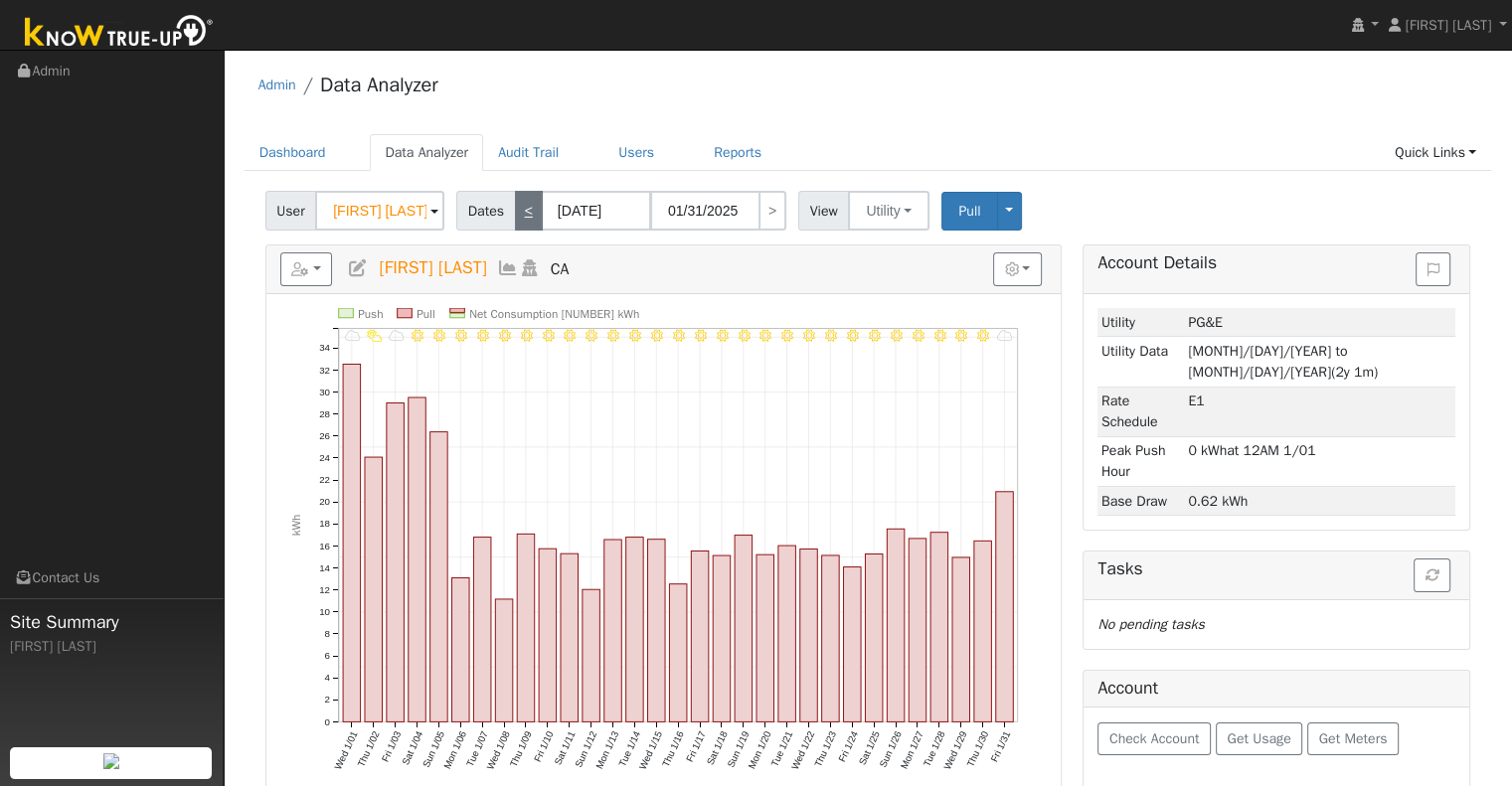click on "<" at bounding box center (529, 211) 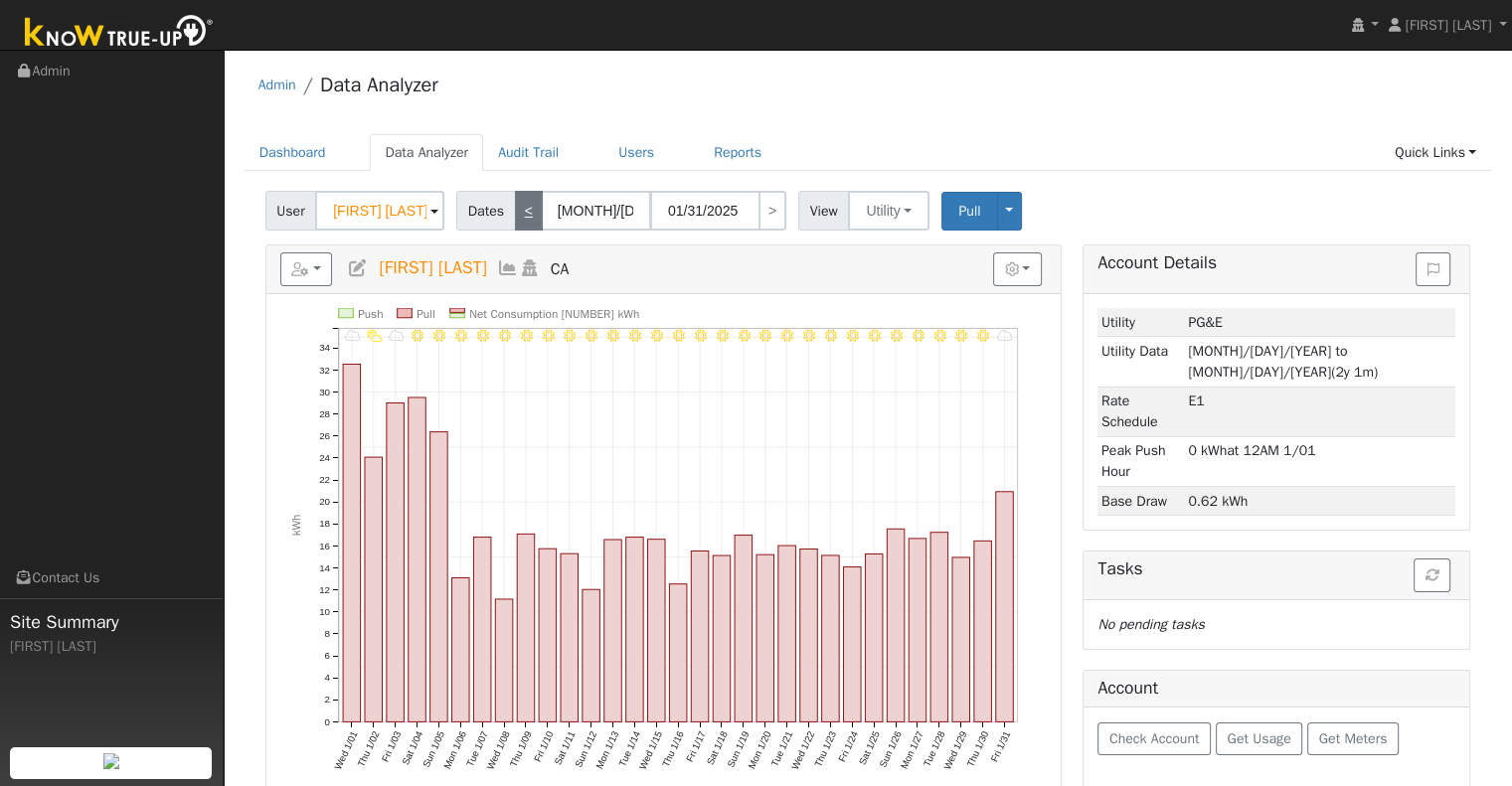 type on "12/31/2024" 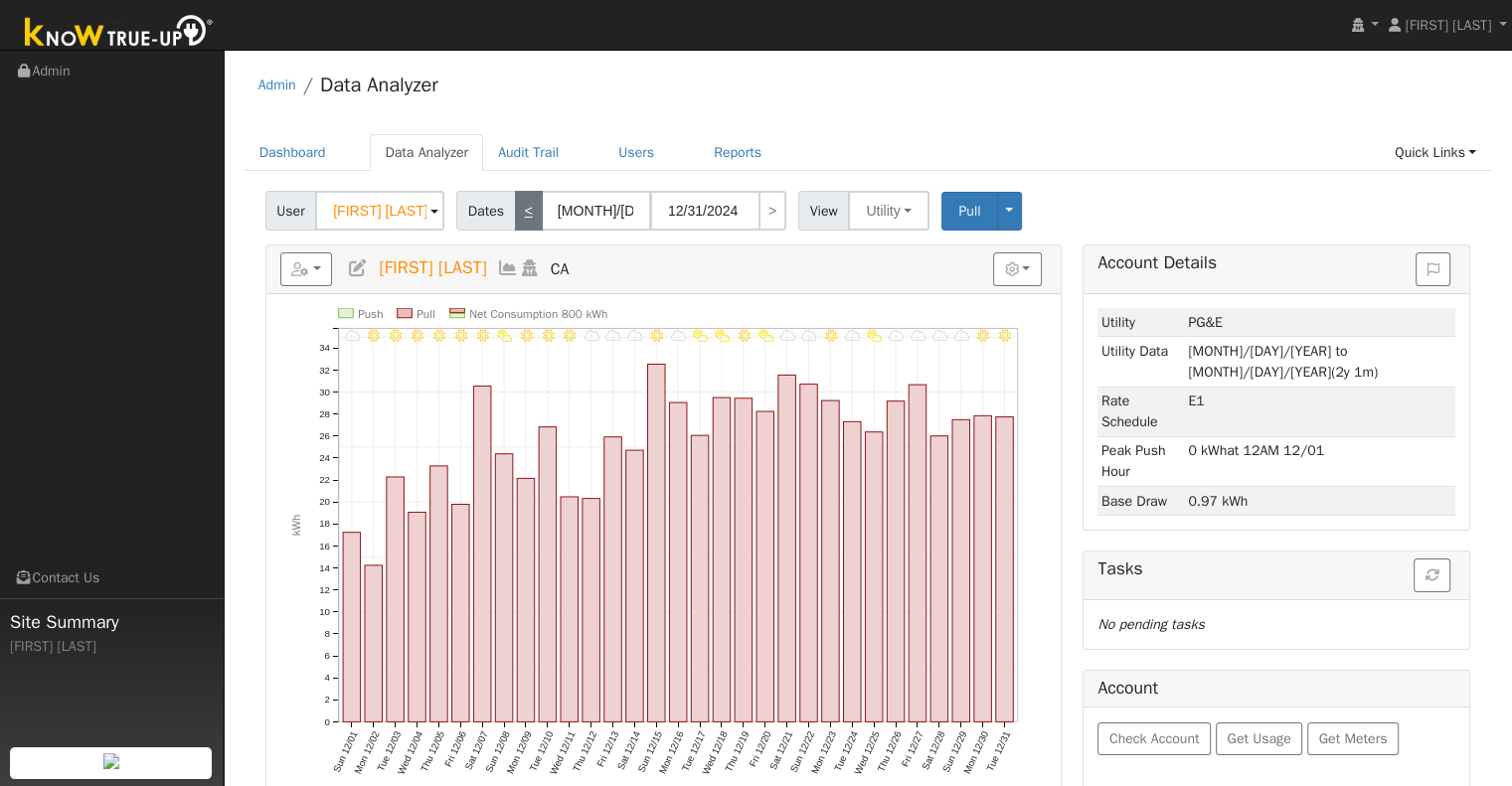 click on "<" at bounding box center [529, 211] 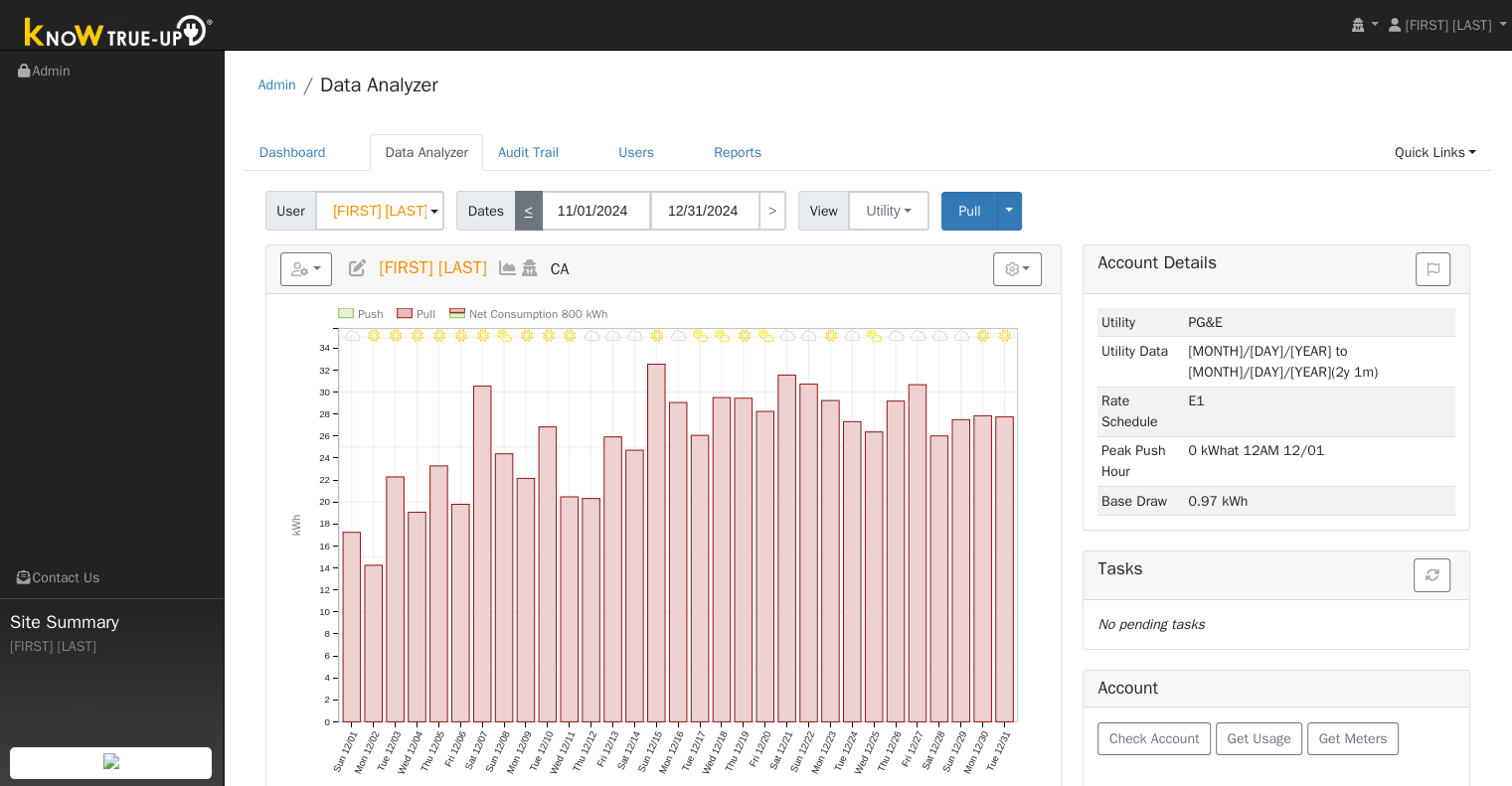 type on "[DATE]" 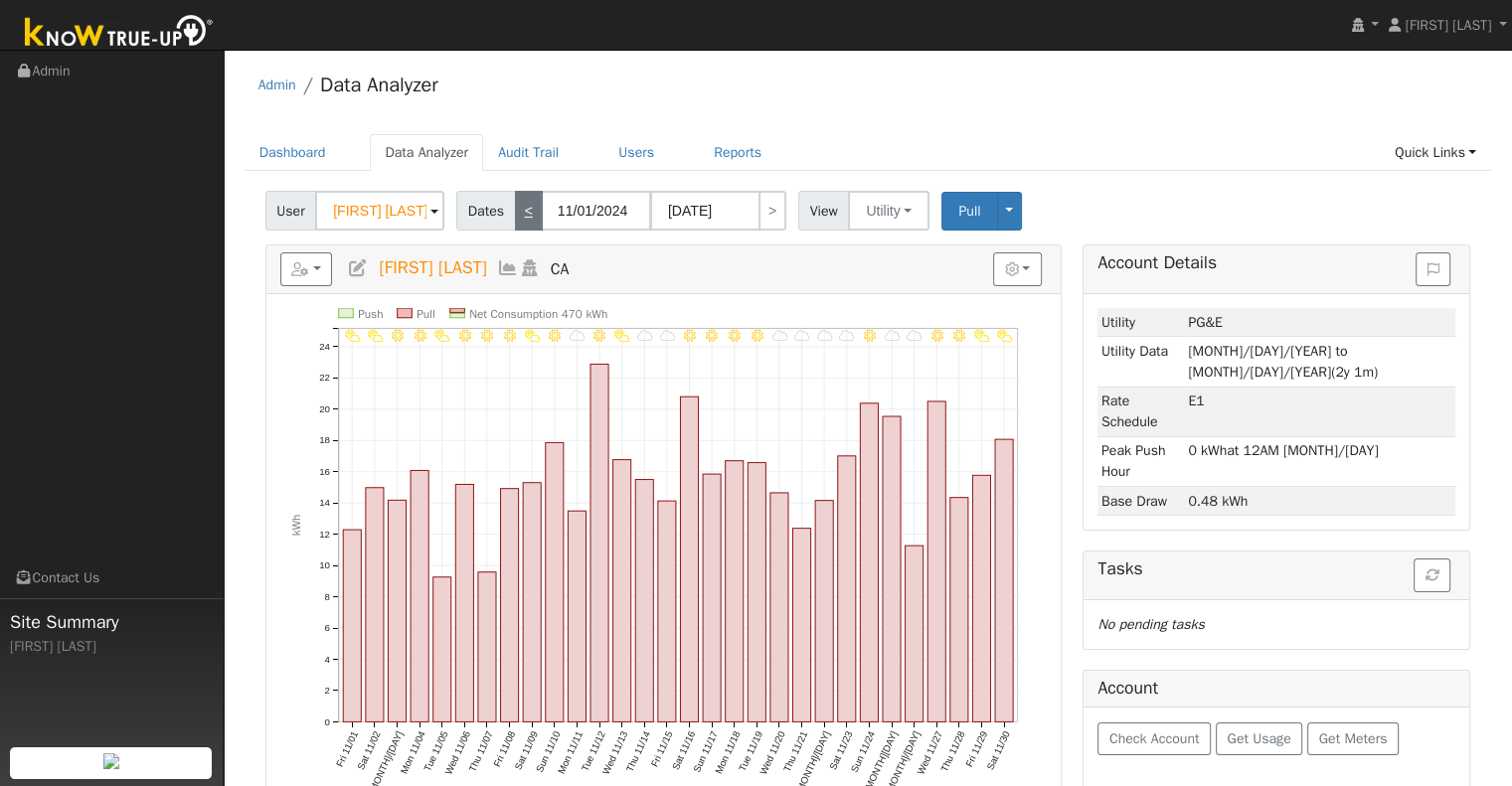 click on "<" at bounding box center (529, 211) 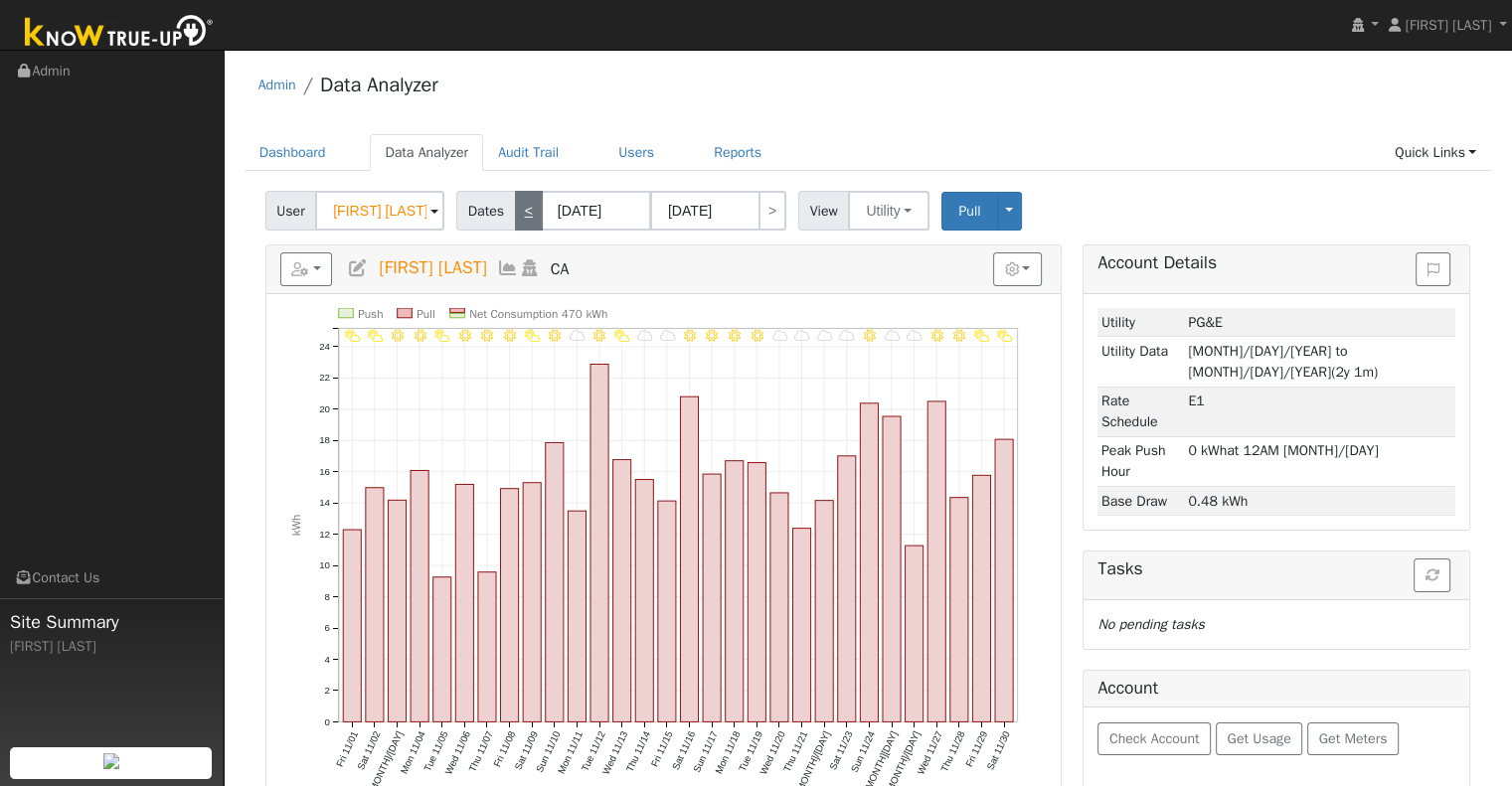 type on "10/31/2024" 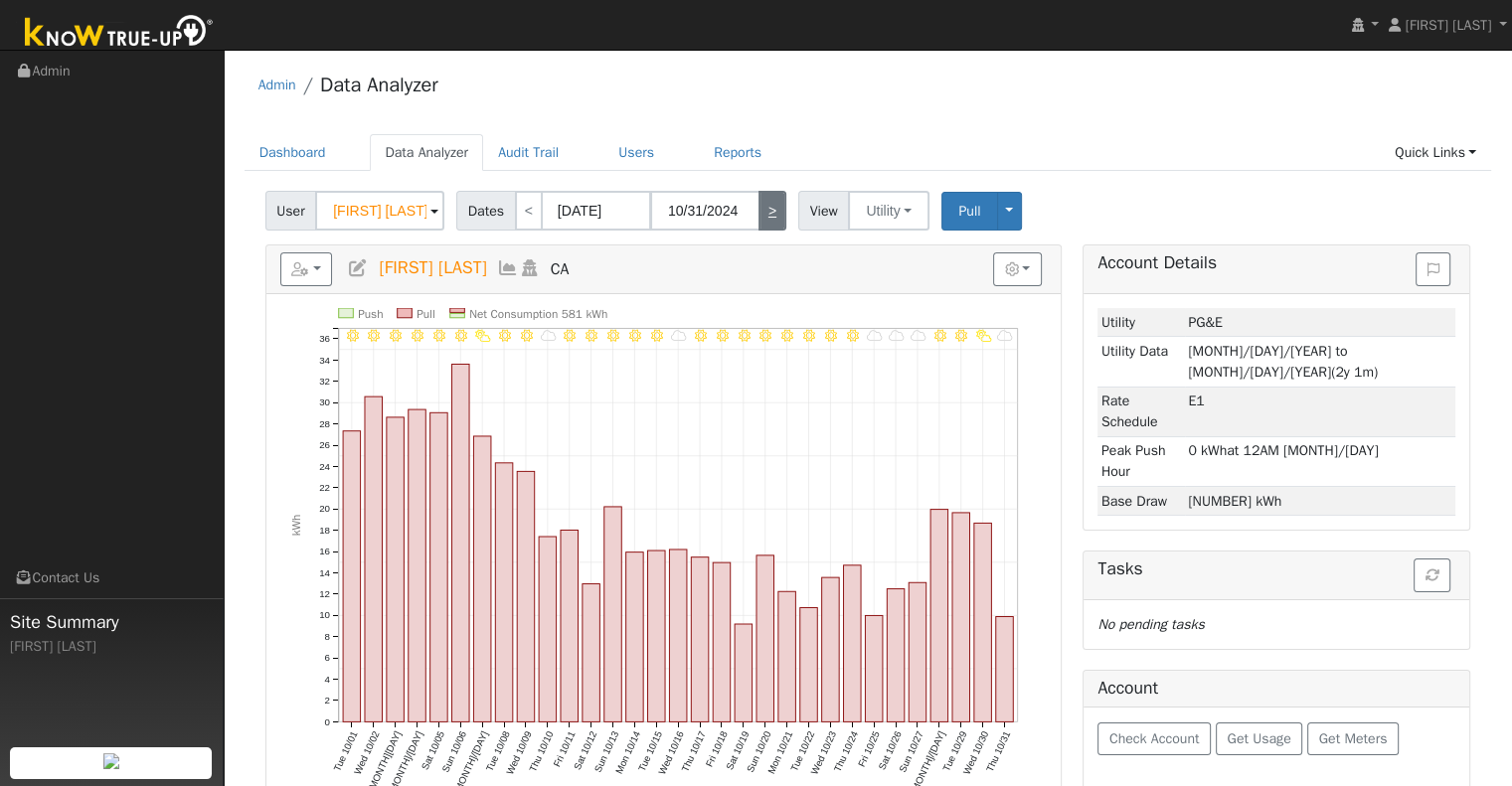 click on ">" at bounding box center (772, 211) 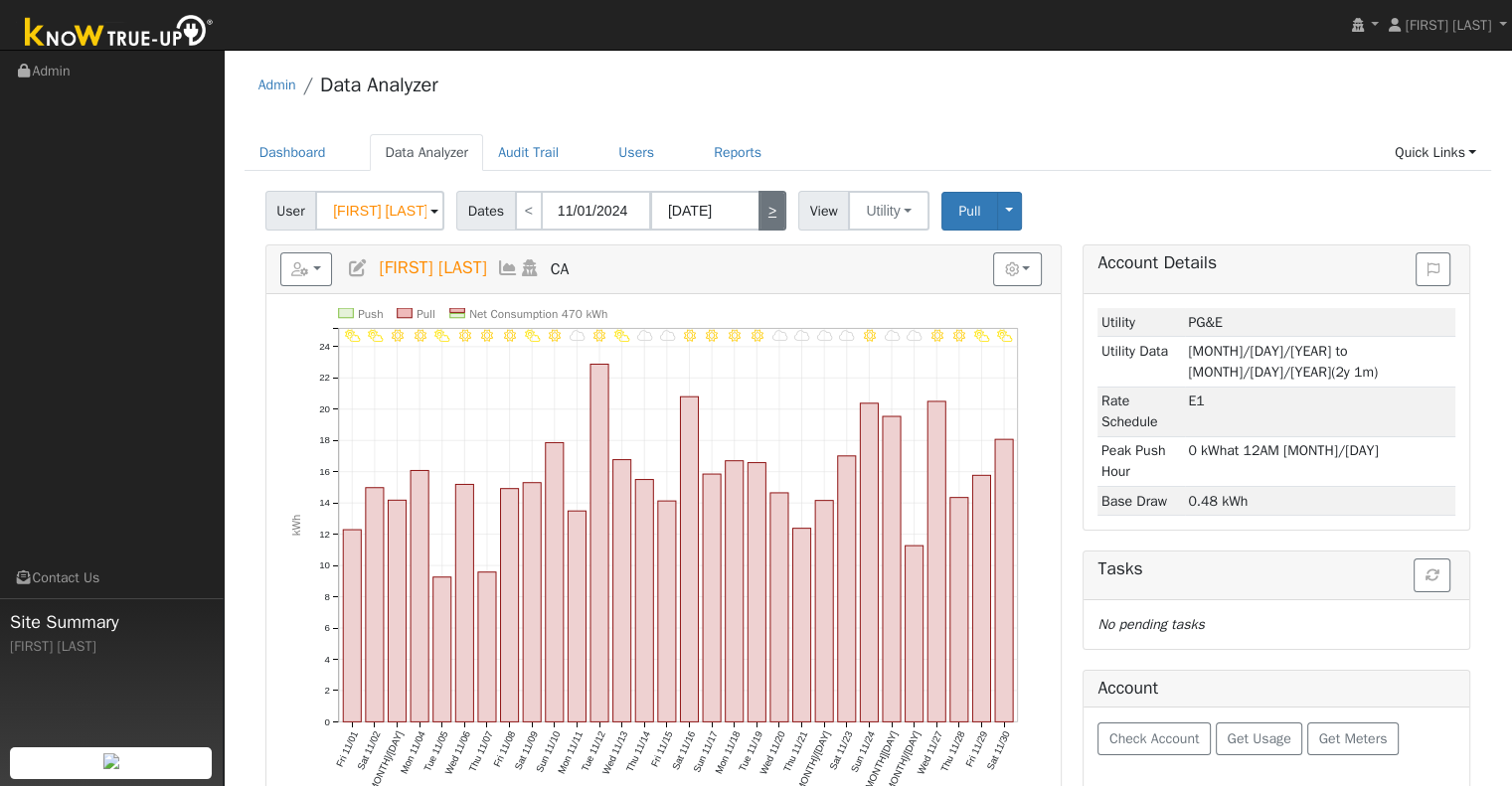 click on ">" at bounding box center [772, 211] 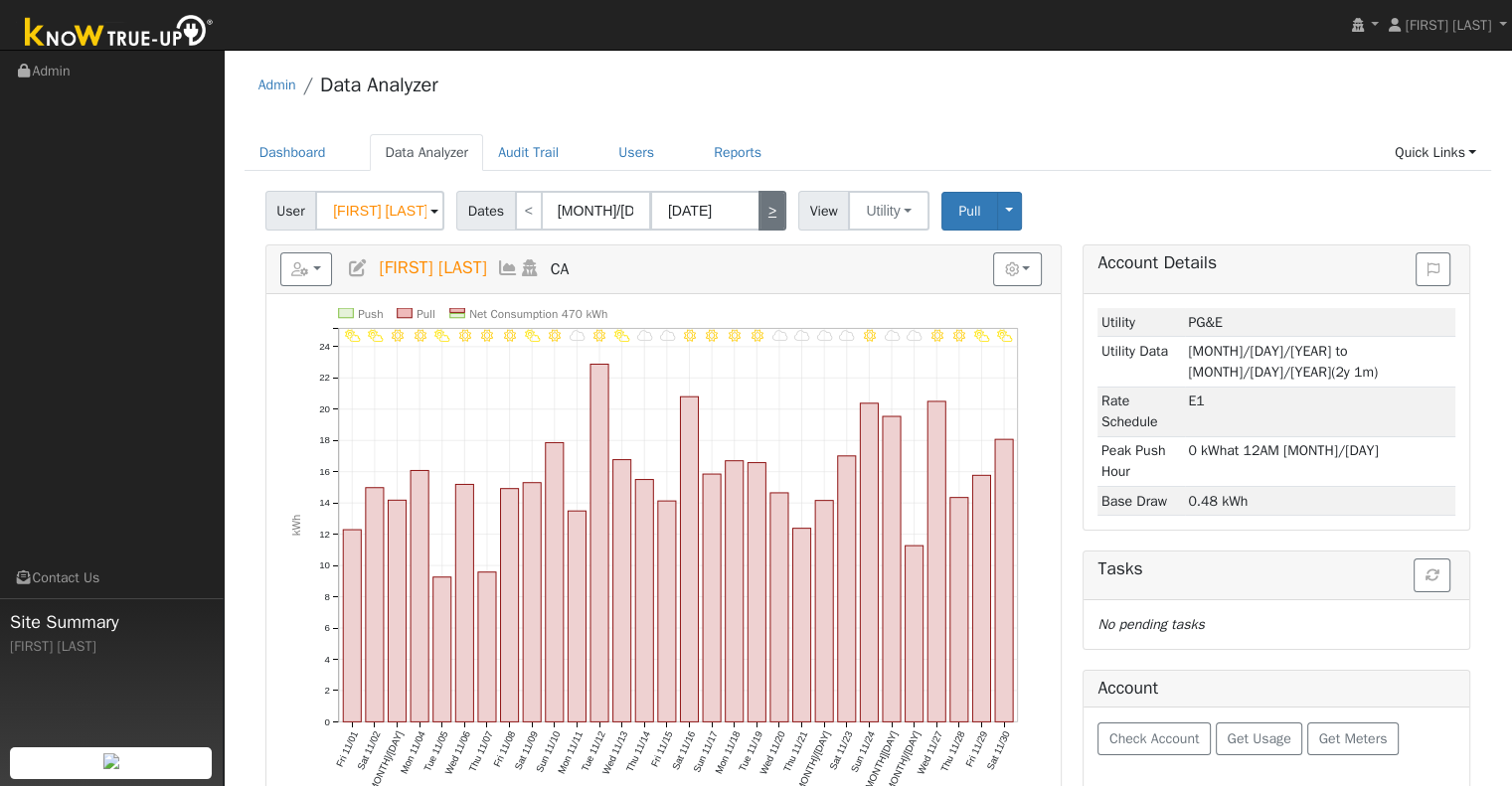 type on "12/31/2024" 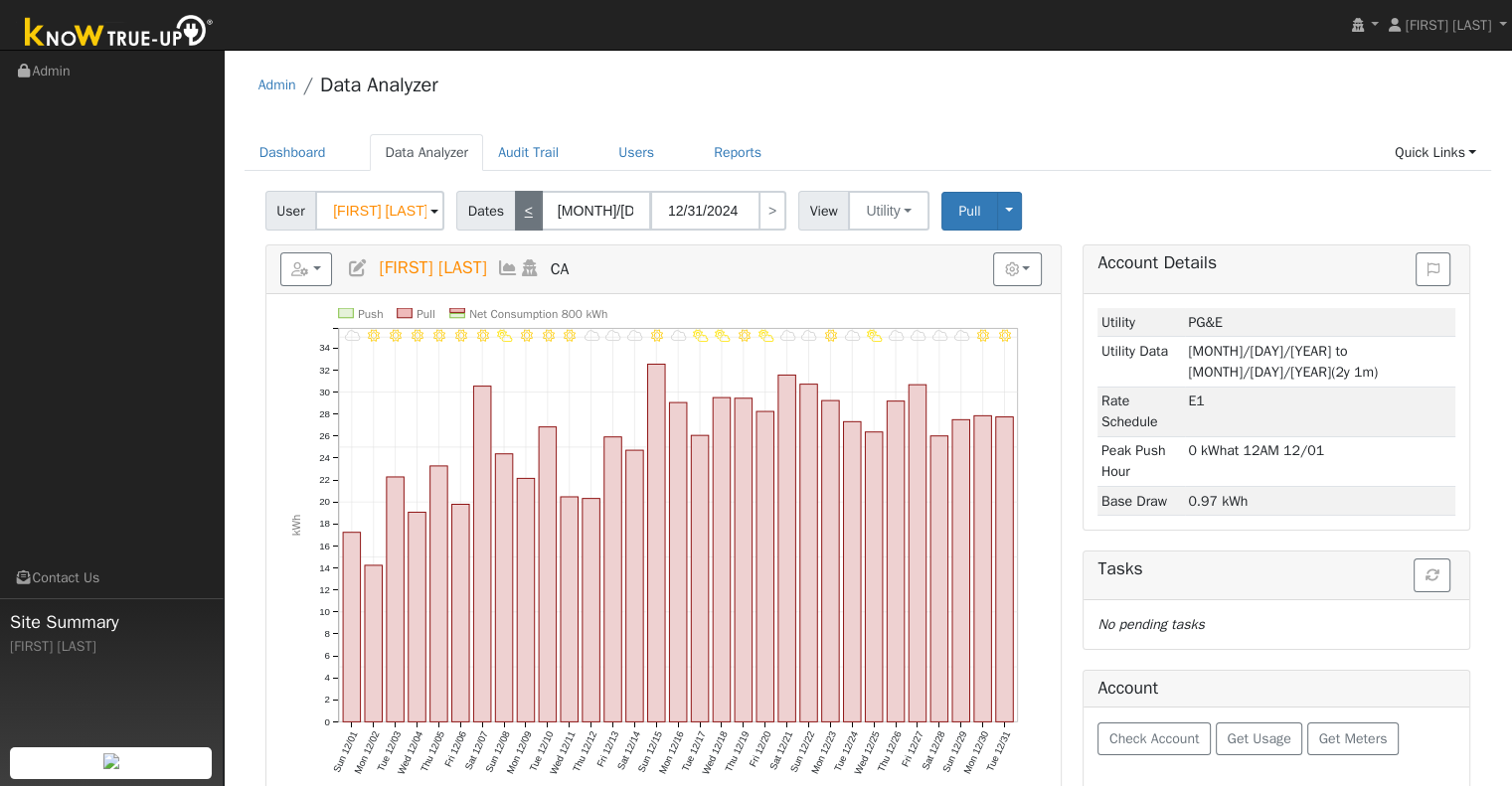 click on "<" at bounding box center (529, 211) 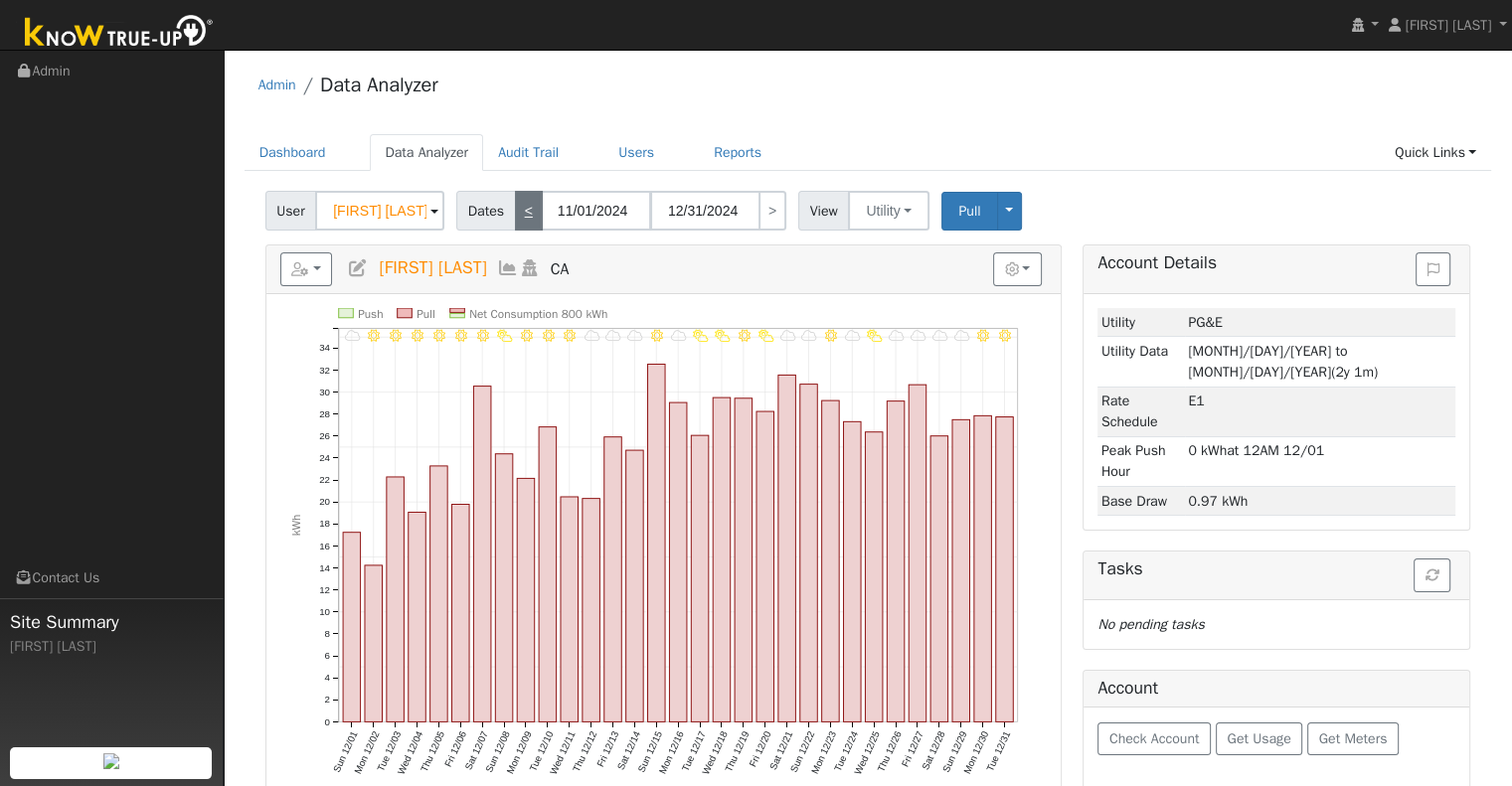 type on "[DATE]" 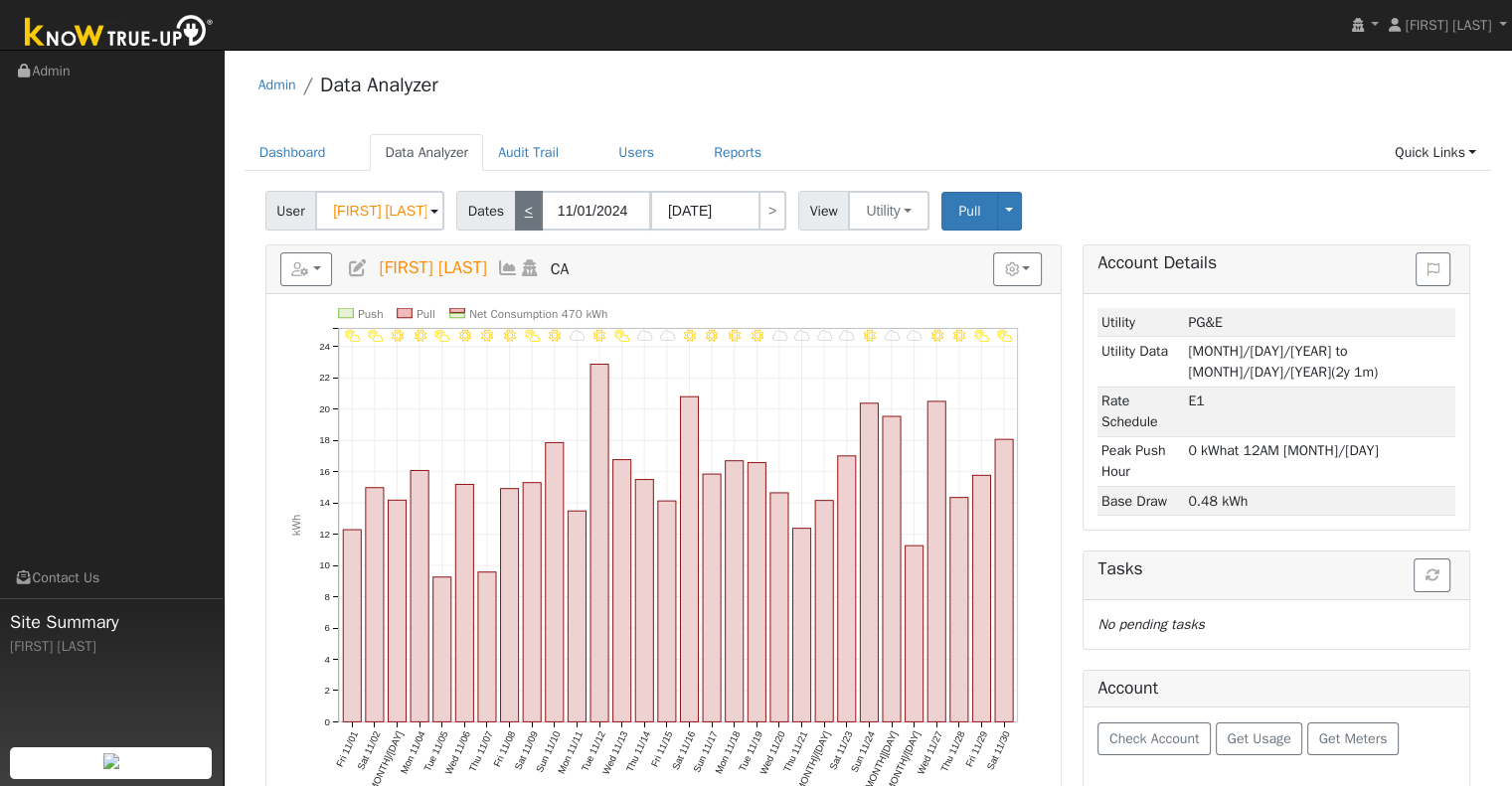 click on "<" at bounding box center [529, 211] 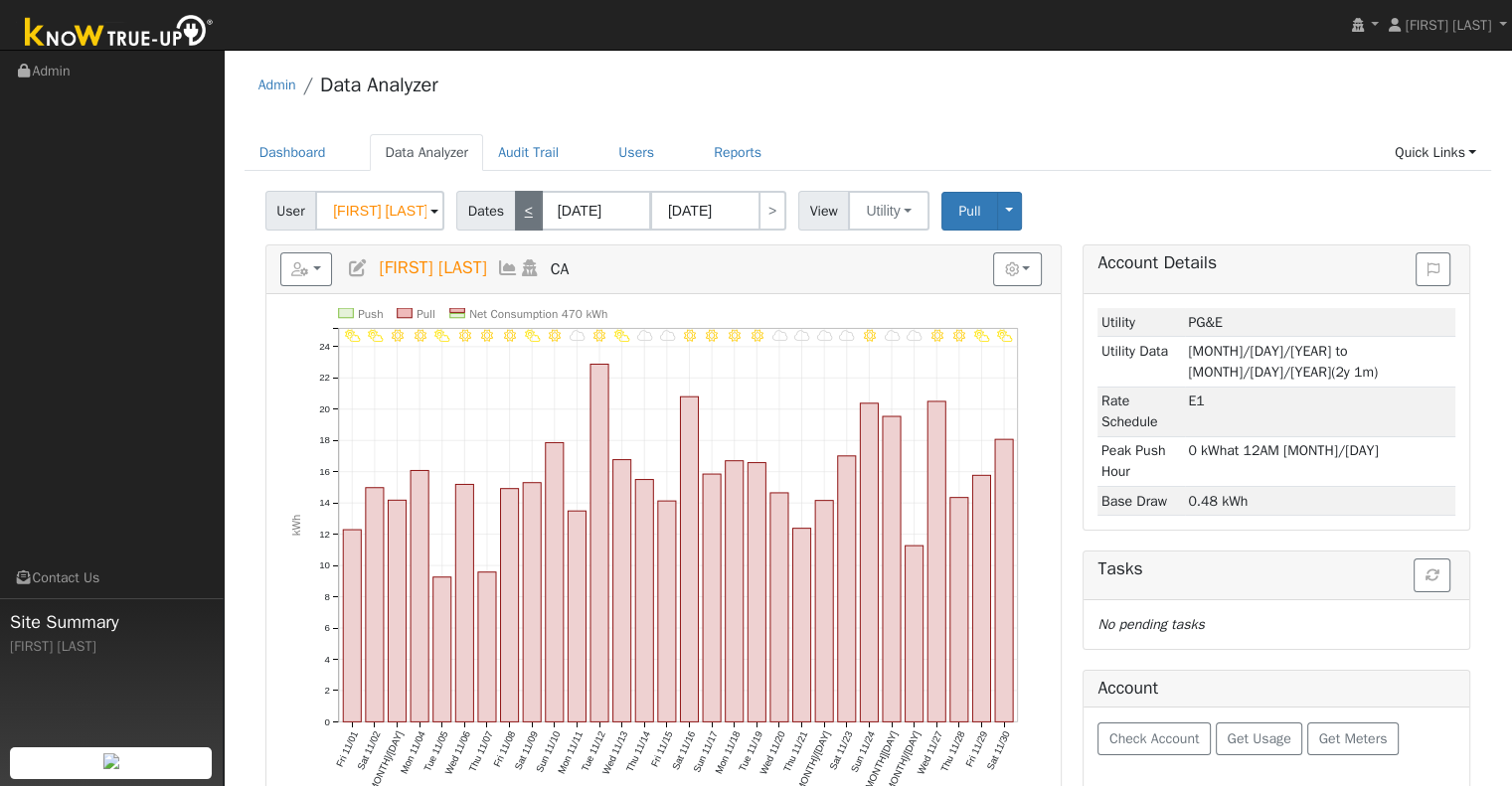 type on "10/31/2024" 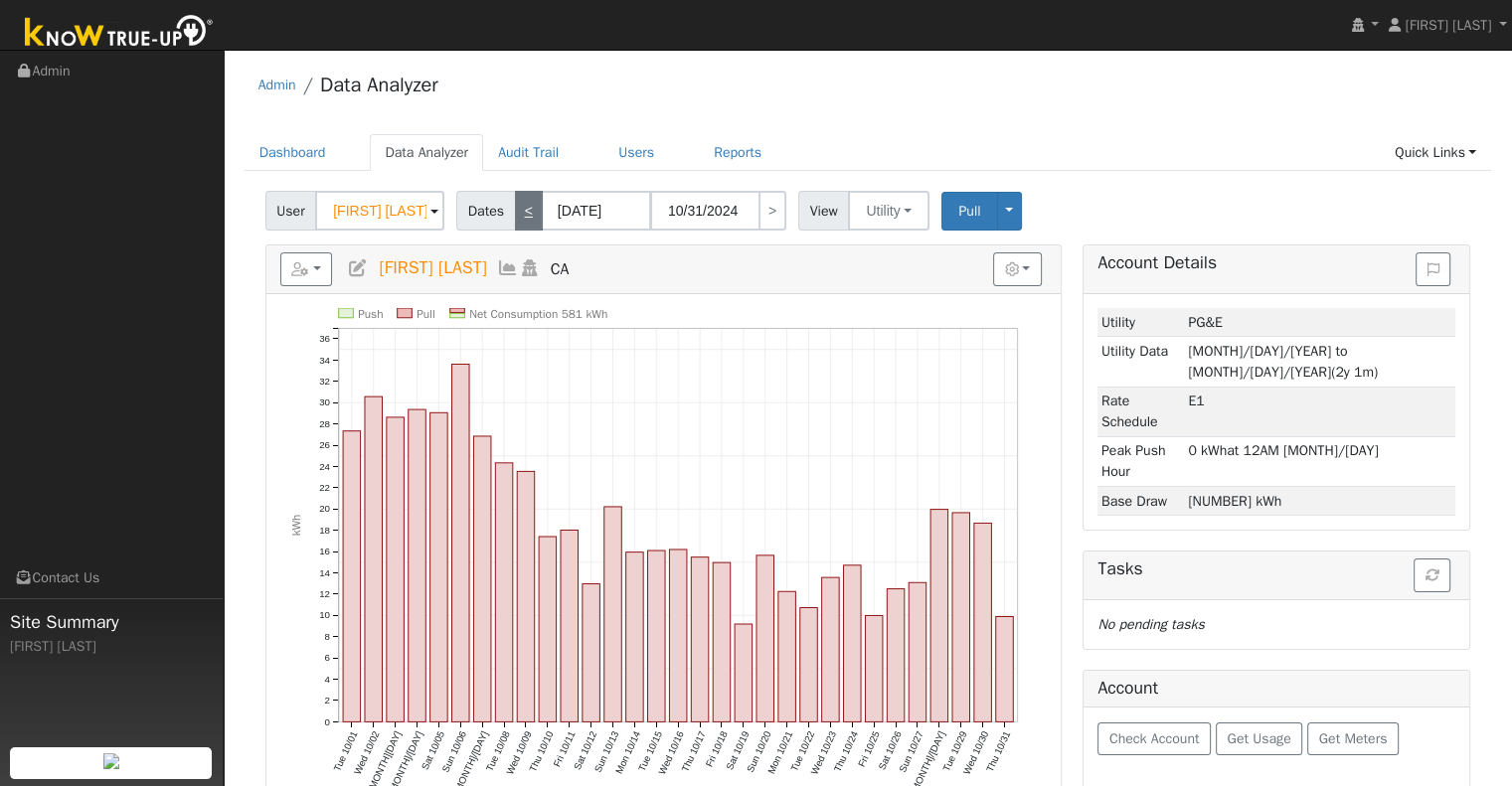 click on "<" at bounding box center [529, 211] 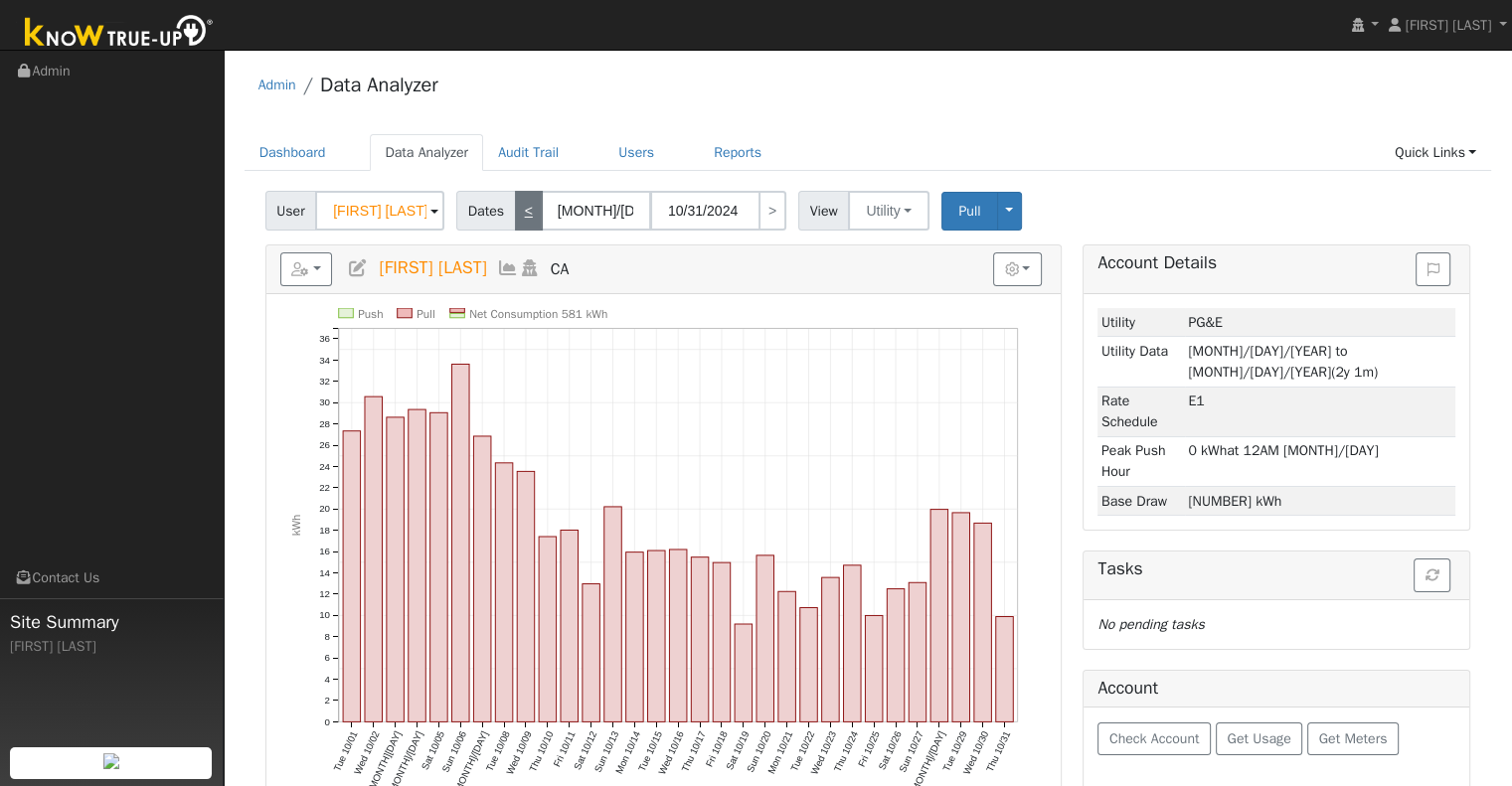 type on "09/30/2024" 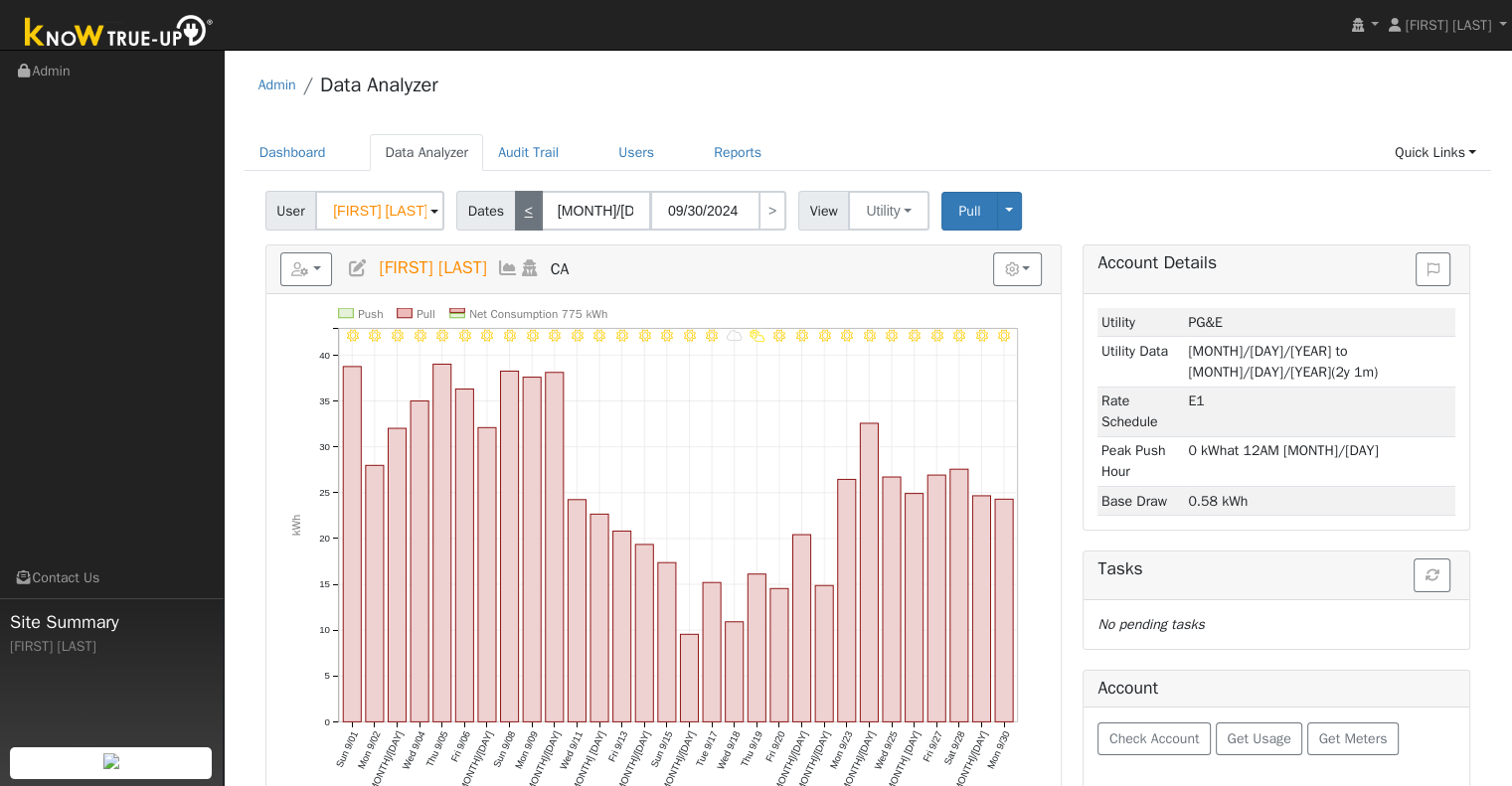 click on "<" at bounding box center (529, 211) 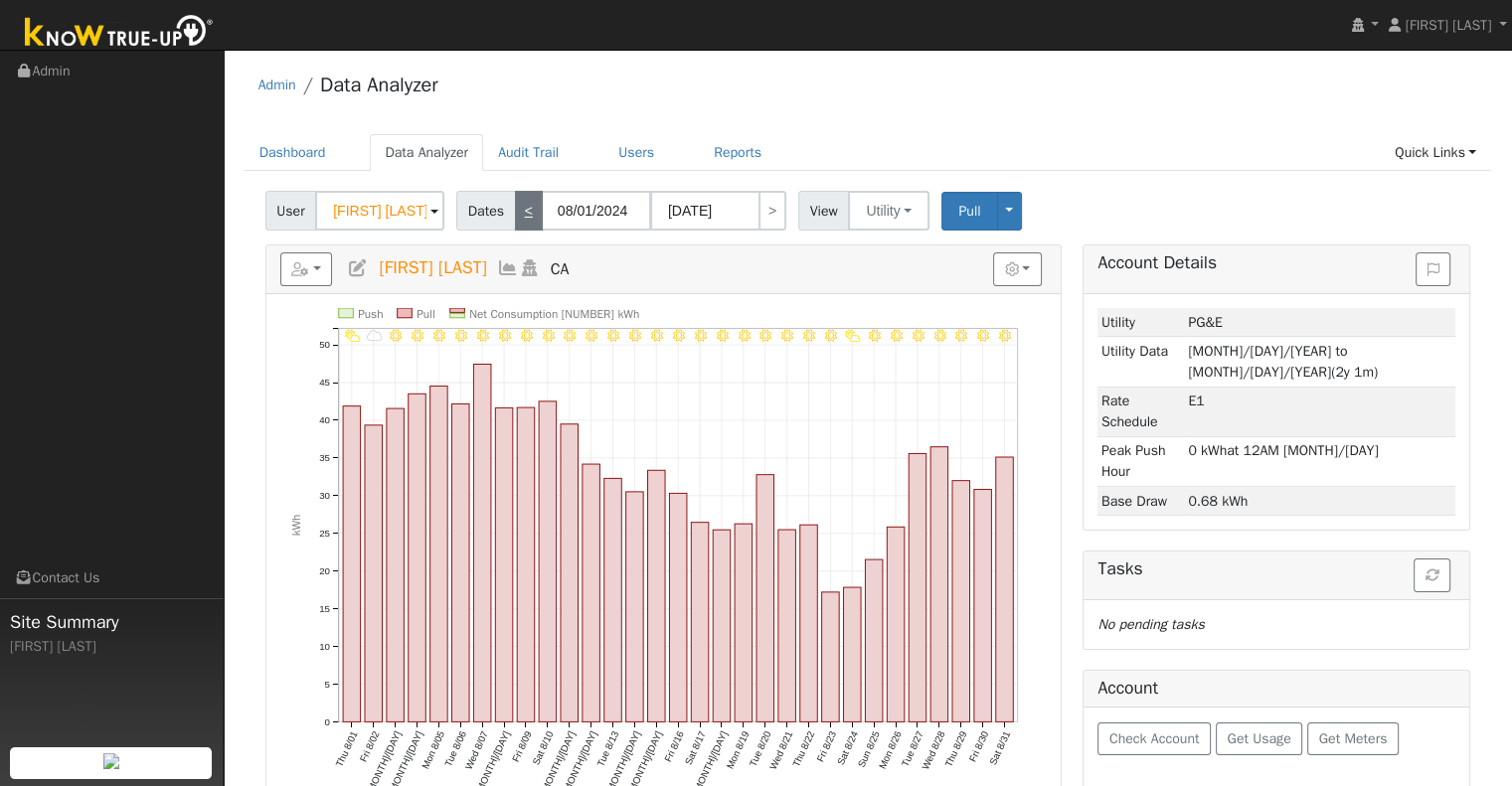 click on "<" at bounding box center (529, 211) 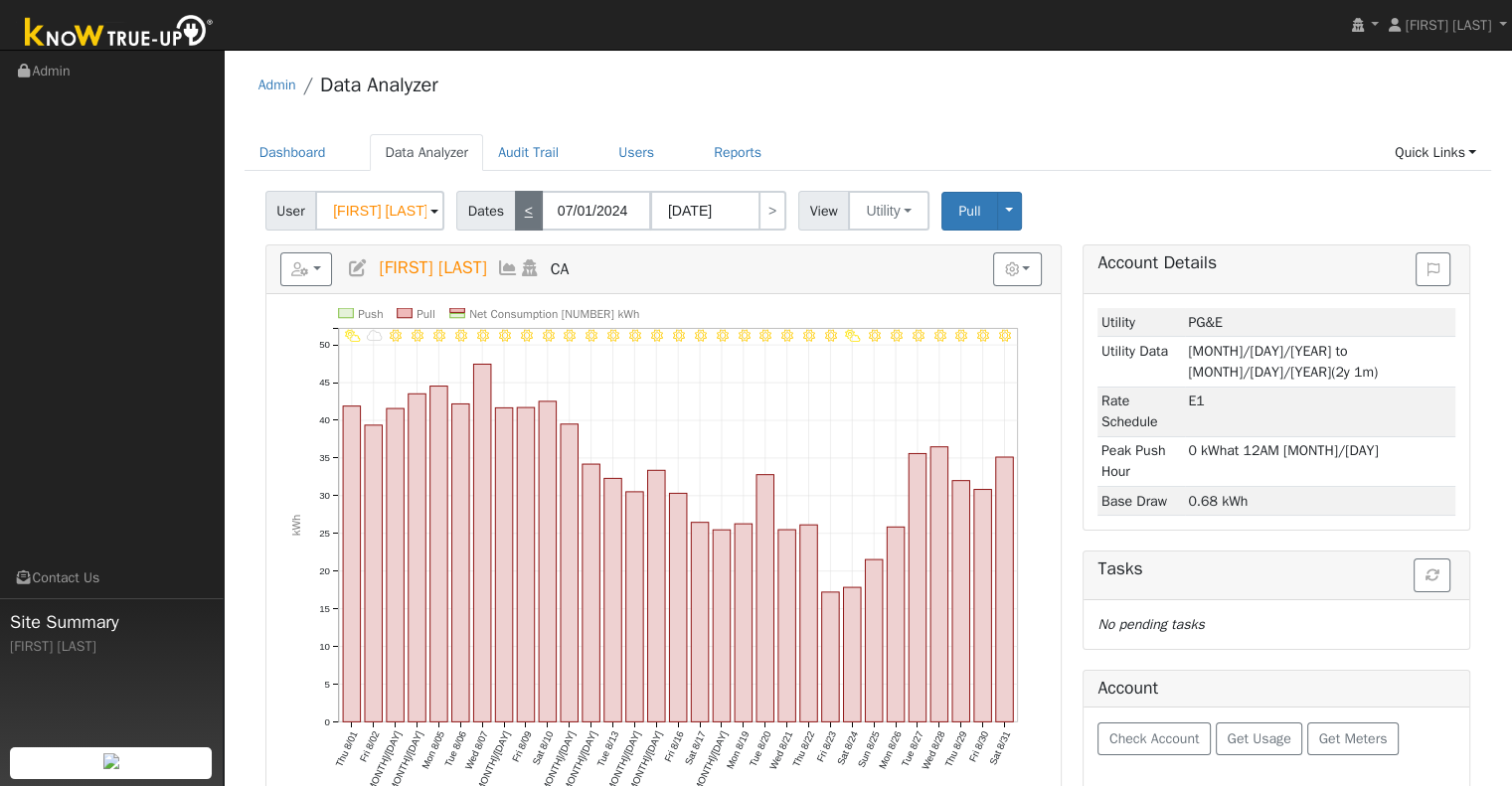 type on "07/31/2024" 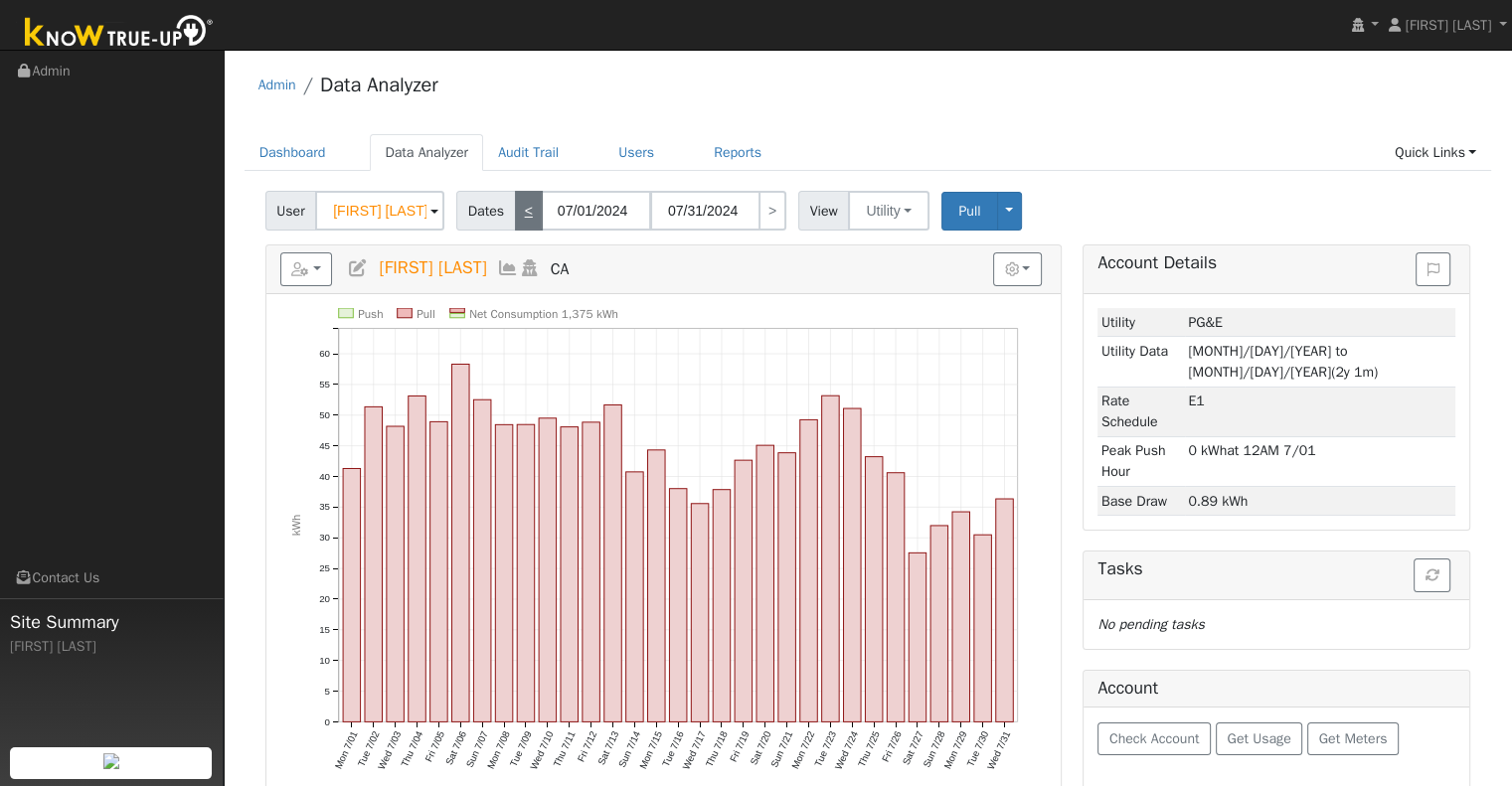 click on "<" at bounding box center [529, 211] 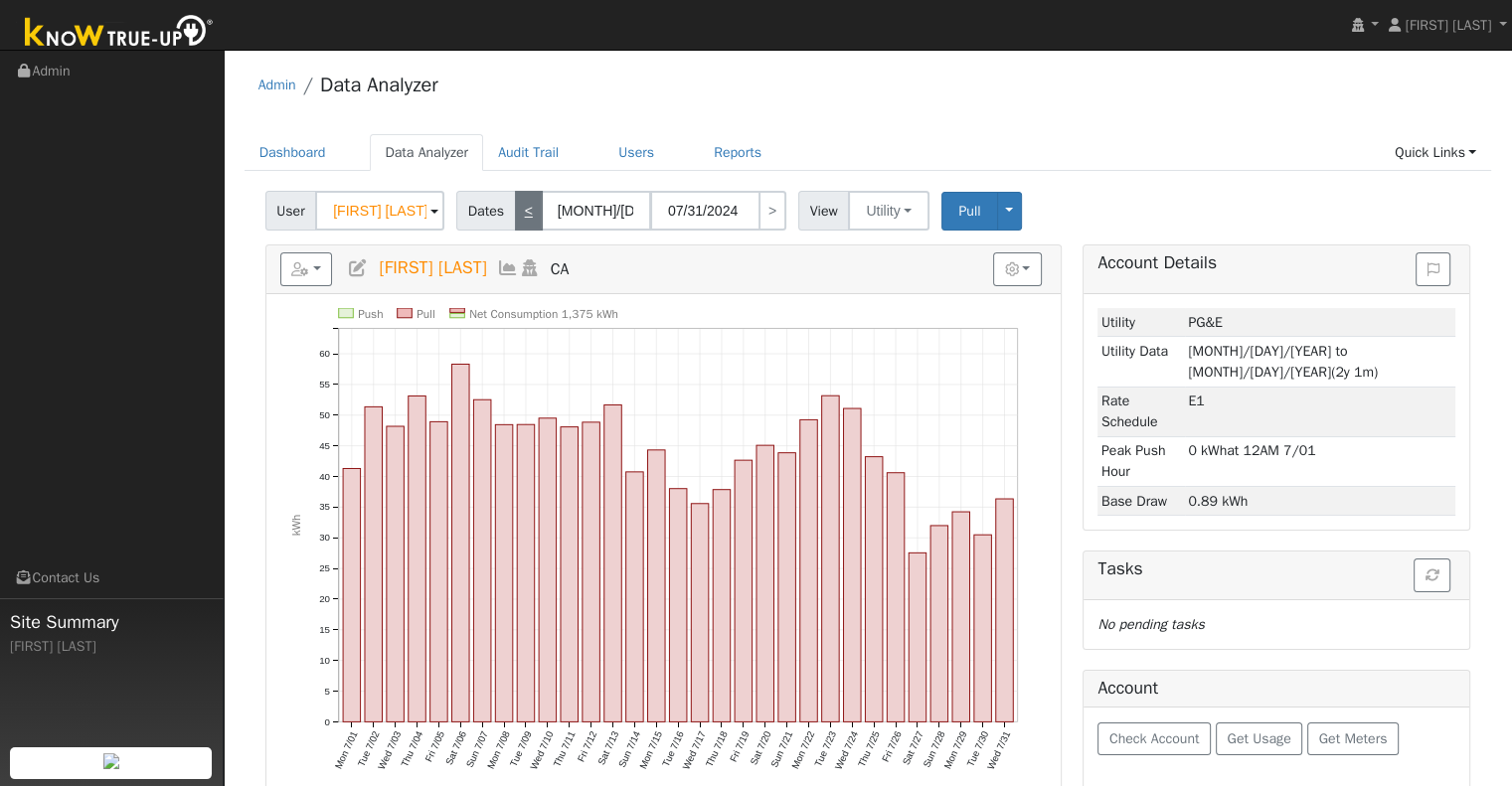 type on "[MONTH]/[DAY]/[YEAR]" 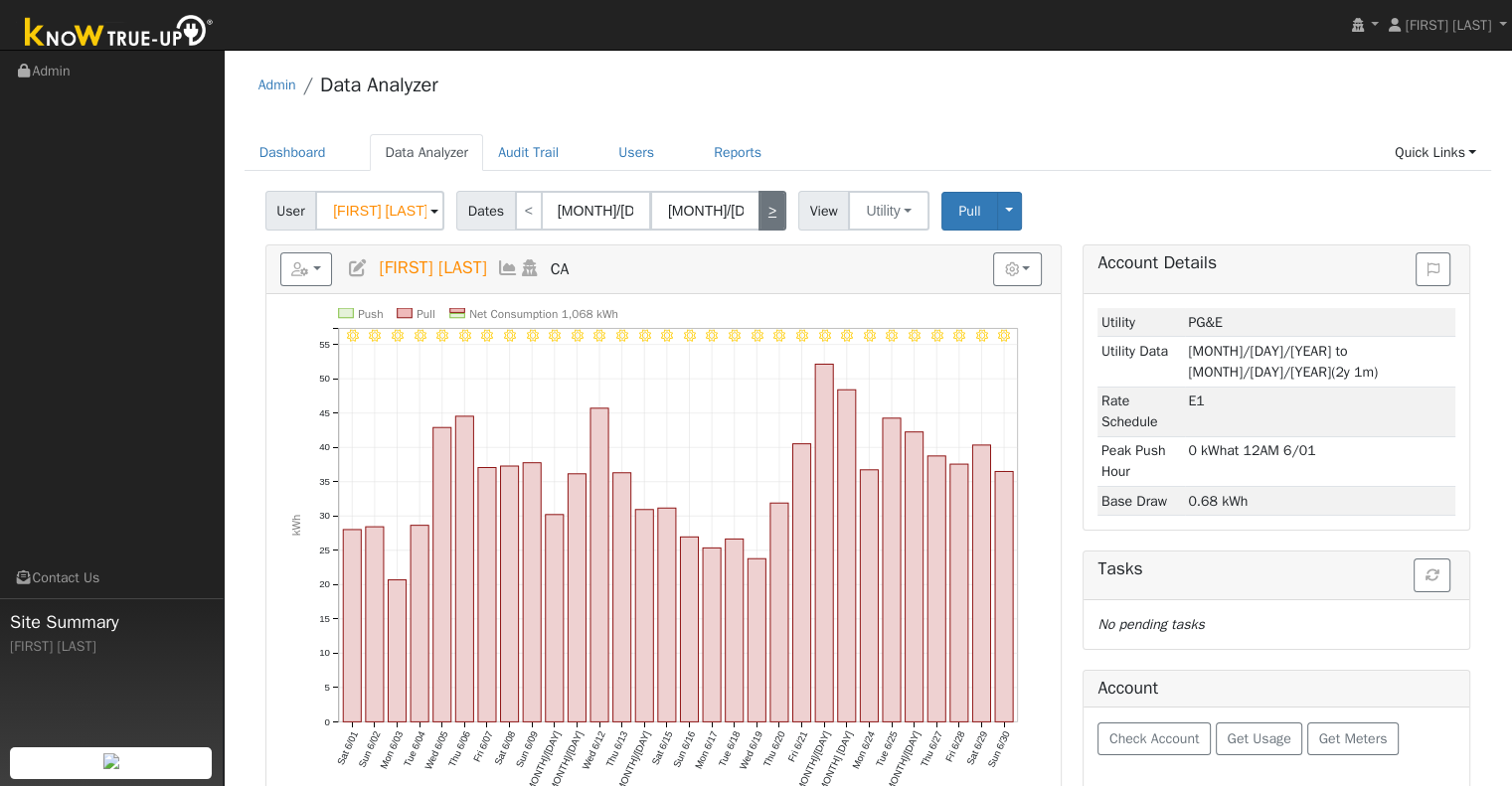 click on ">" at bounding box center [772, 211] 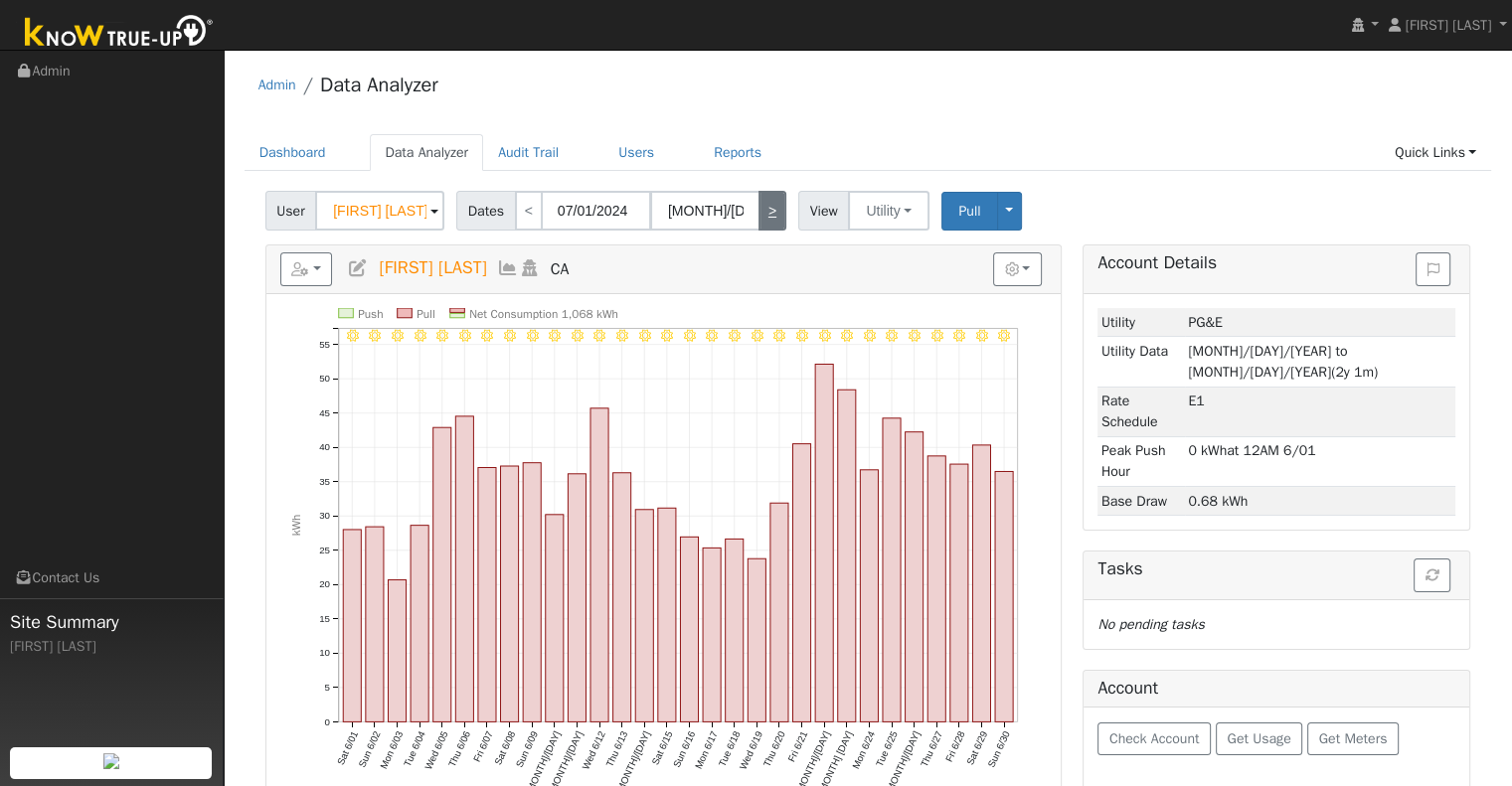 type on "07/31/2024" 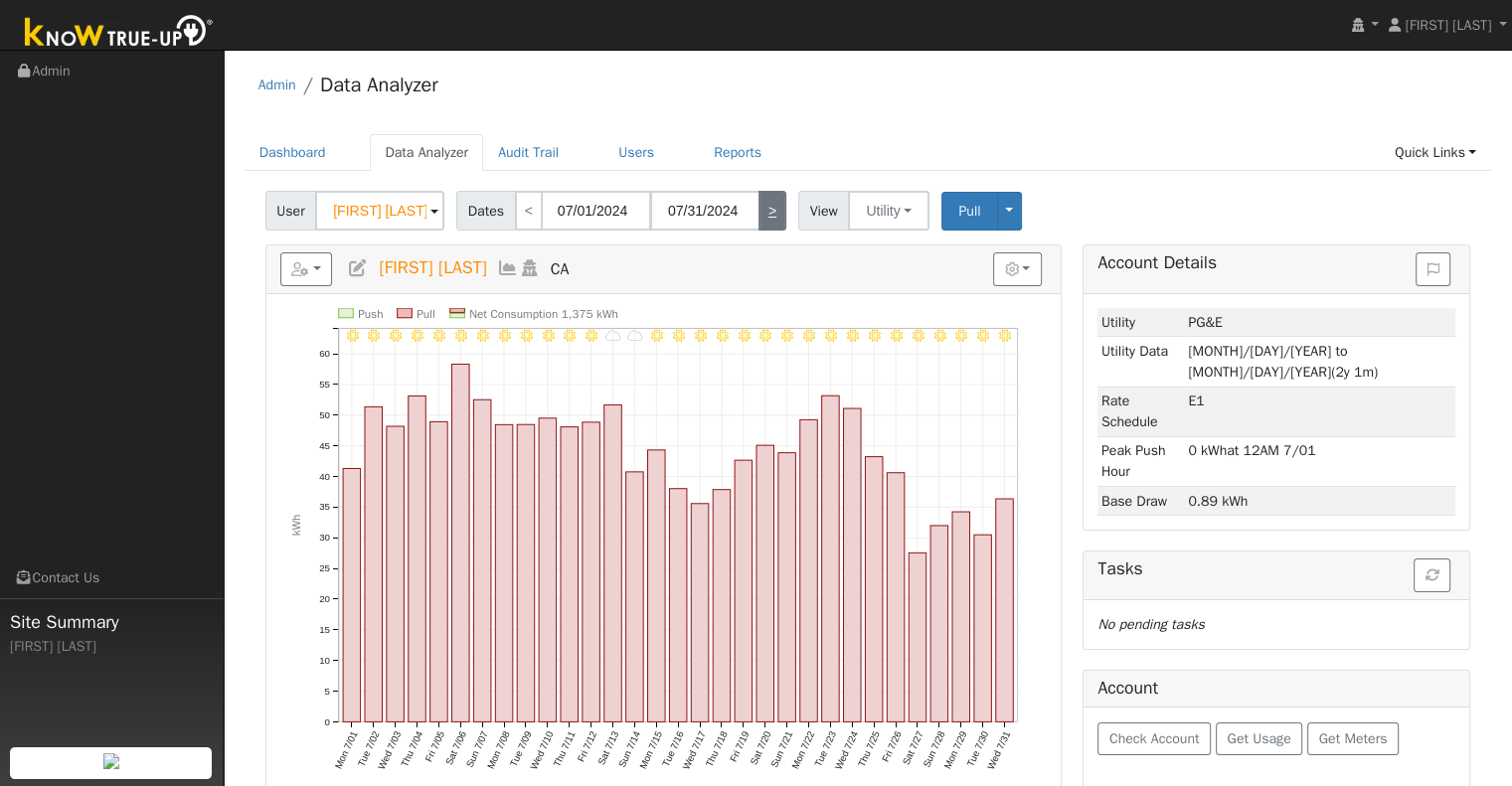 click on ">" at bounding box center [772, 211] 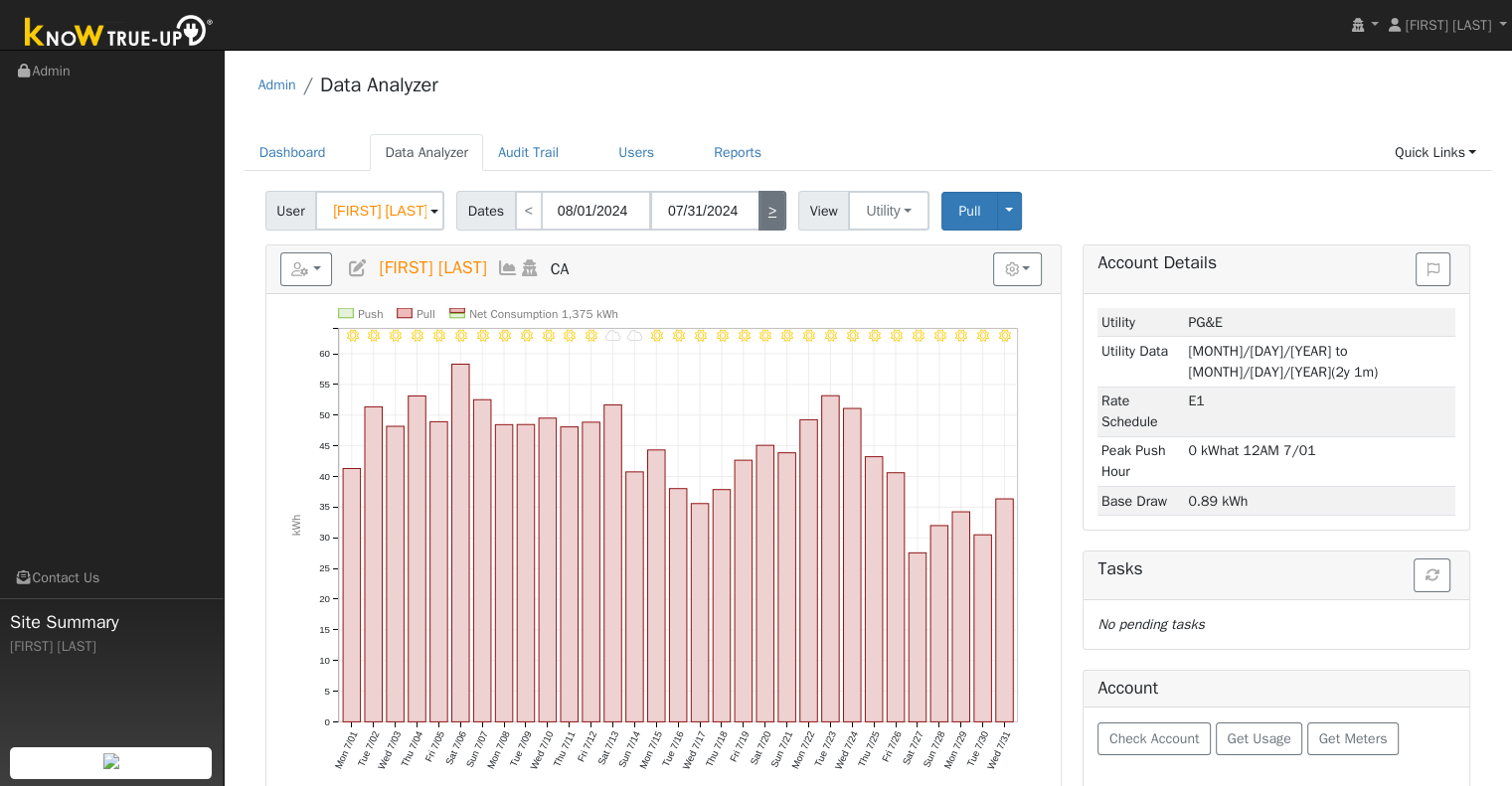 type on "[DATE]" 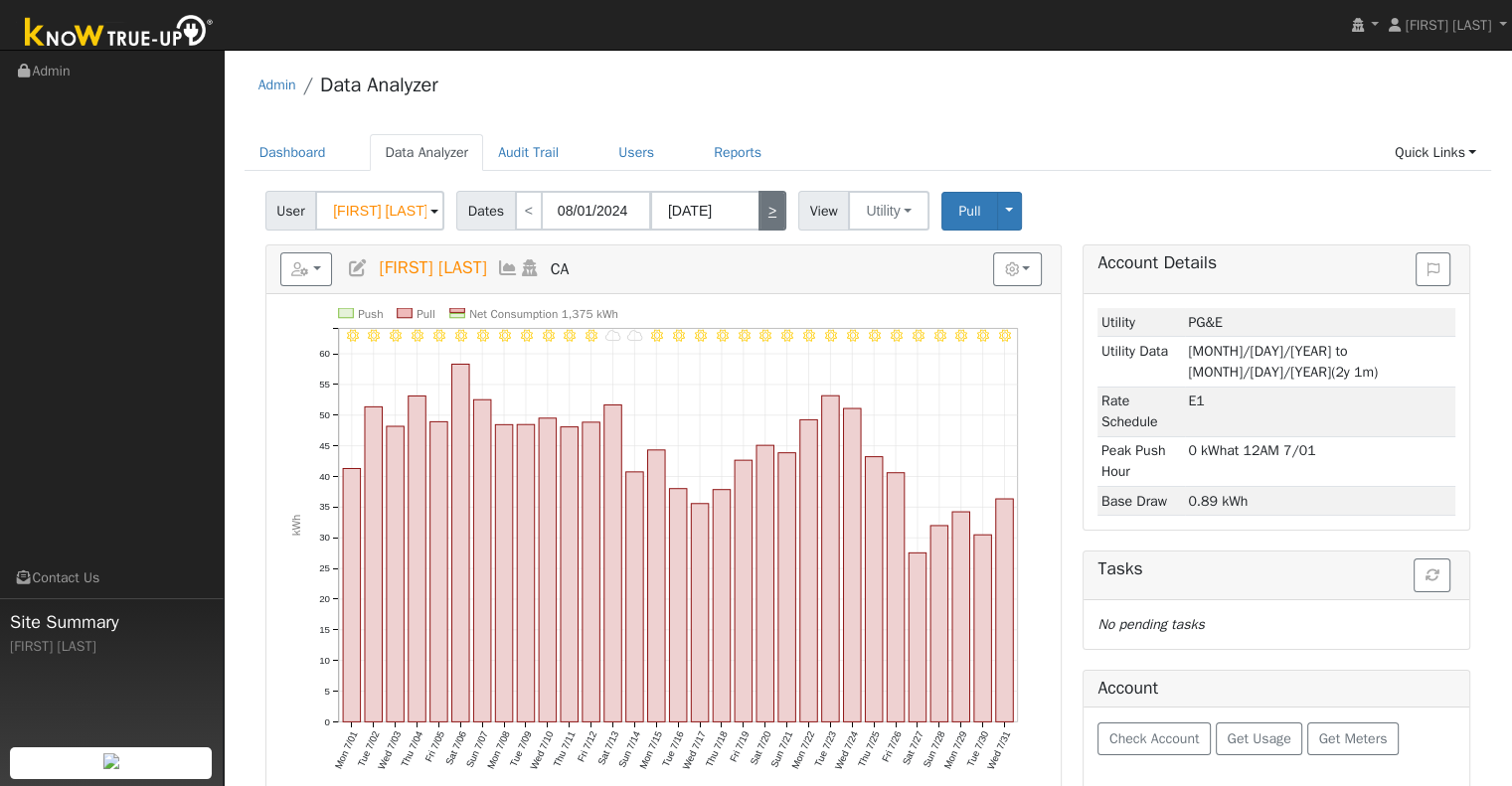 click on ">" at bounding box center (772, 211) 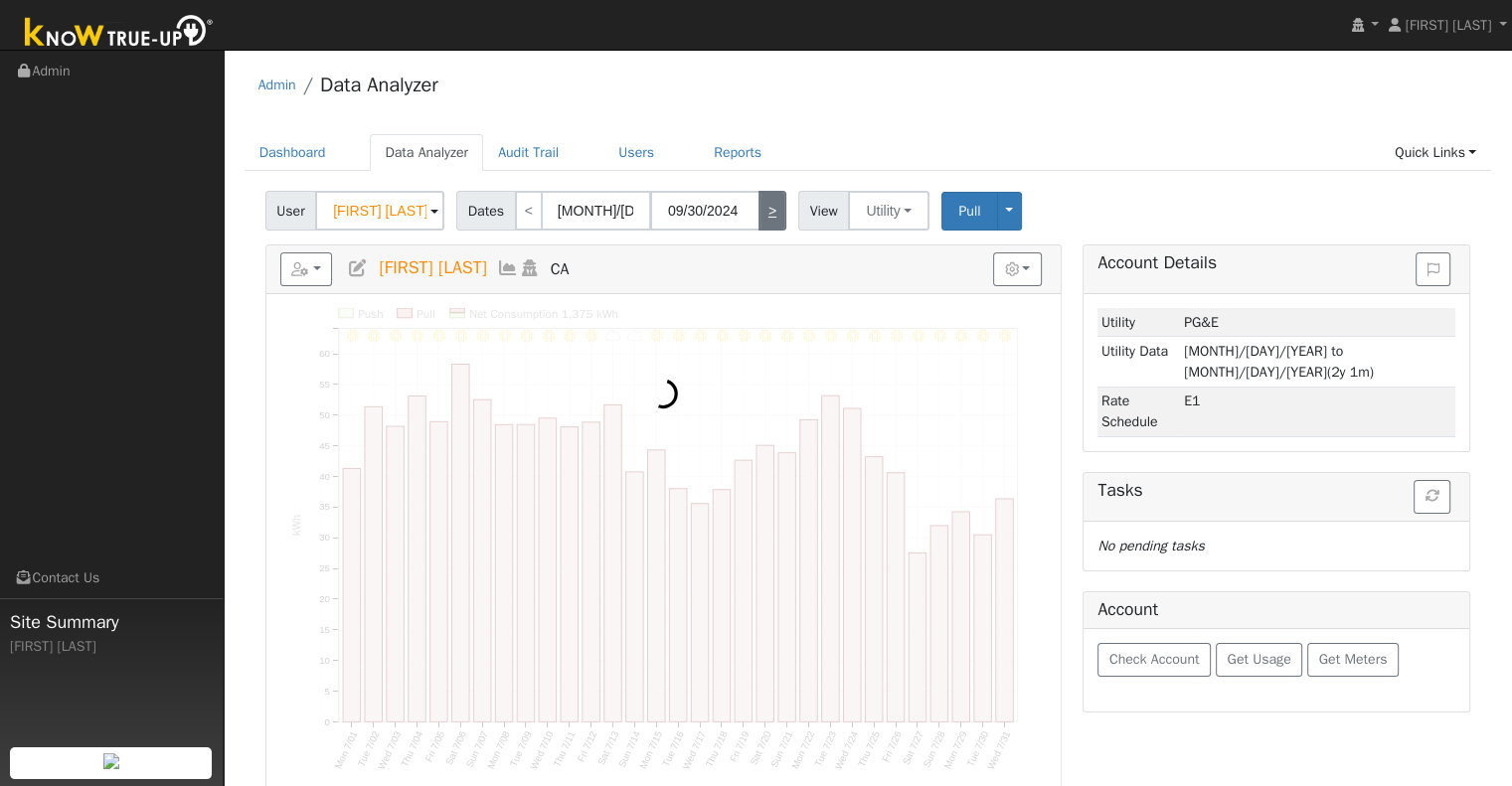 click on ">" at bounding box center (772, 211) 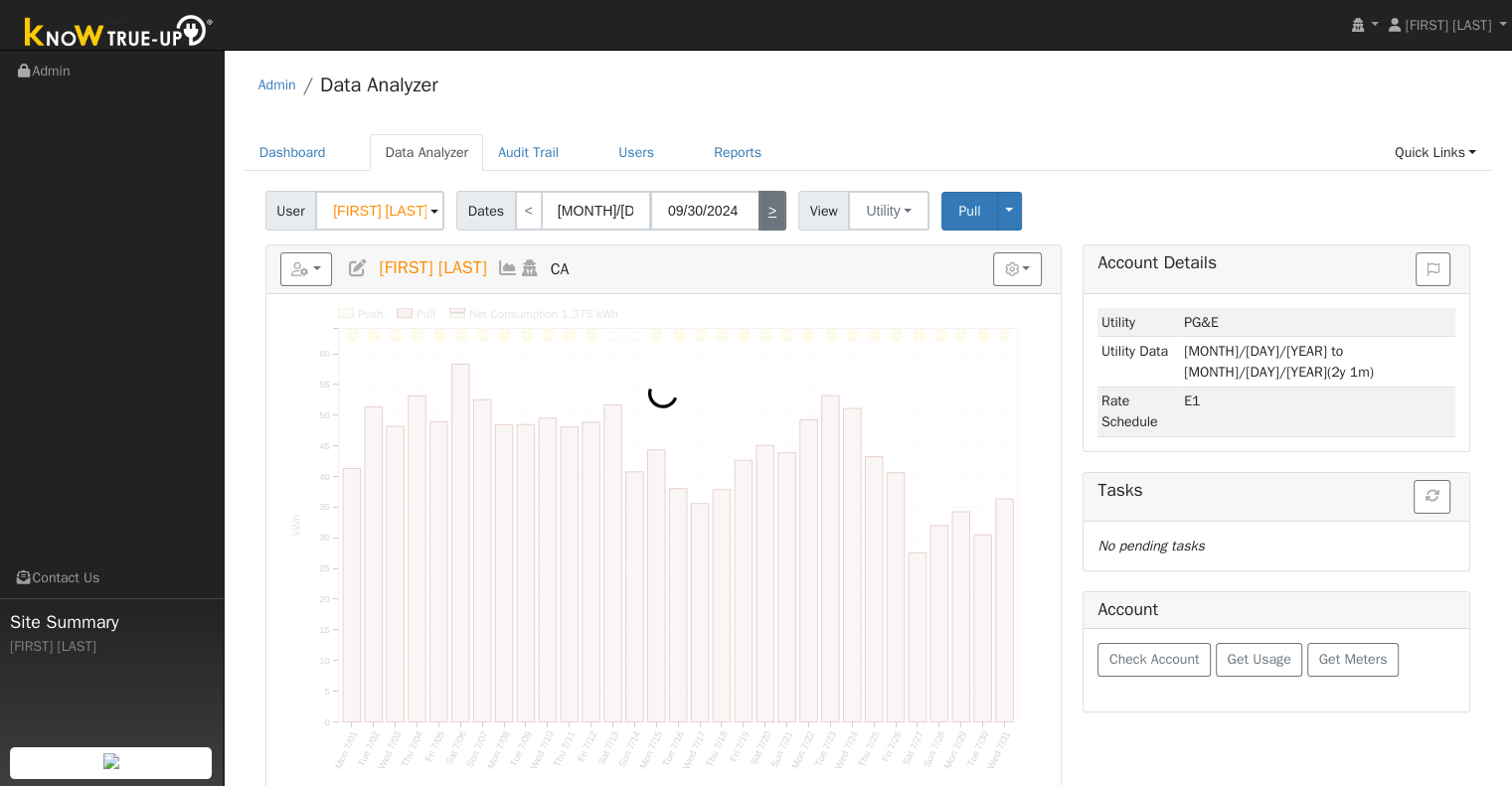 type on "[DATE]" 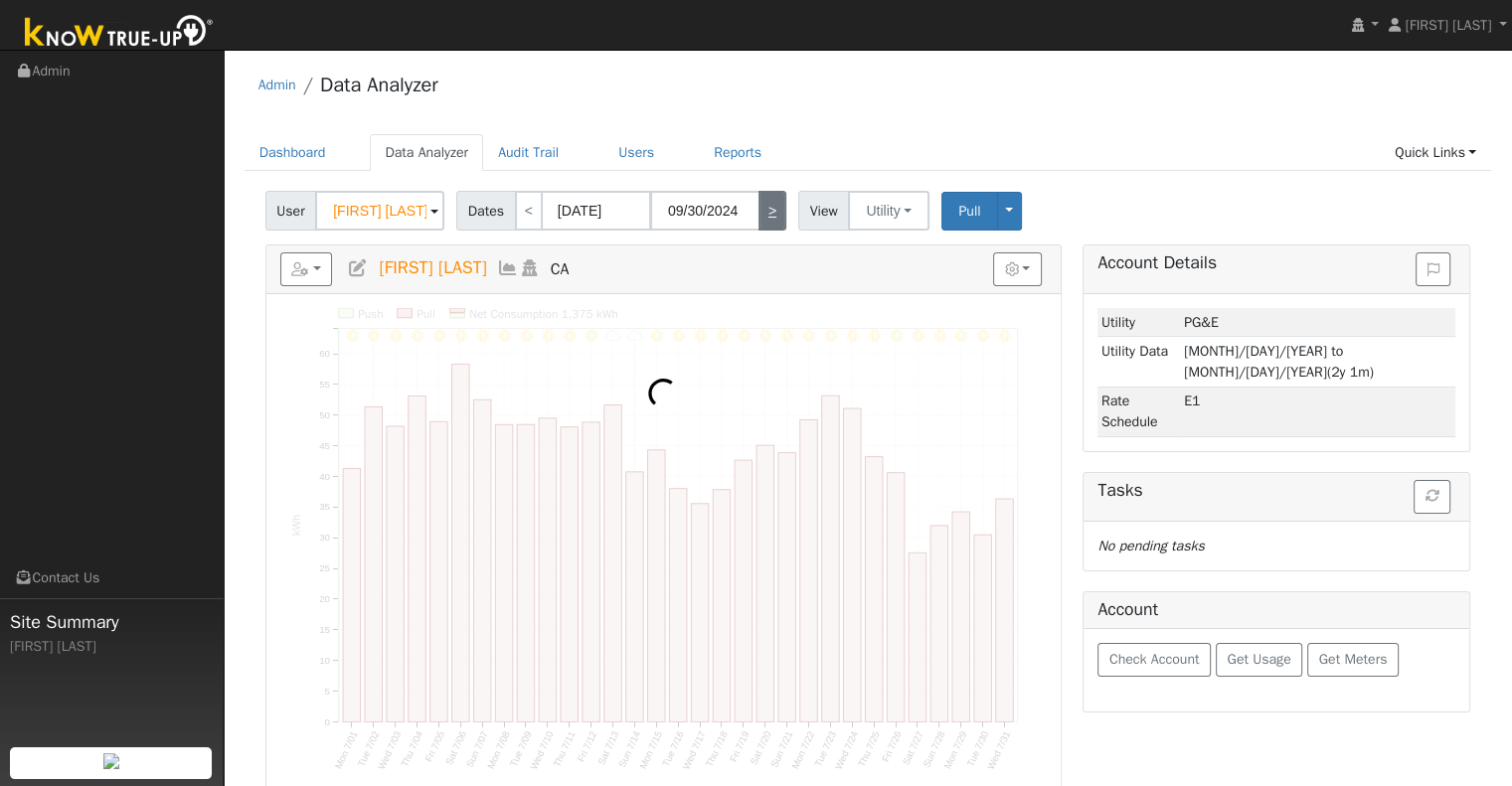 type on "10/31/2024" 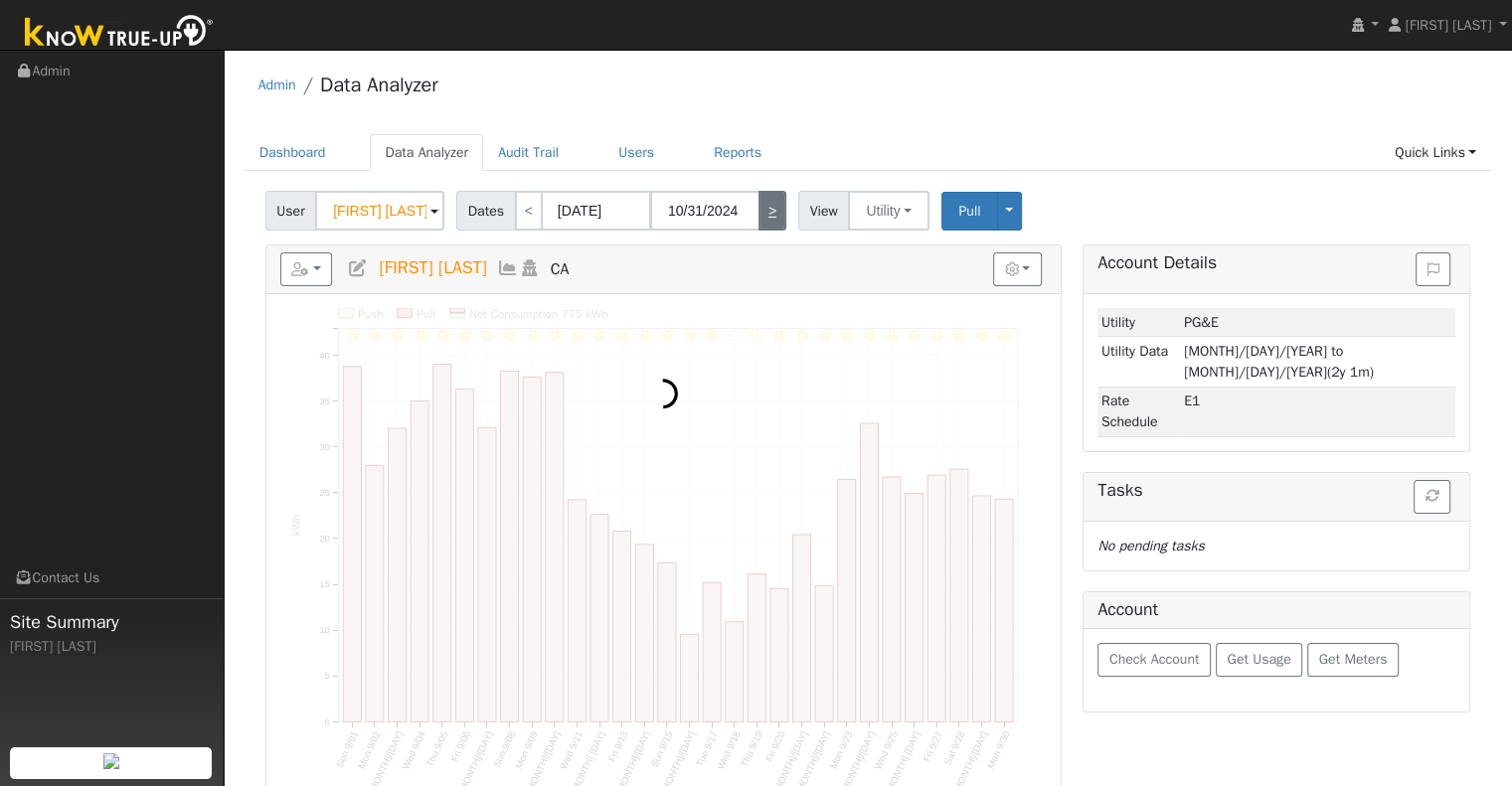click on ">" at bounding box center [772, 211] 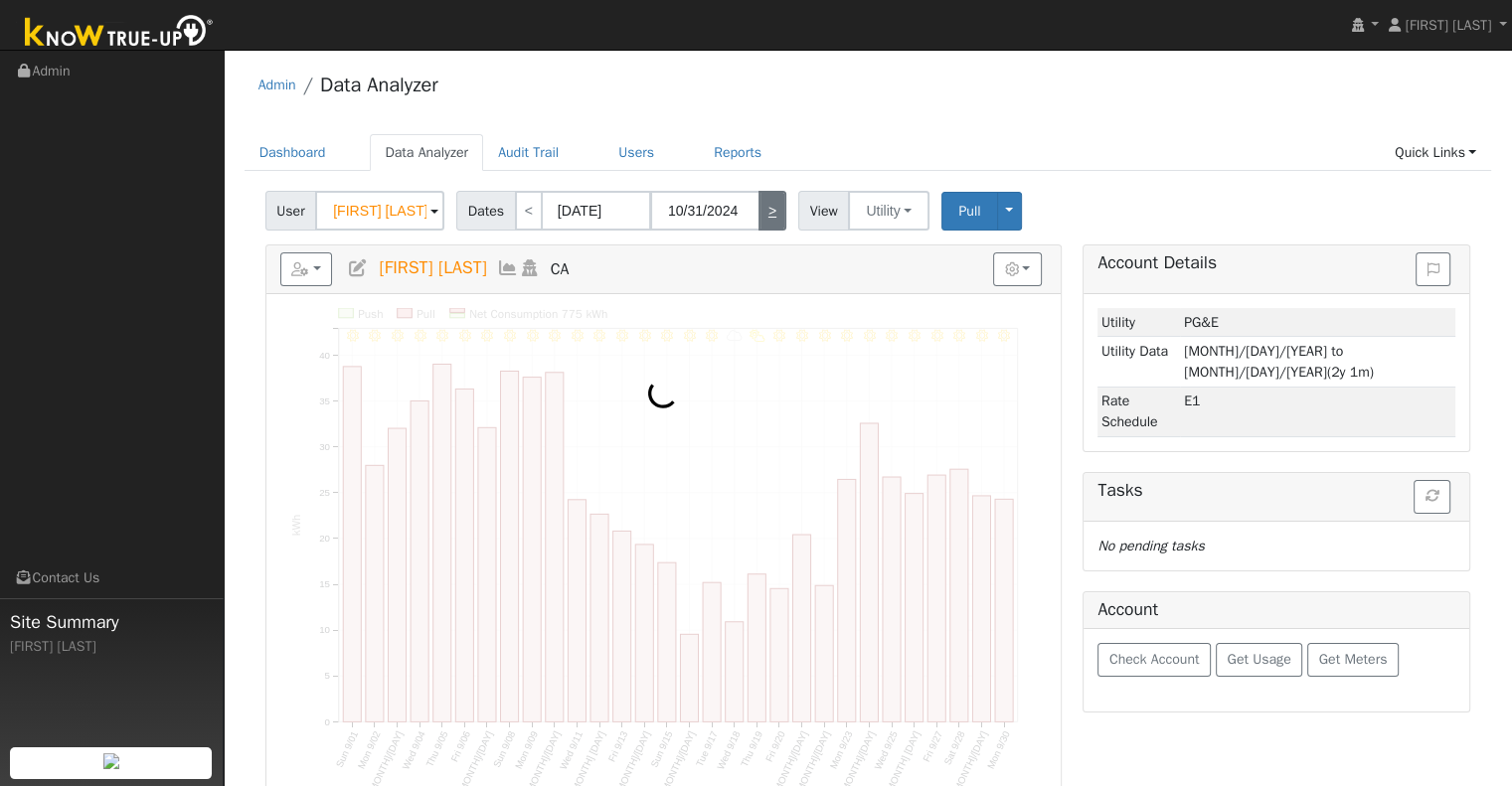 type on "11/01/2024" 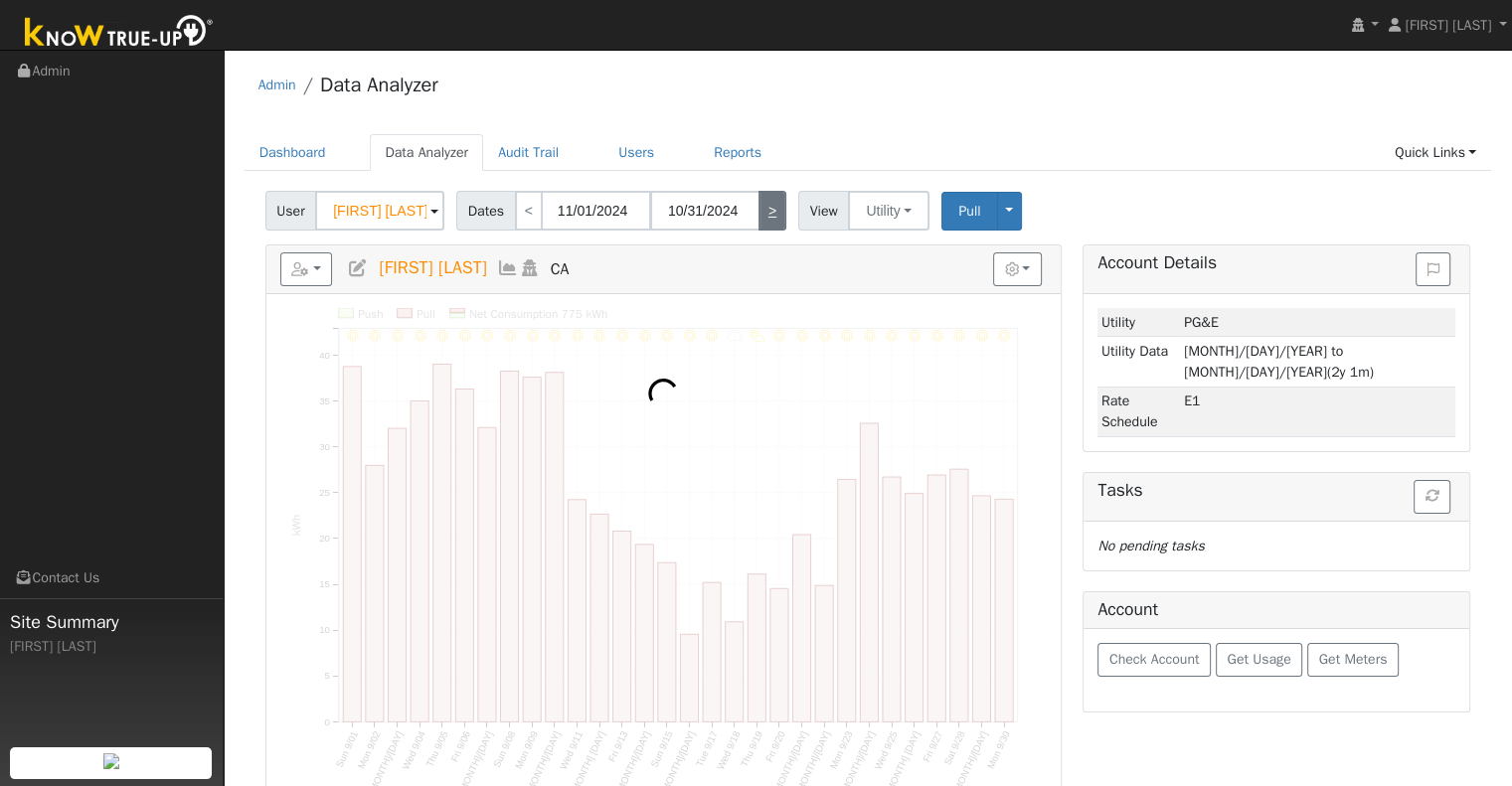 type on "[DATE]" 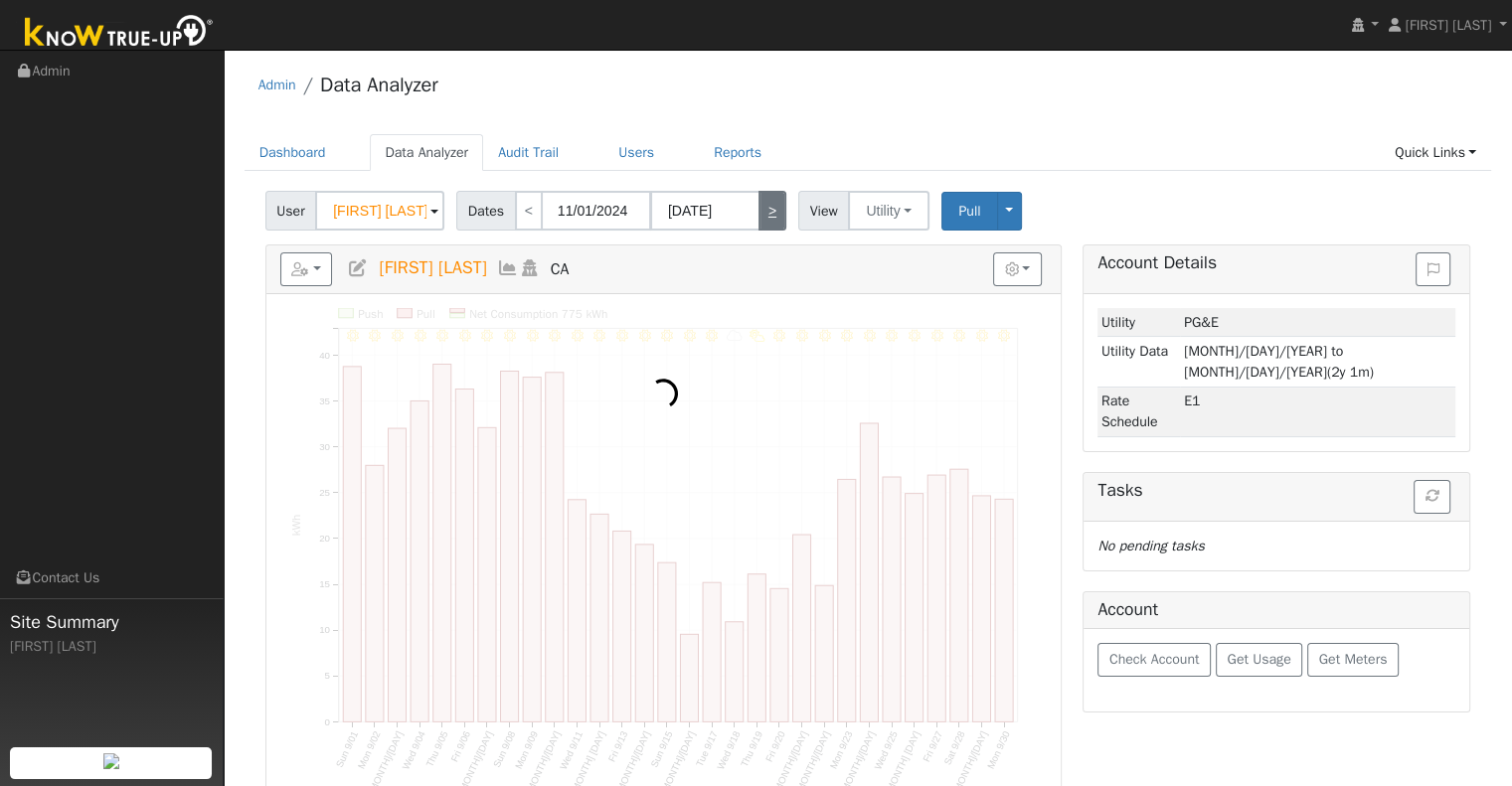click on ">" at bounding box center (772, 211) 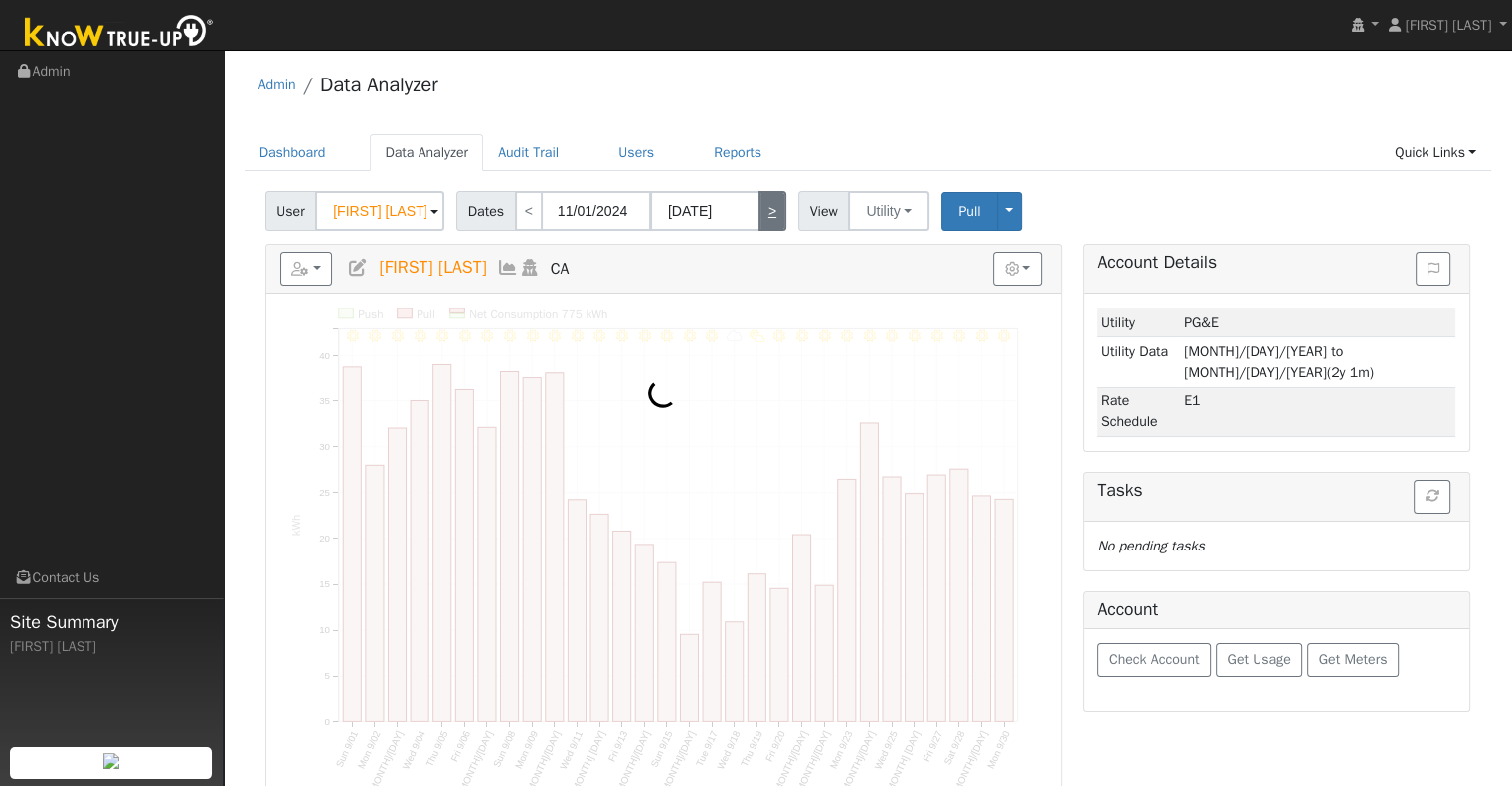 type on "[MONTH]/[DAY]/[YEAR]" 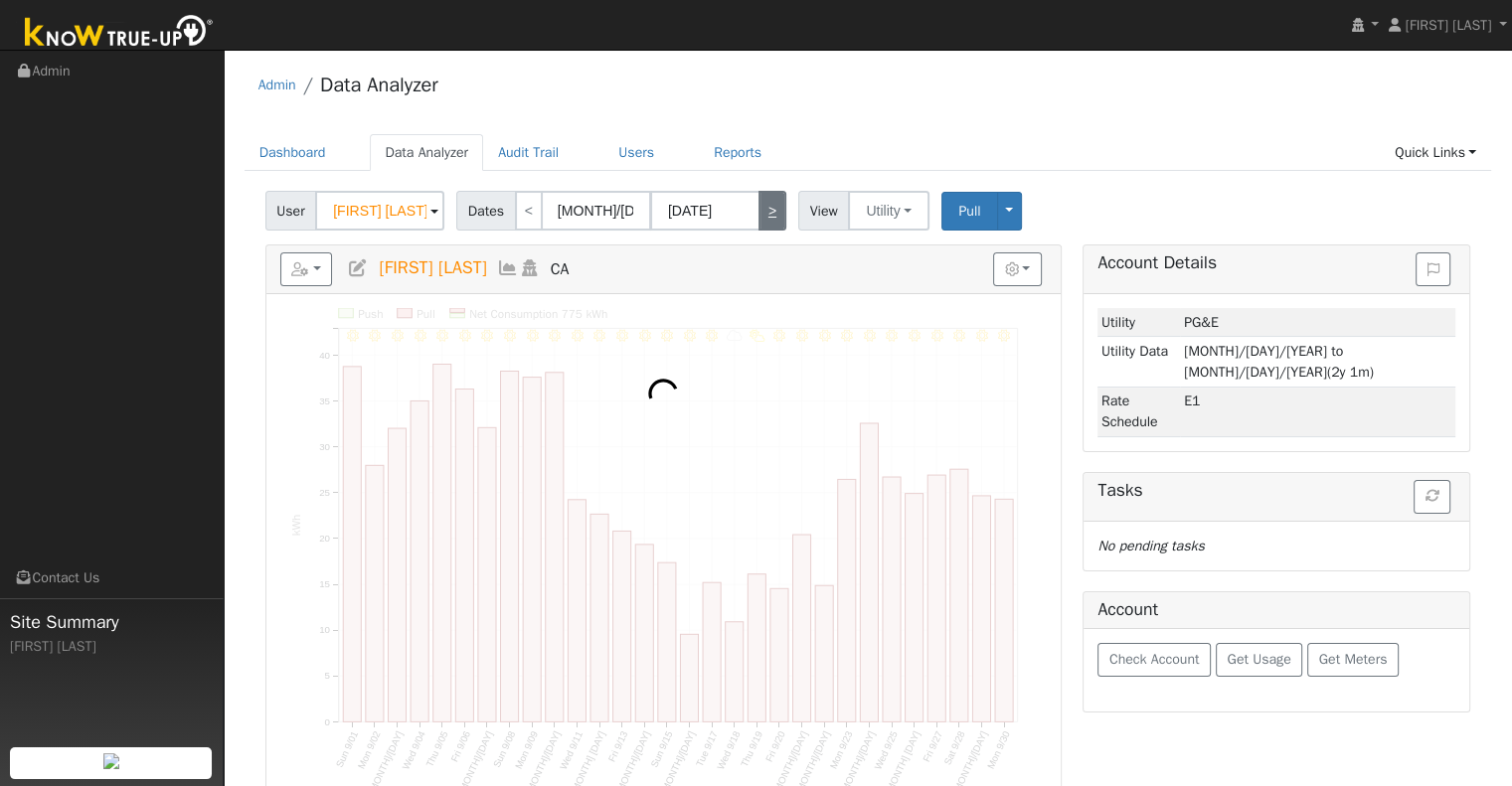 type on "12/31/2024" 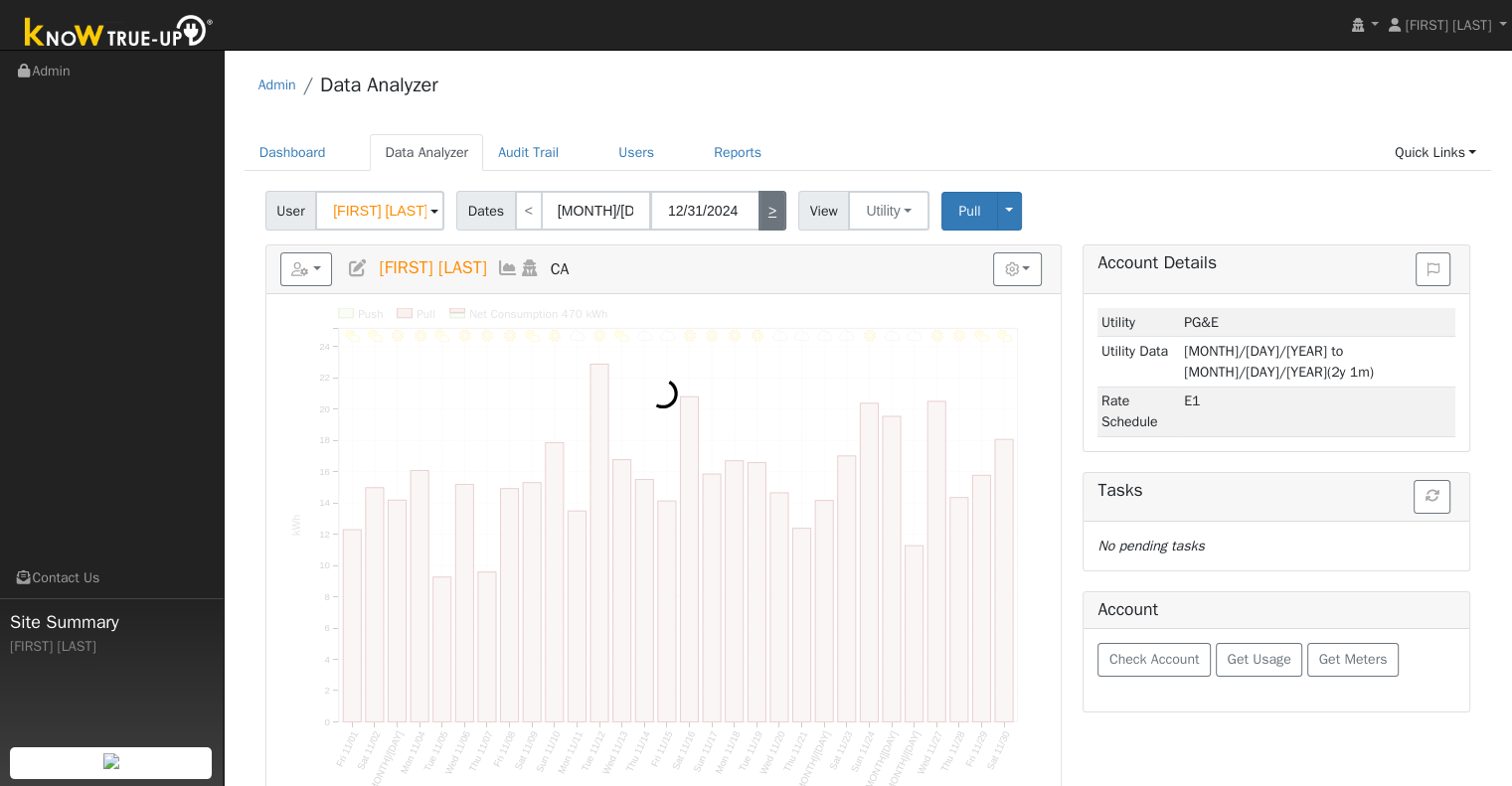 click on ">" at bounding box center (772, 211) 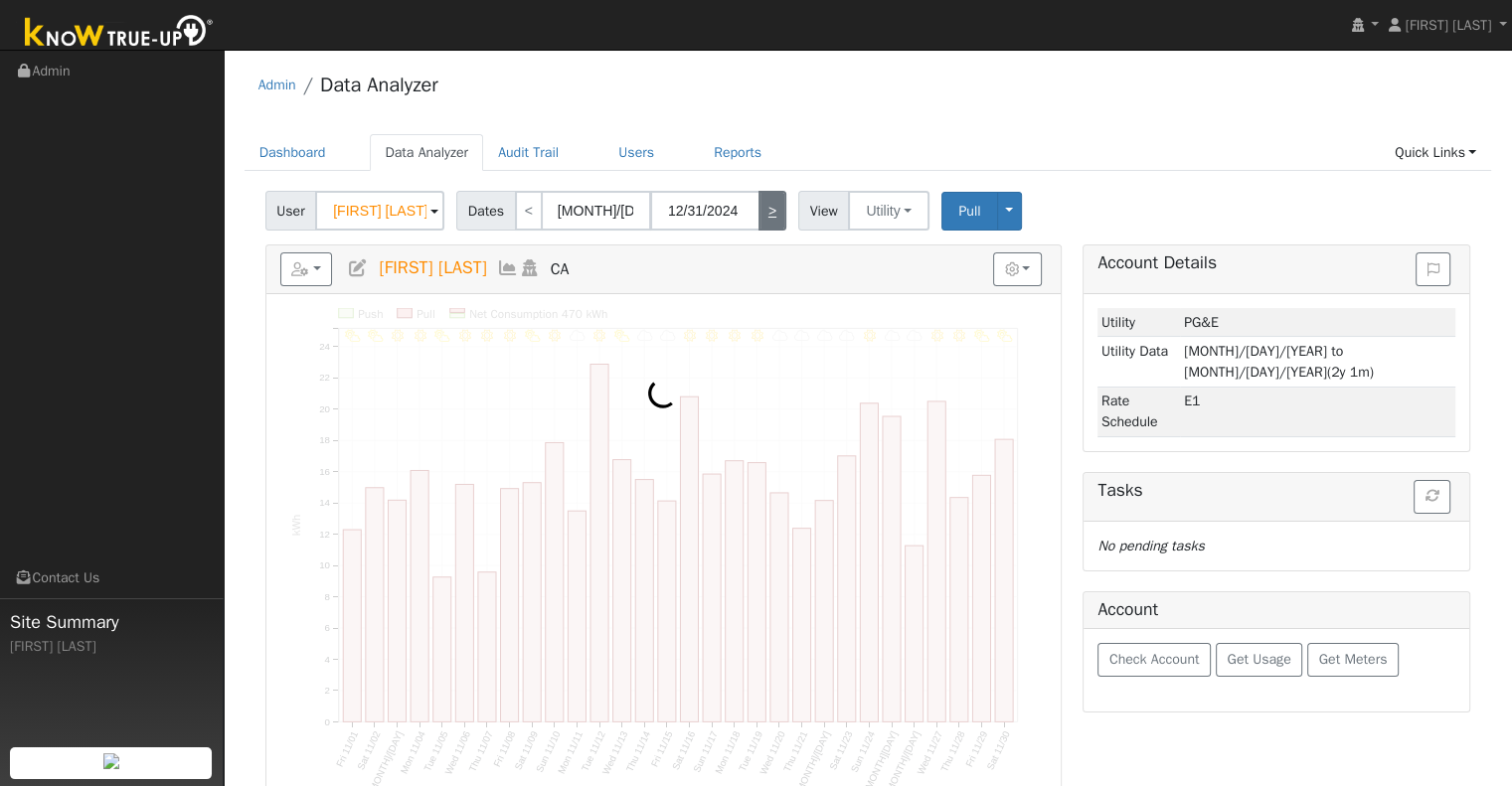 type on "[DATE]" 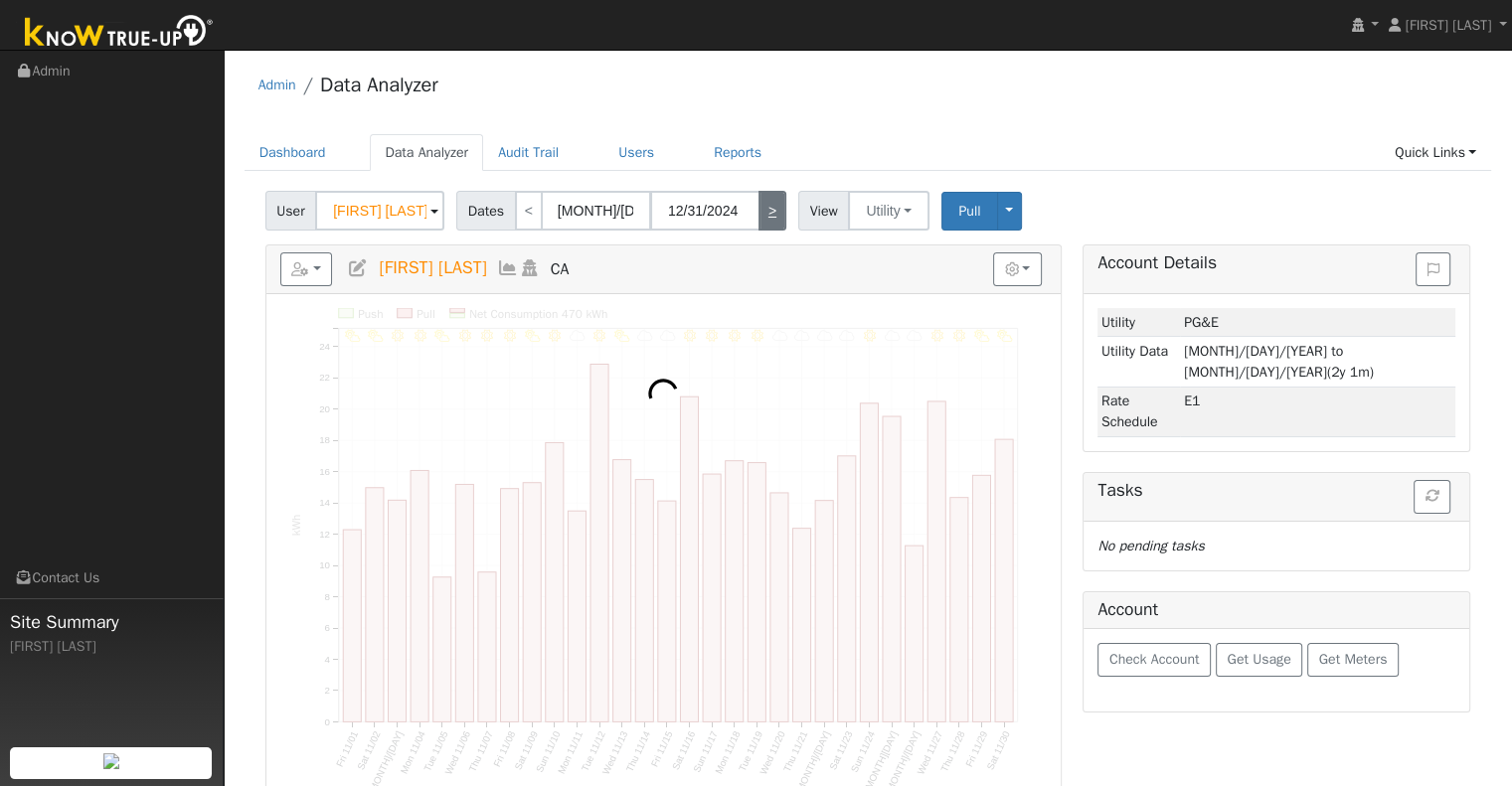 type on "01/31/2025" 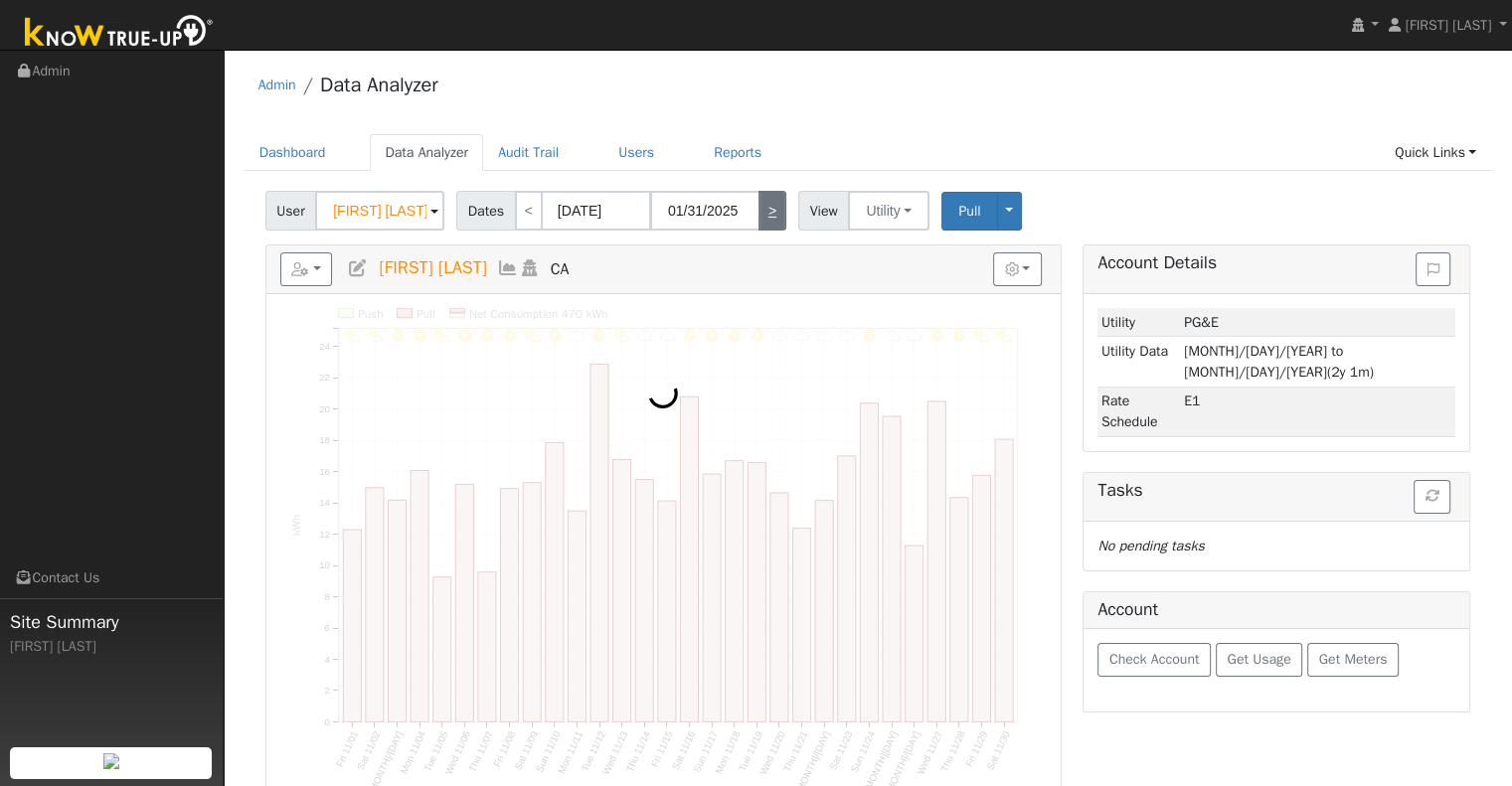 click on ">" at bounding box center (772, 211) 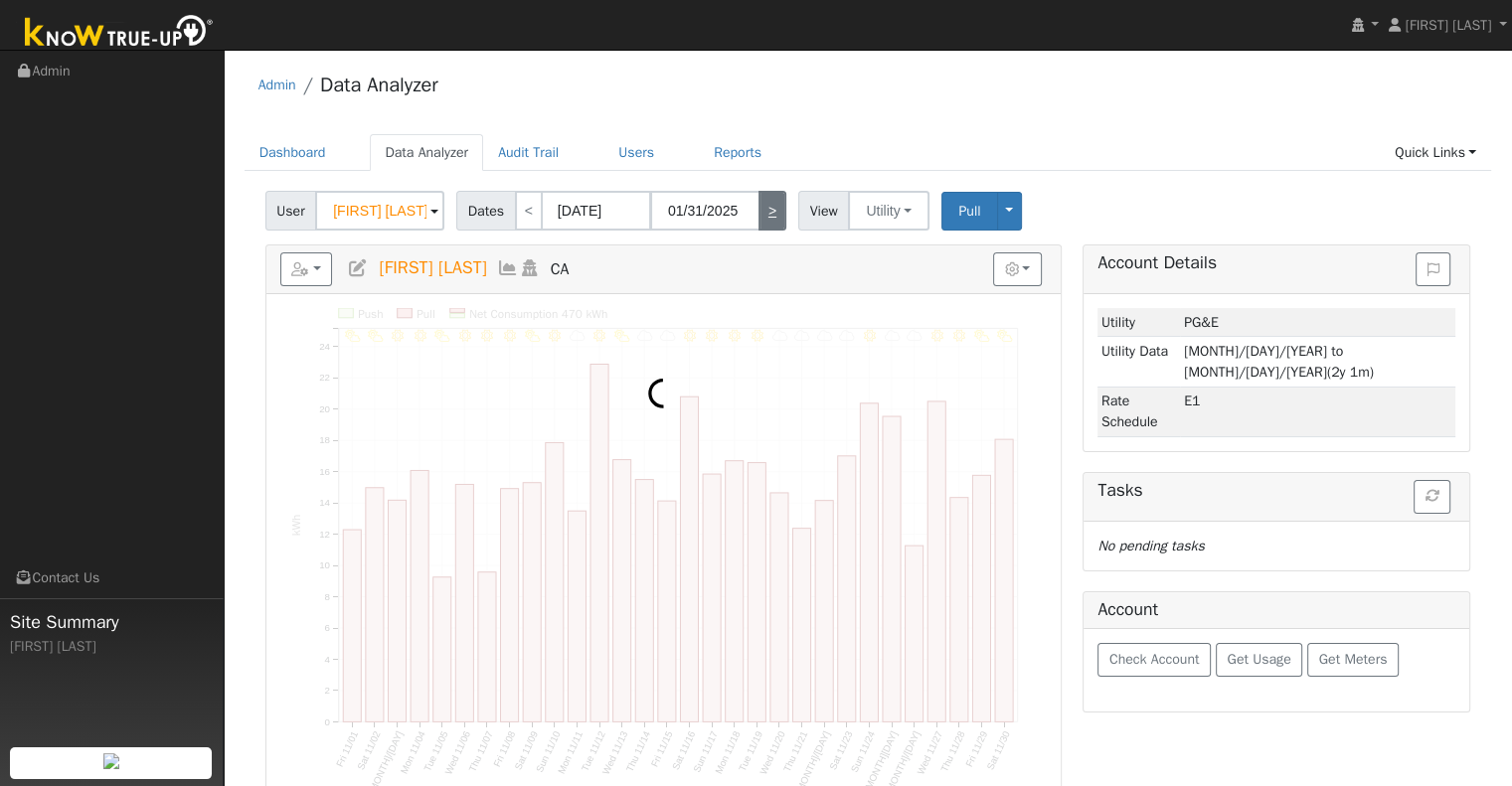 type on "02/01/2025" 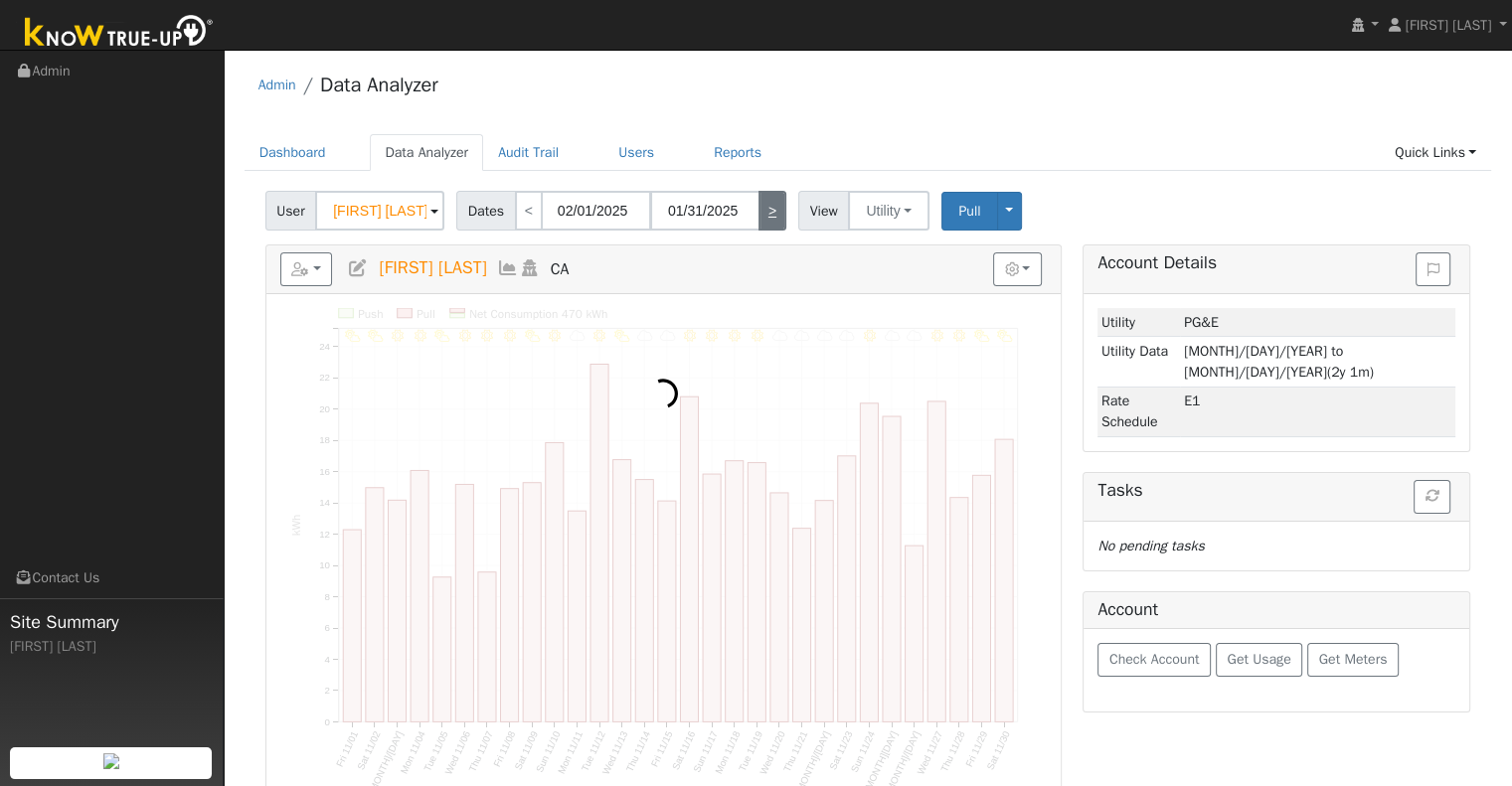 type on "02/28/2025" 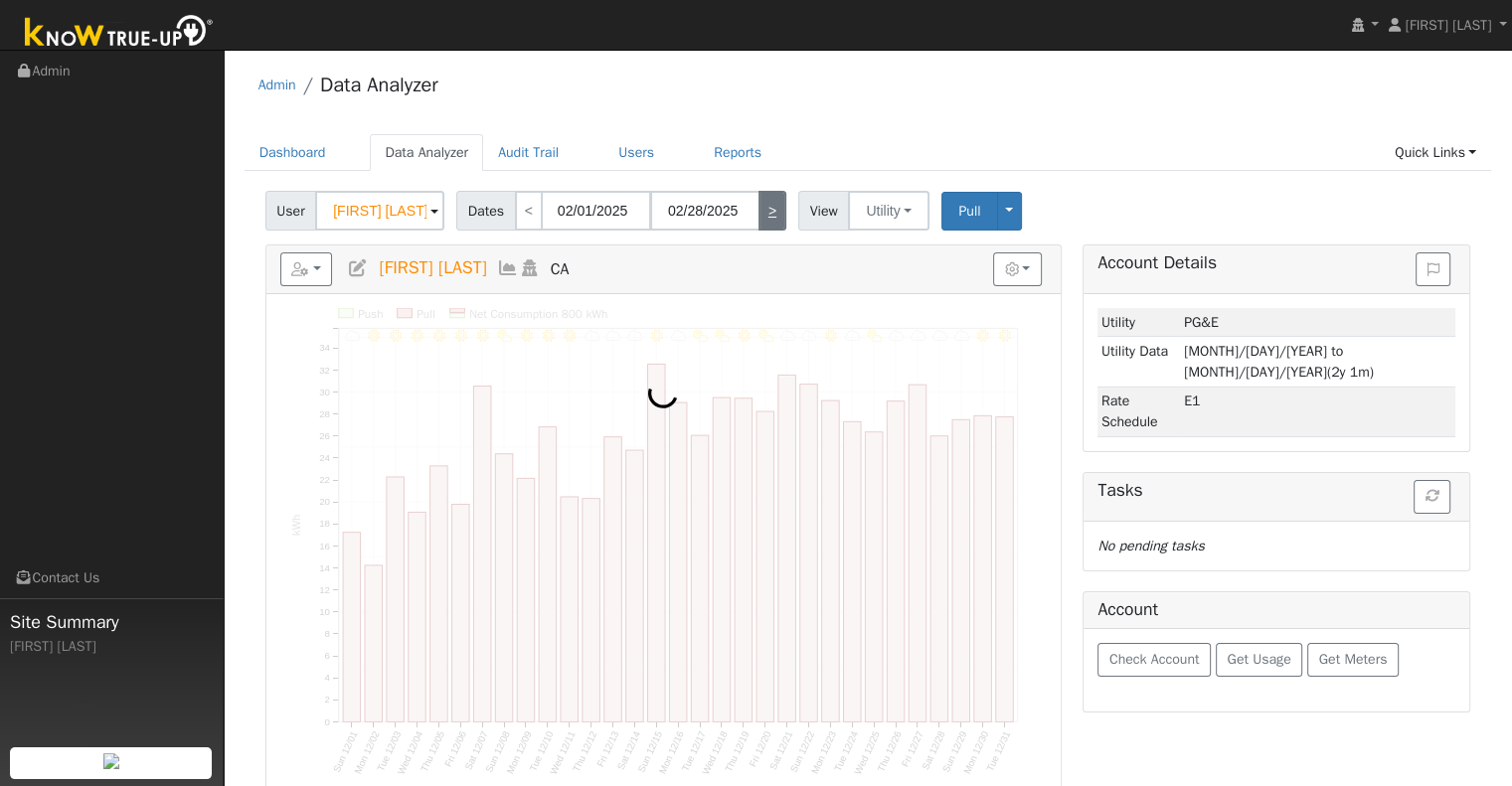 click on ">" at bounding box center (772, 211) 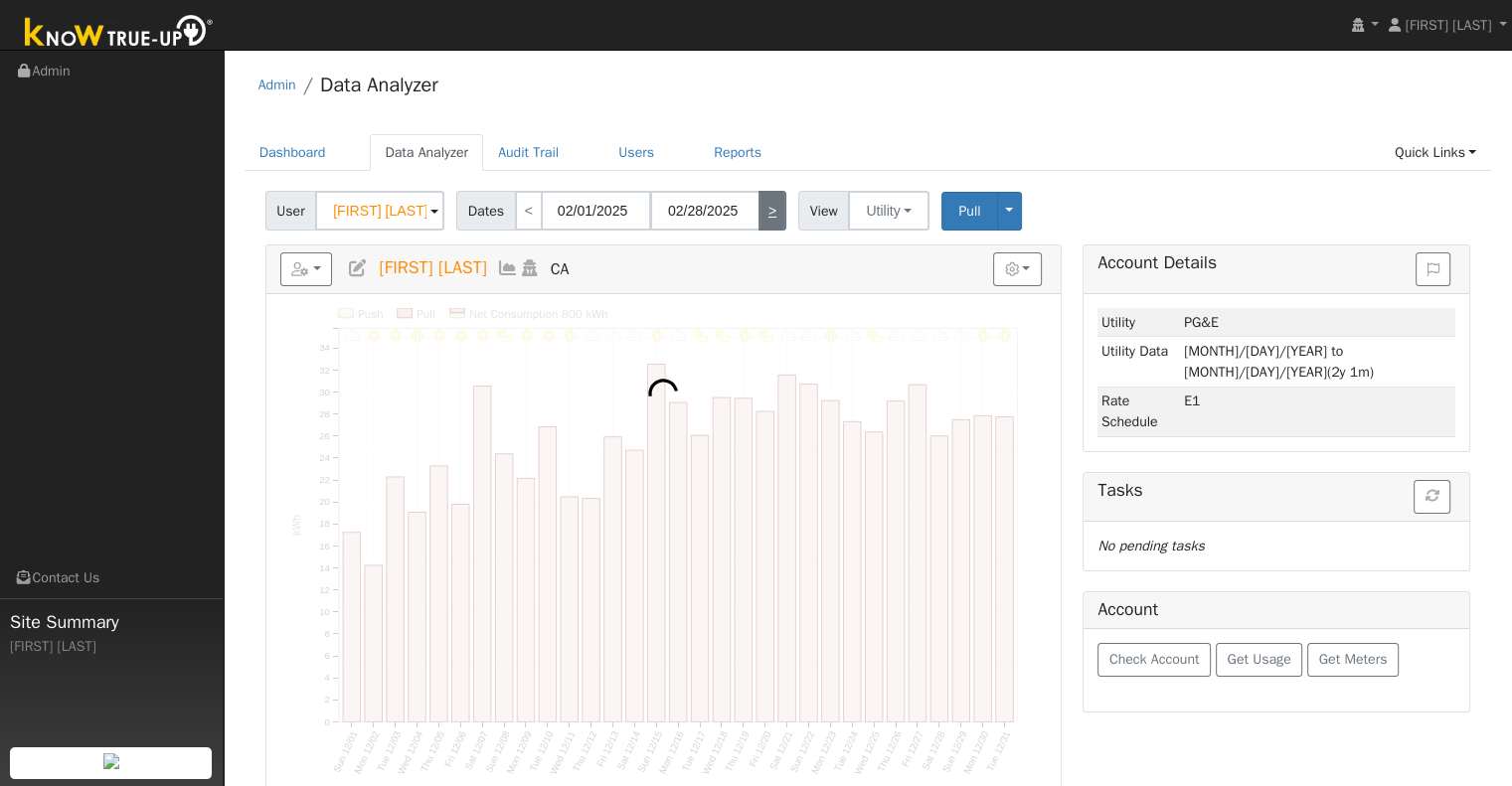 type on "03/01/2025" 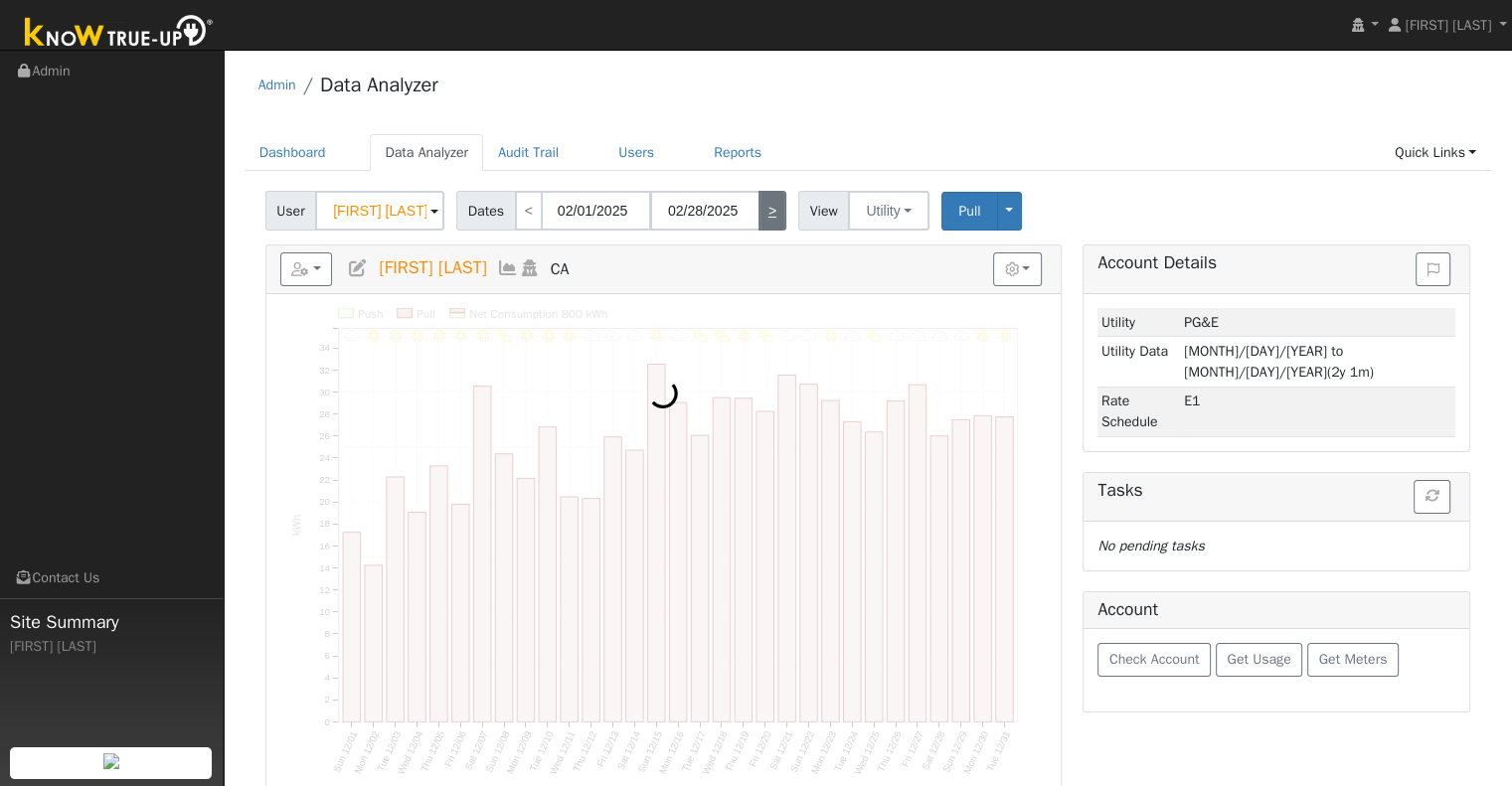 type on "[MONTH]/[DAY]/[YEAR]" 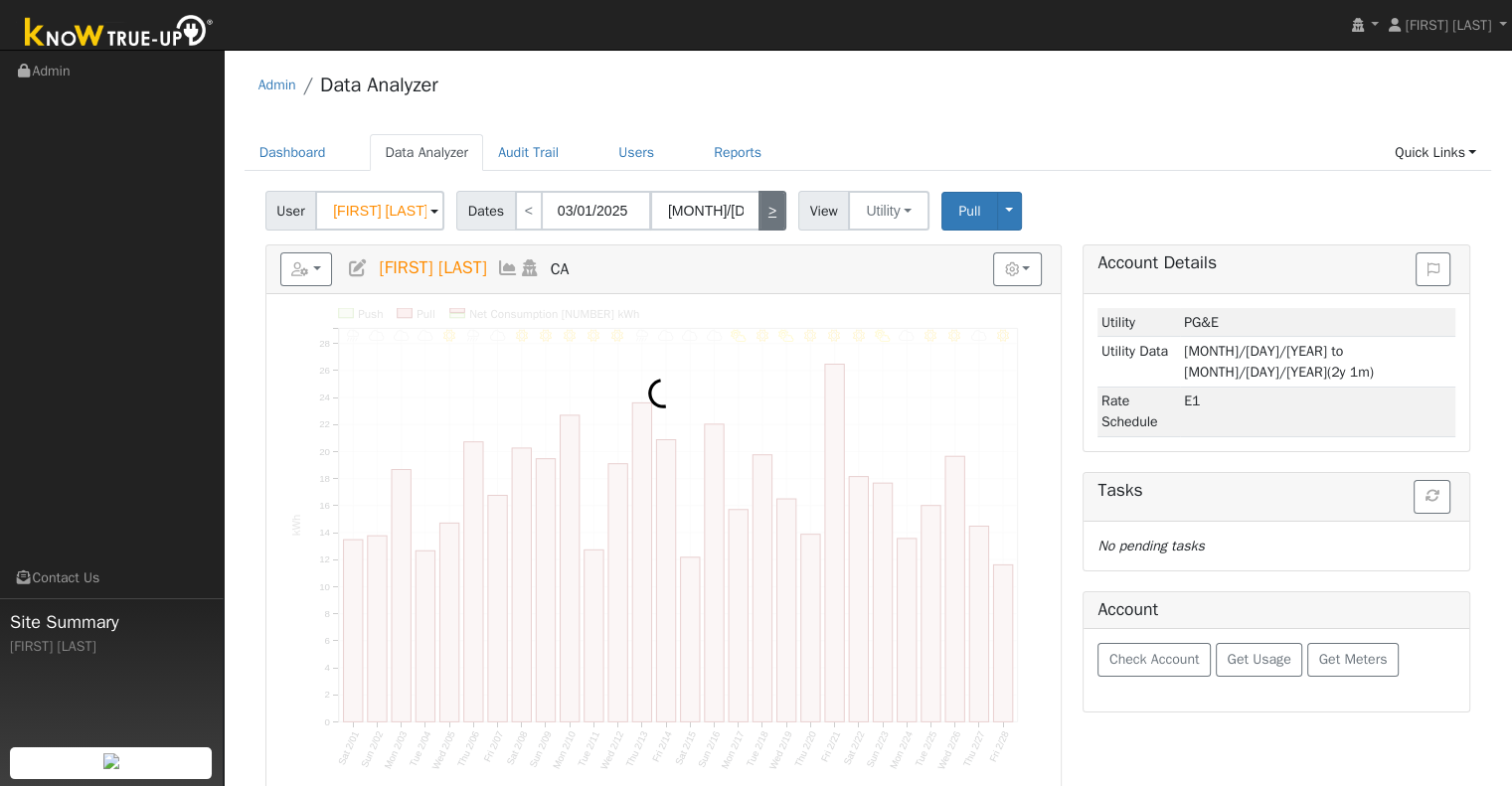 click on ">" at bounding box center [772, 211] 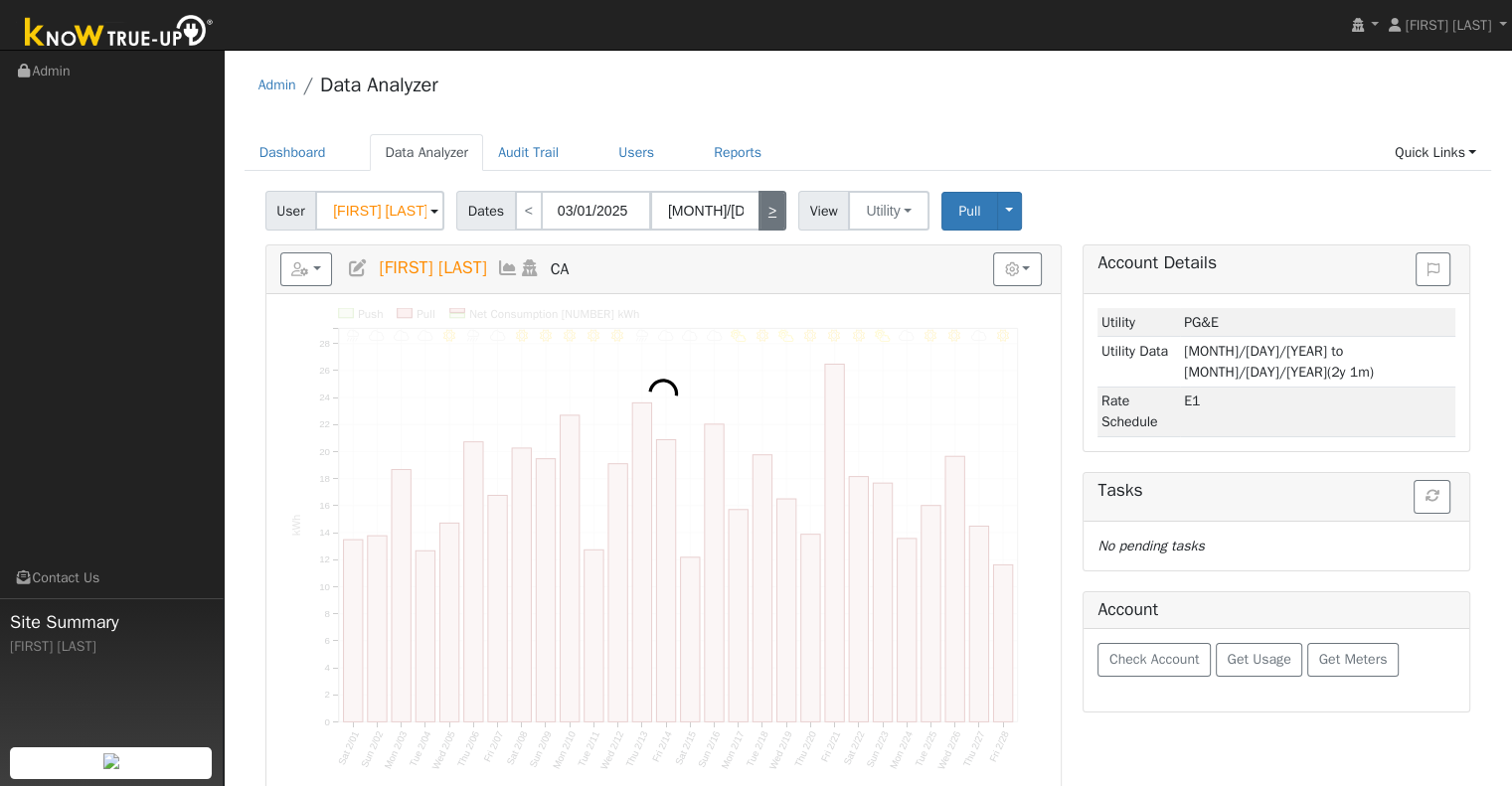 type on "[MONTH]/[DAY]/[YEAR]" 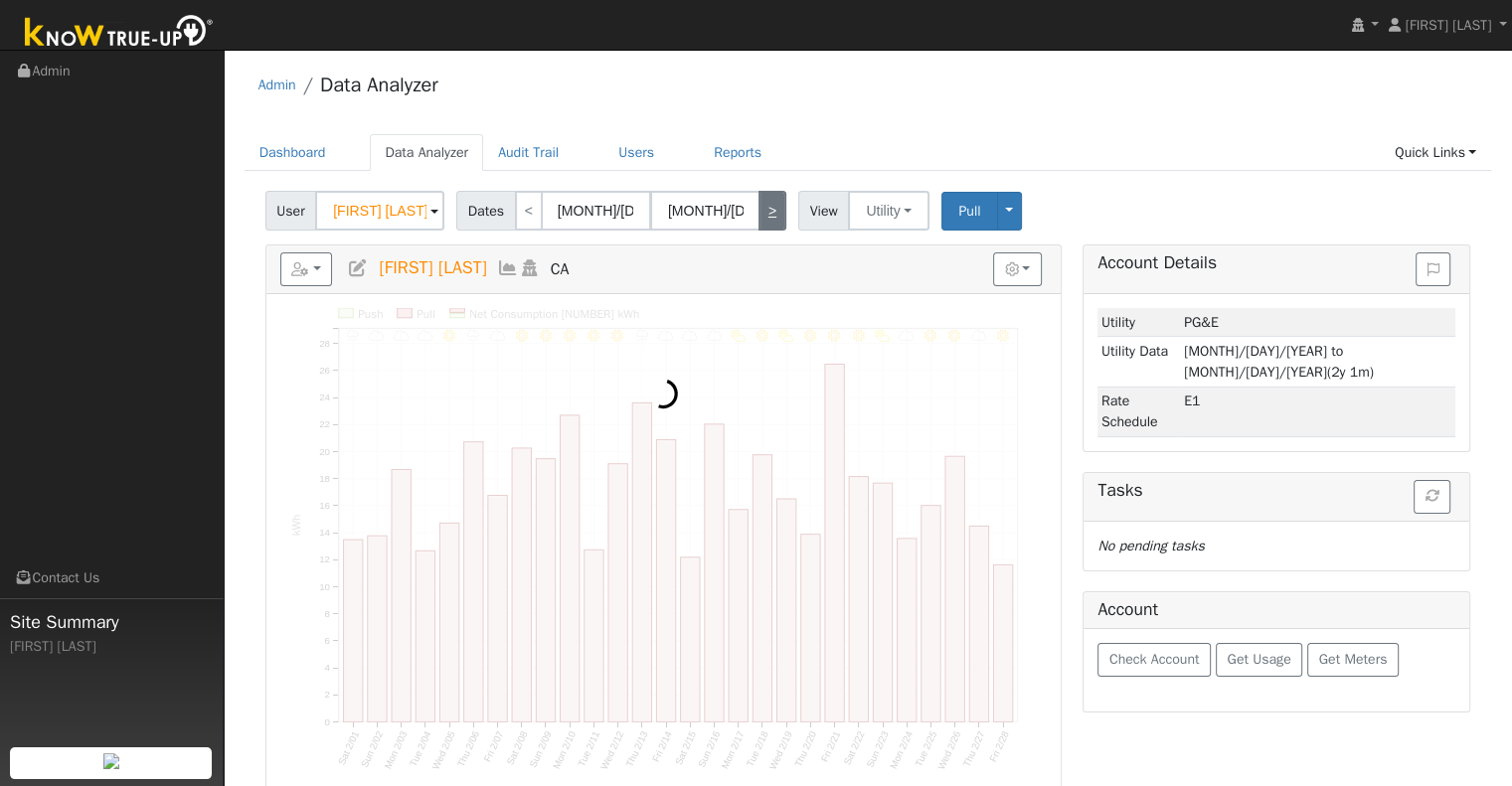type on "04/30/2025" 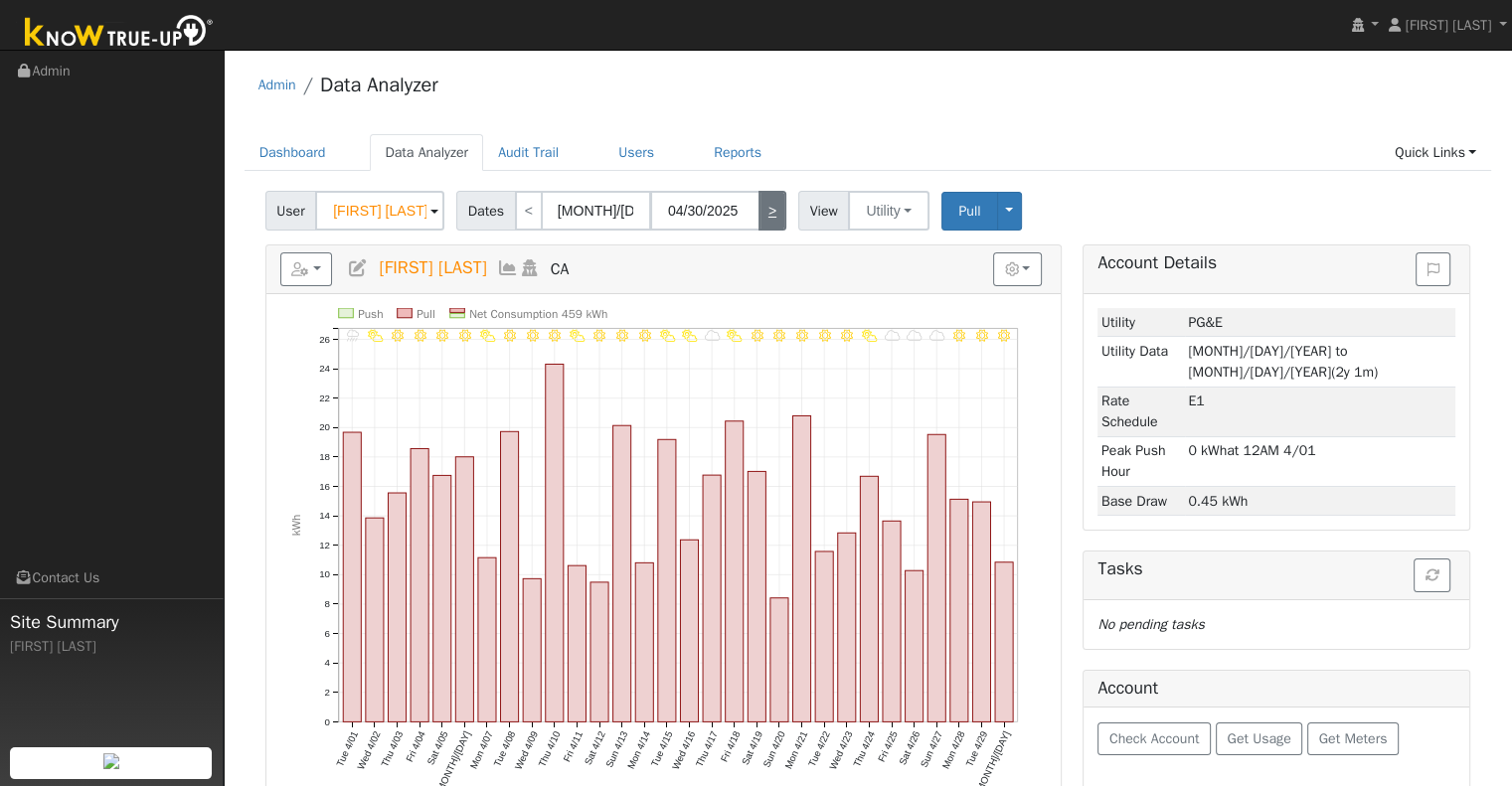 click on ">" at bounding box center (772, 211) 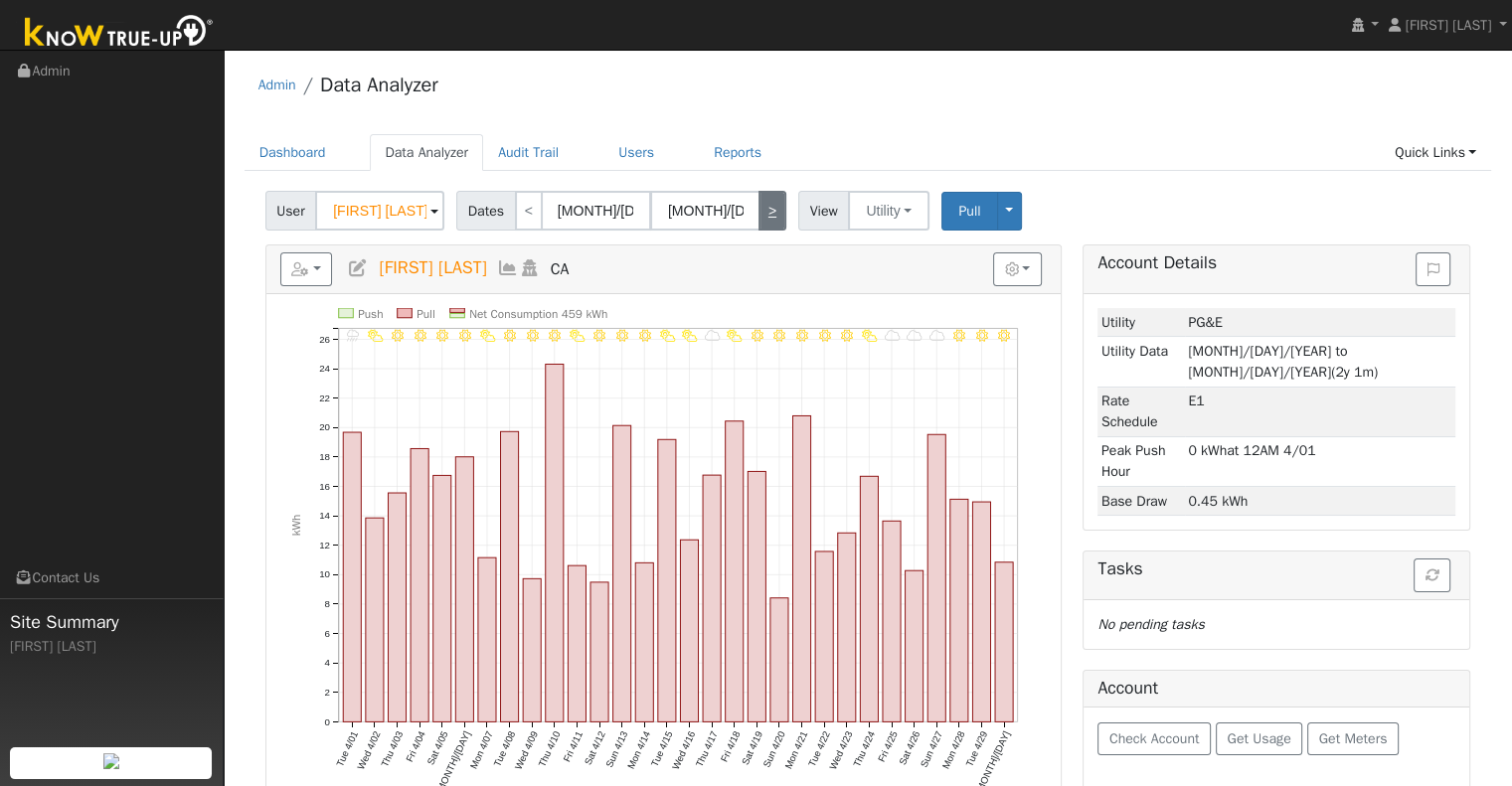 click on ">" at bounding box center (772, 211) 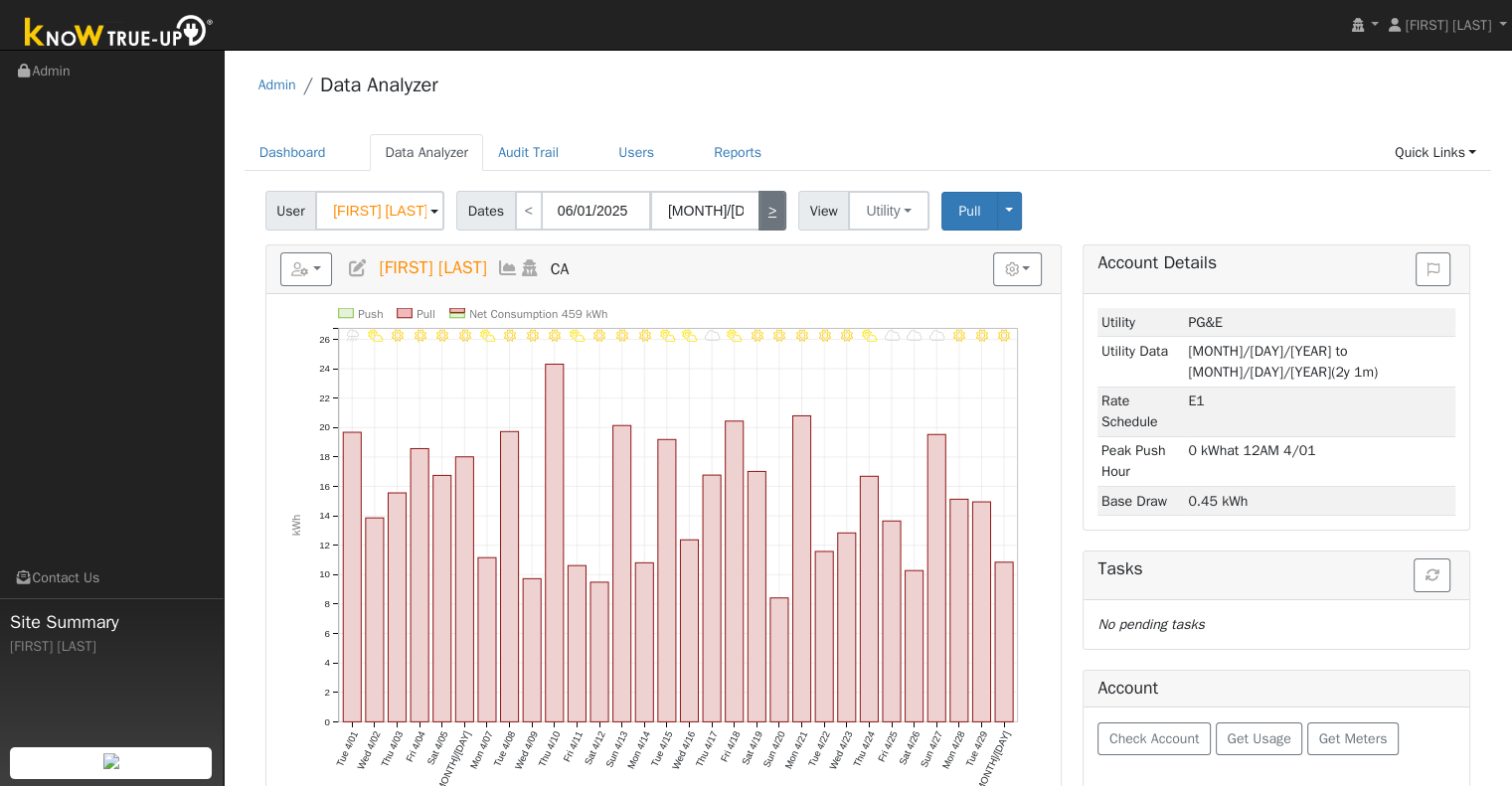 type on "06/30/2025" 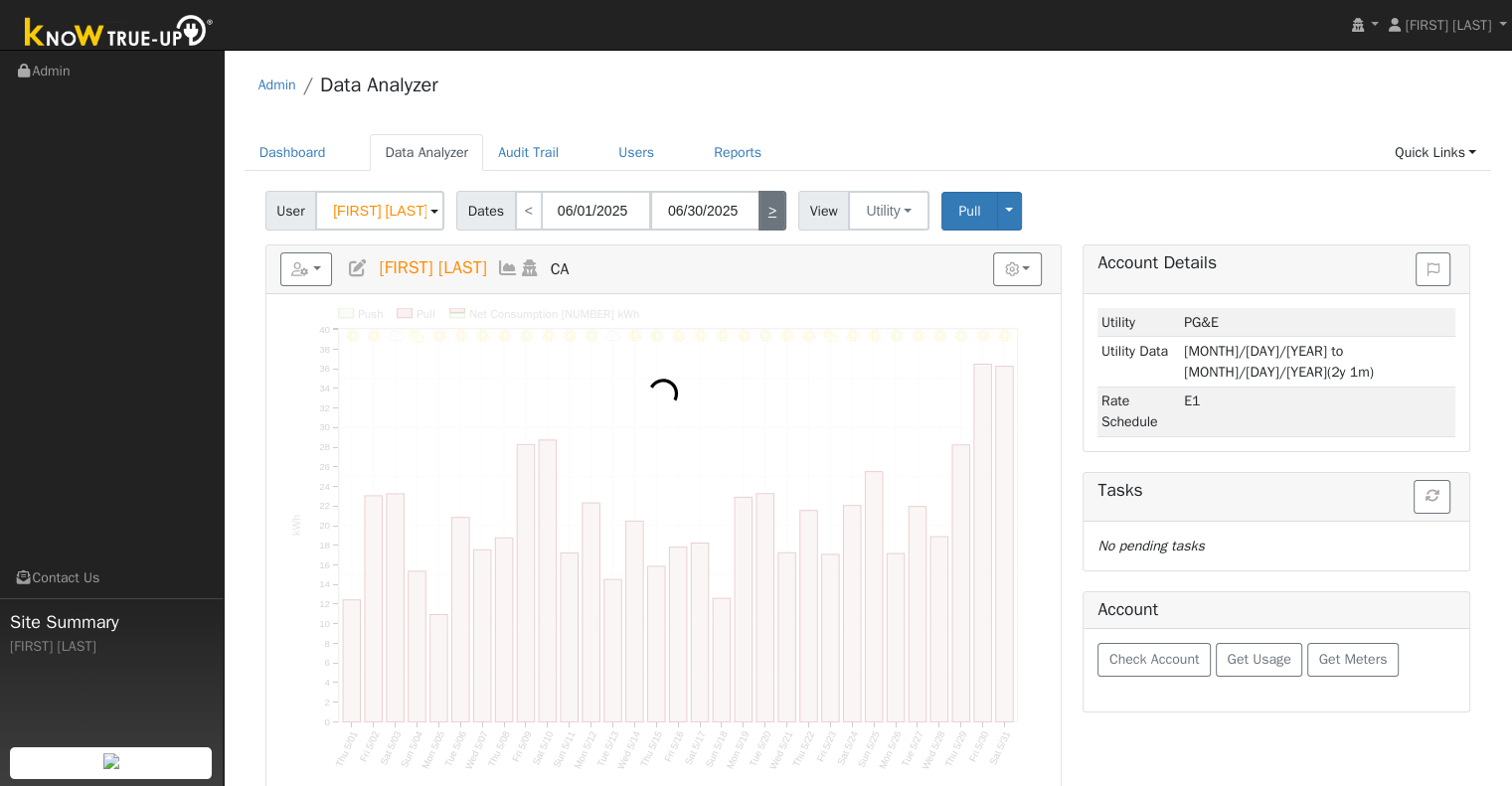 click on ">" at bounding box center (772, 211) 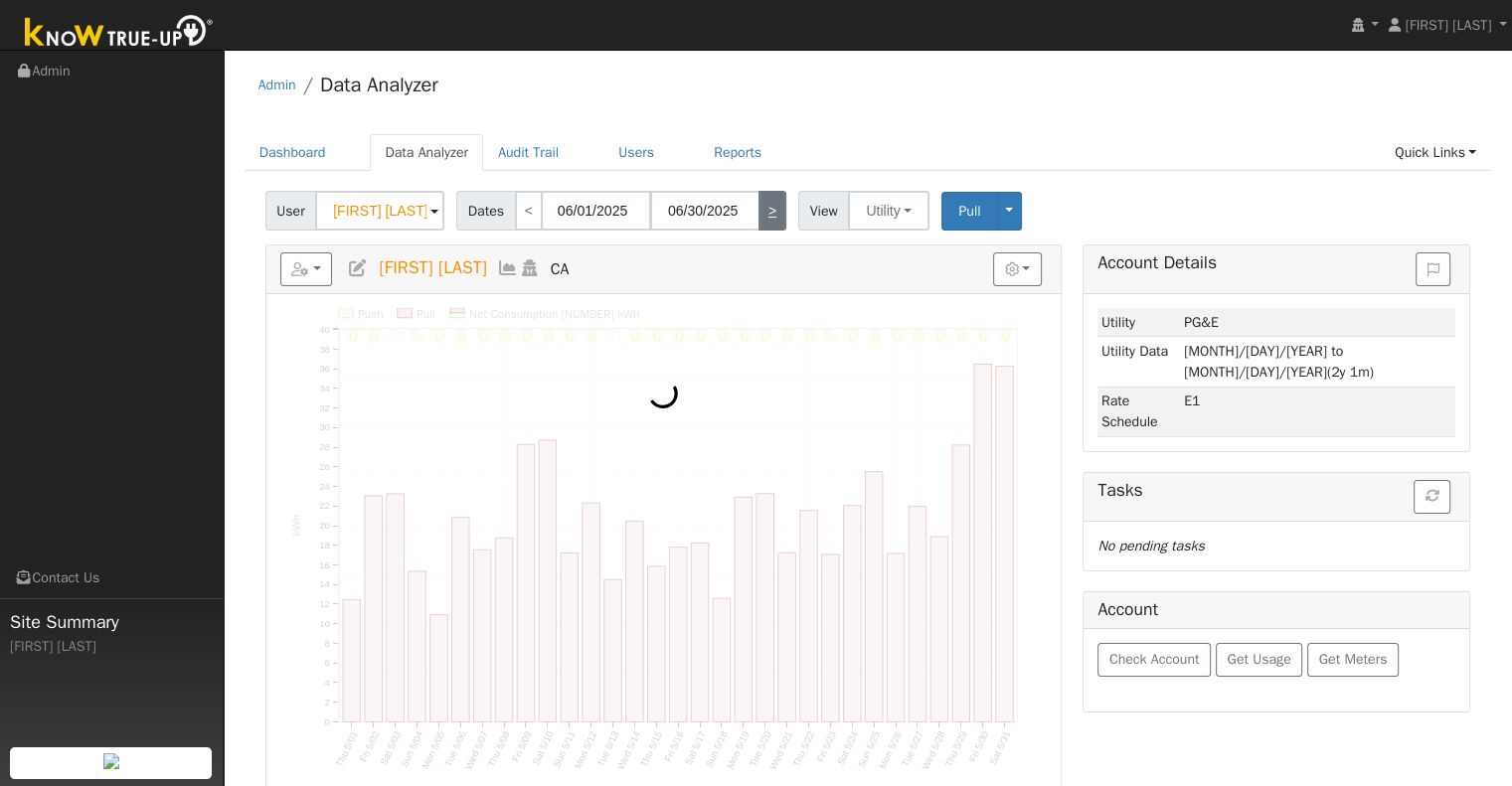type on "07/01/2025" 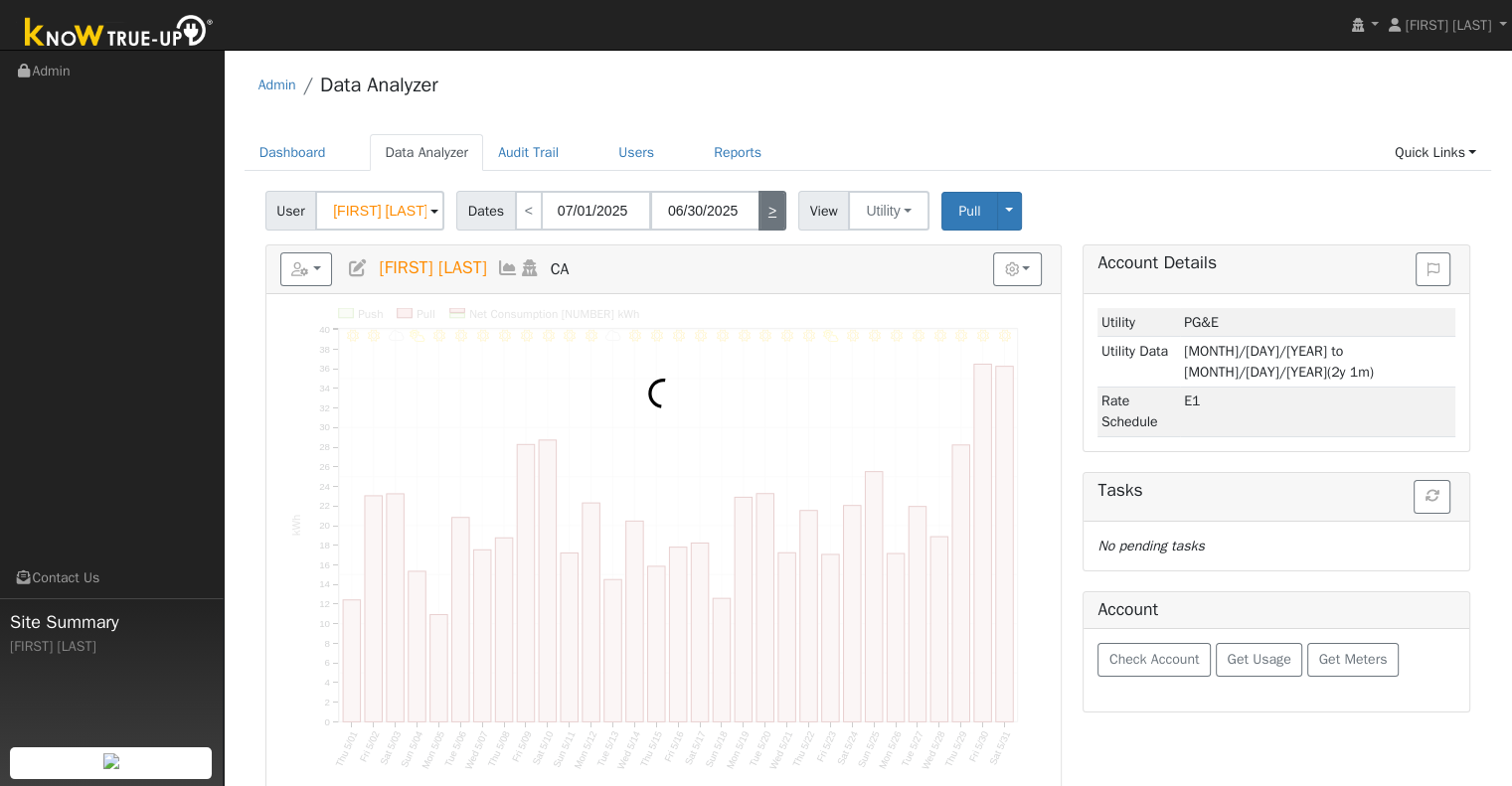 type on "07/31/2025" 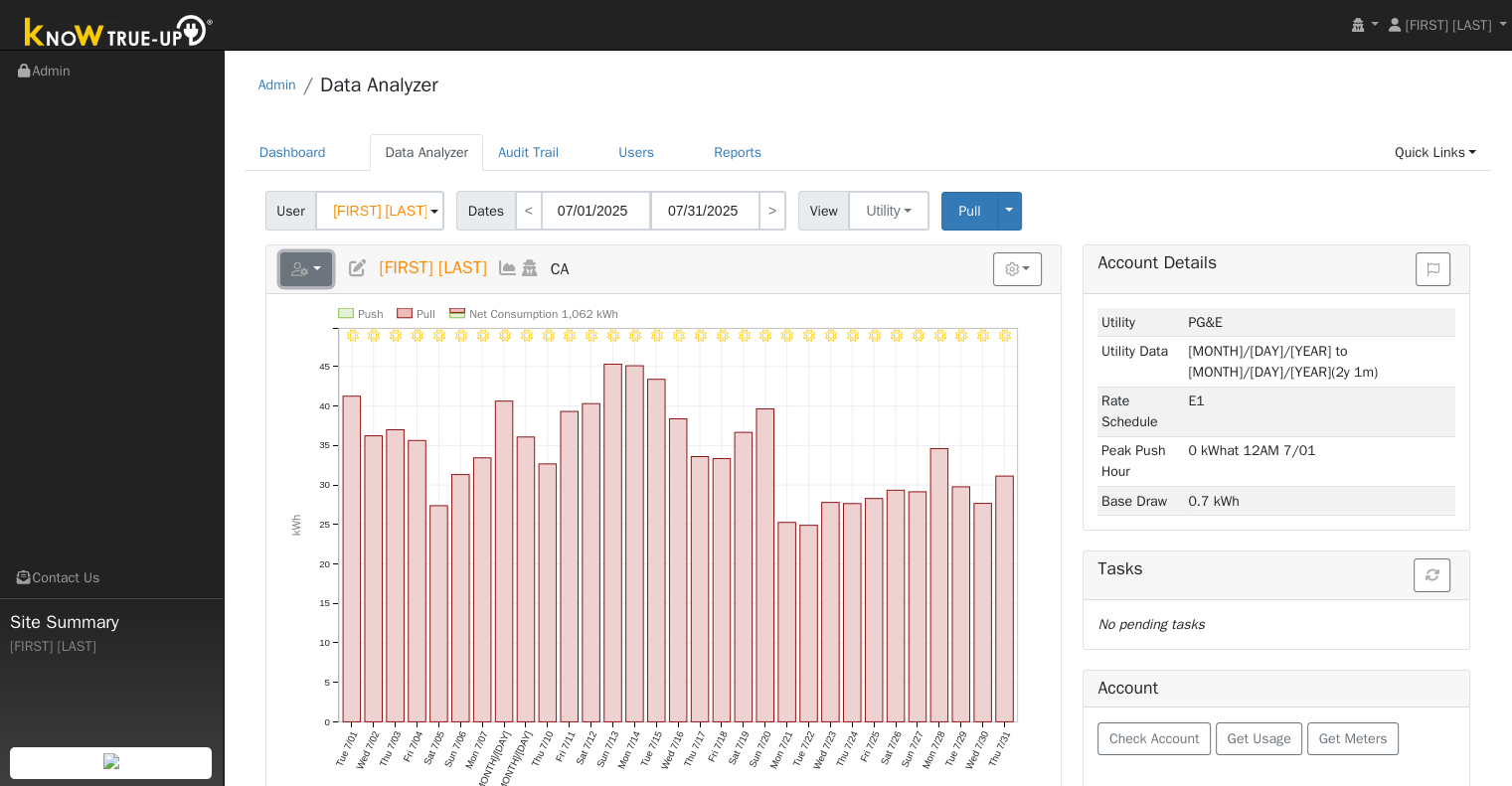 click at bounding box center (300, 269) 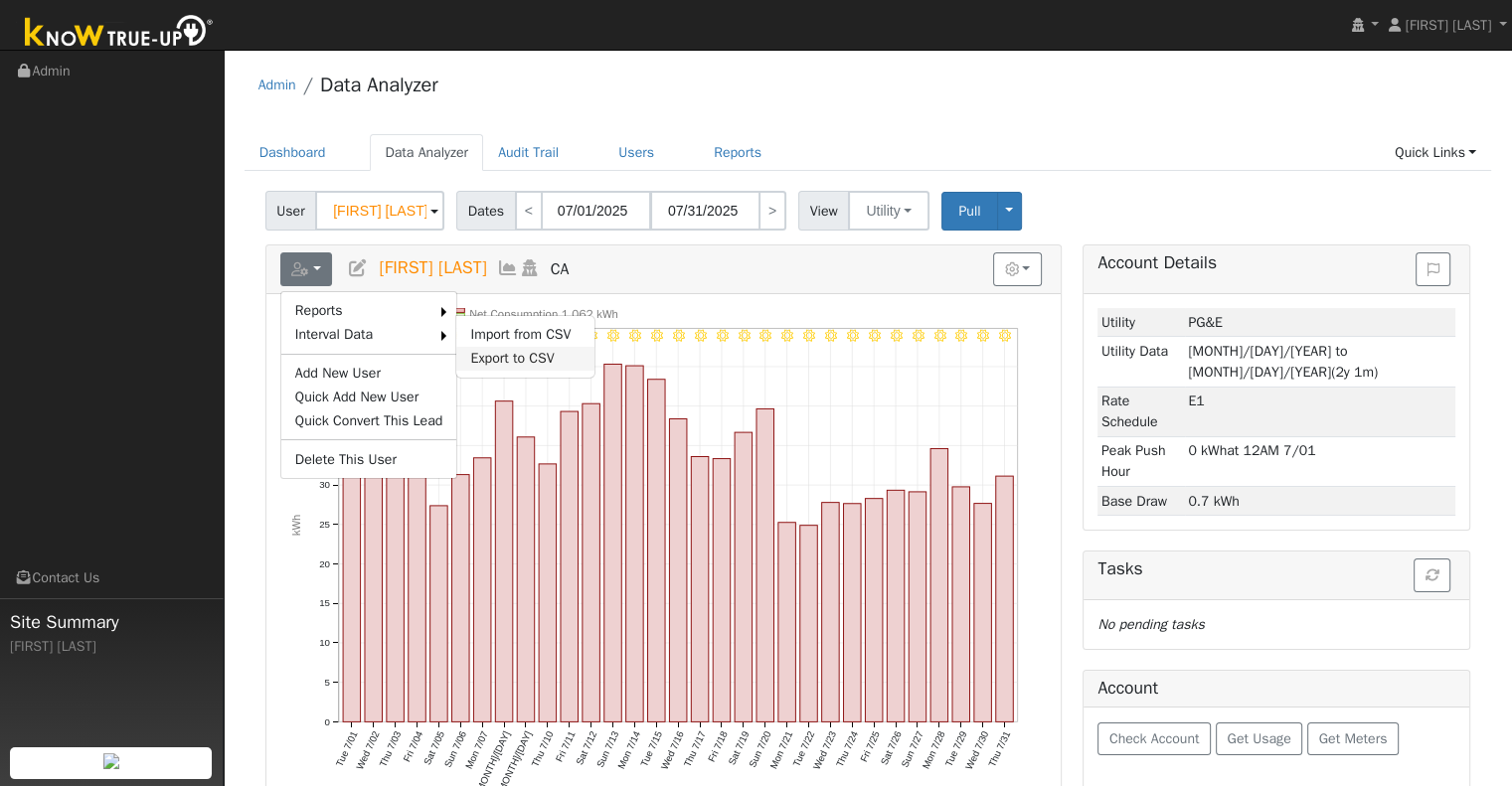 click on "Export to CSV" at bounding box center (525, 359) 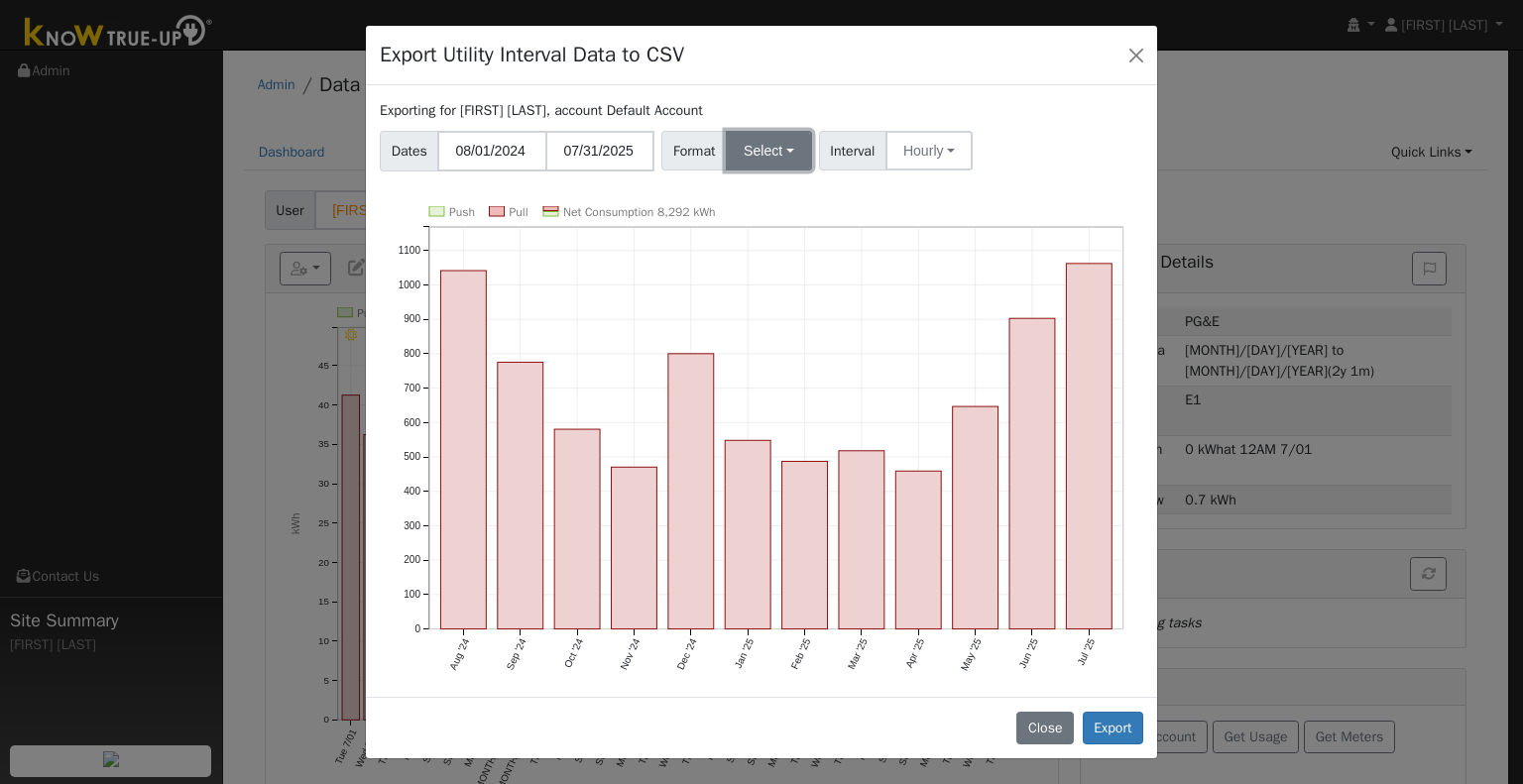 click on "Select" at bounding box center [768, 151] 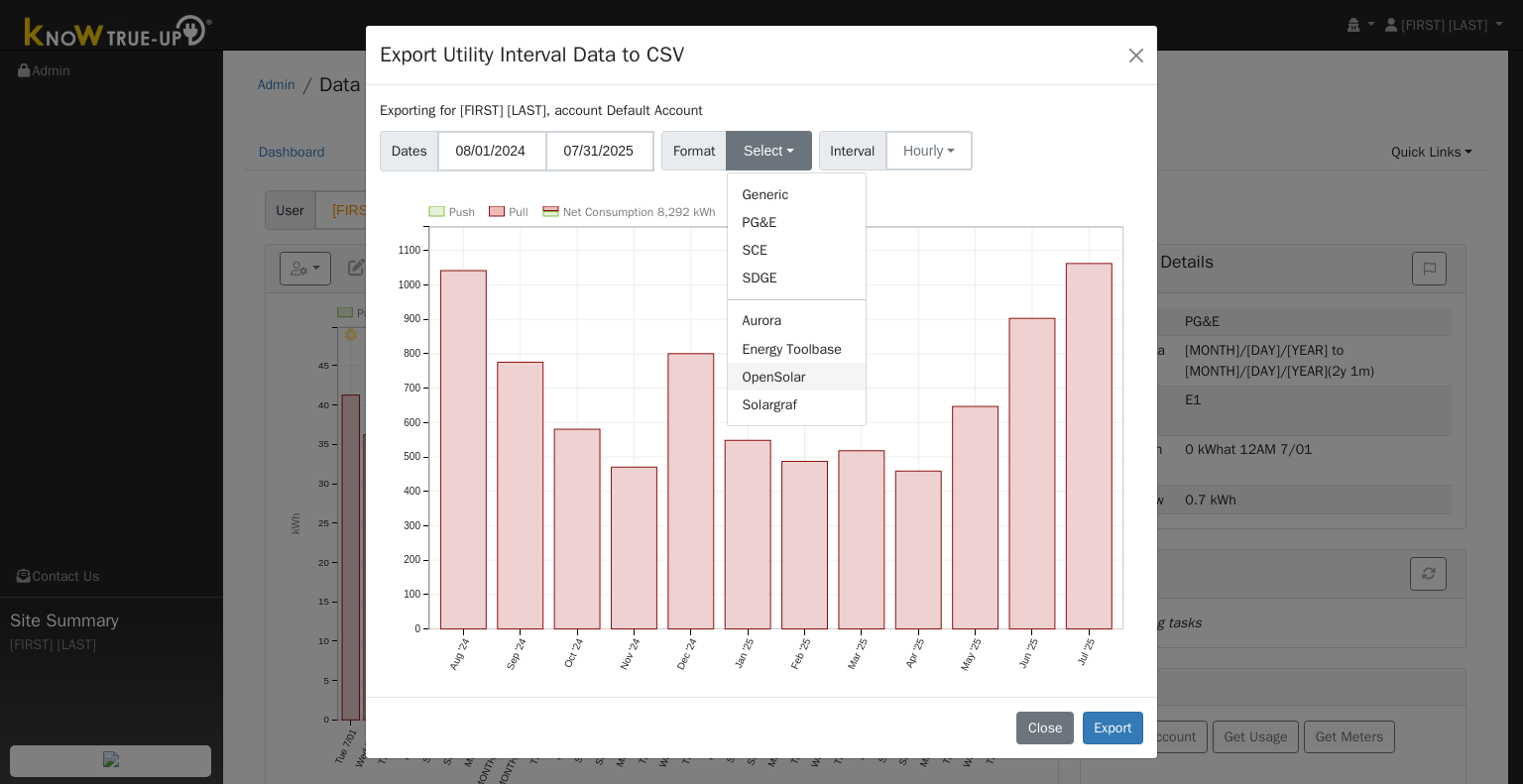 click on "OpenSolar" at bounding box center [796, 377] 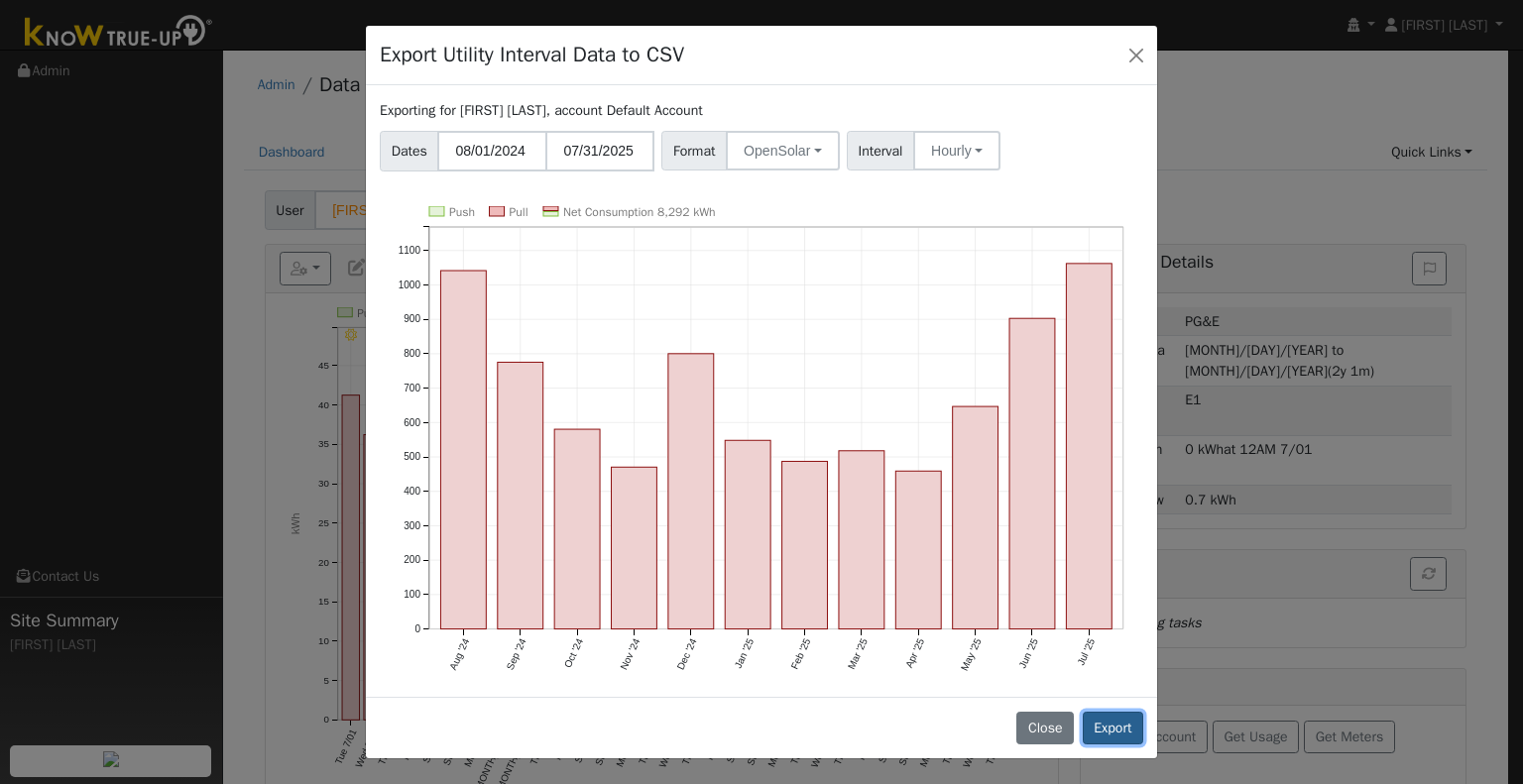 click on "Export" at bounding box center (1113, 728) 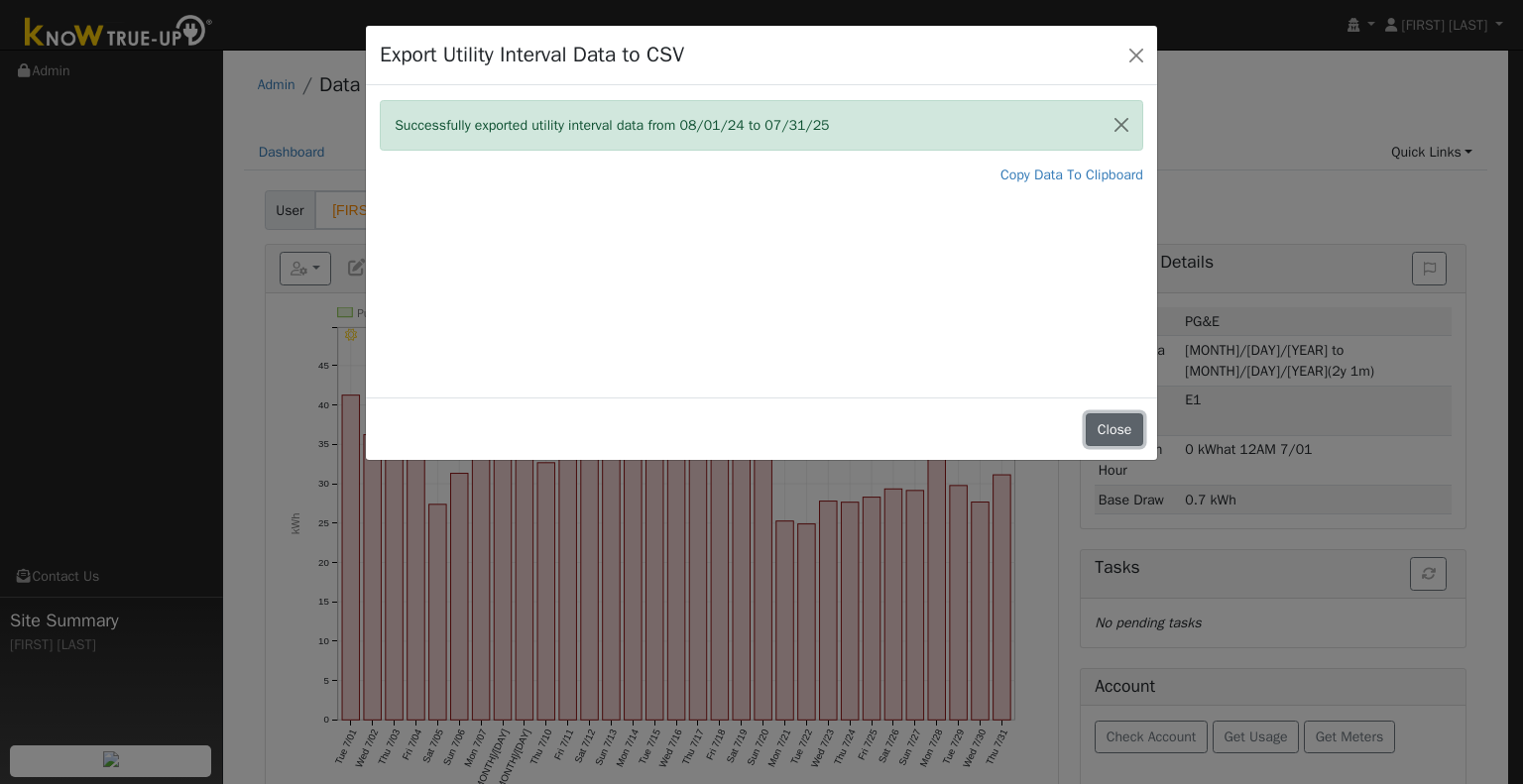 click on "Close" at bounding box center [1114, 430] 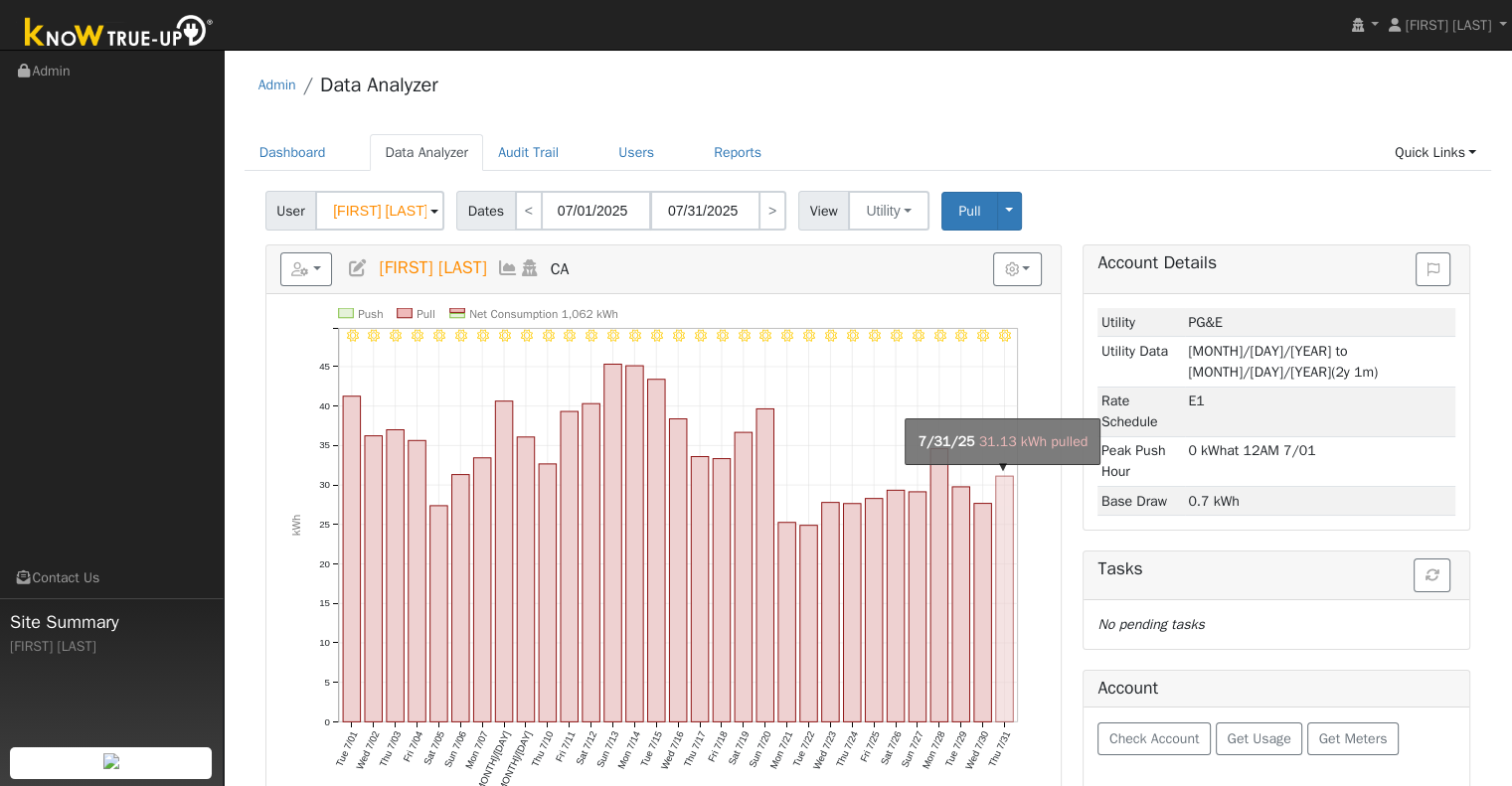 click on "onclick=""" 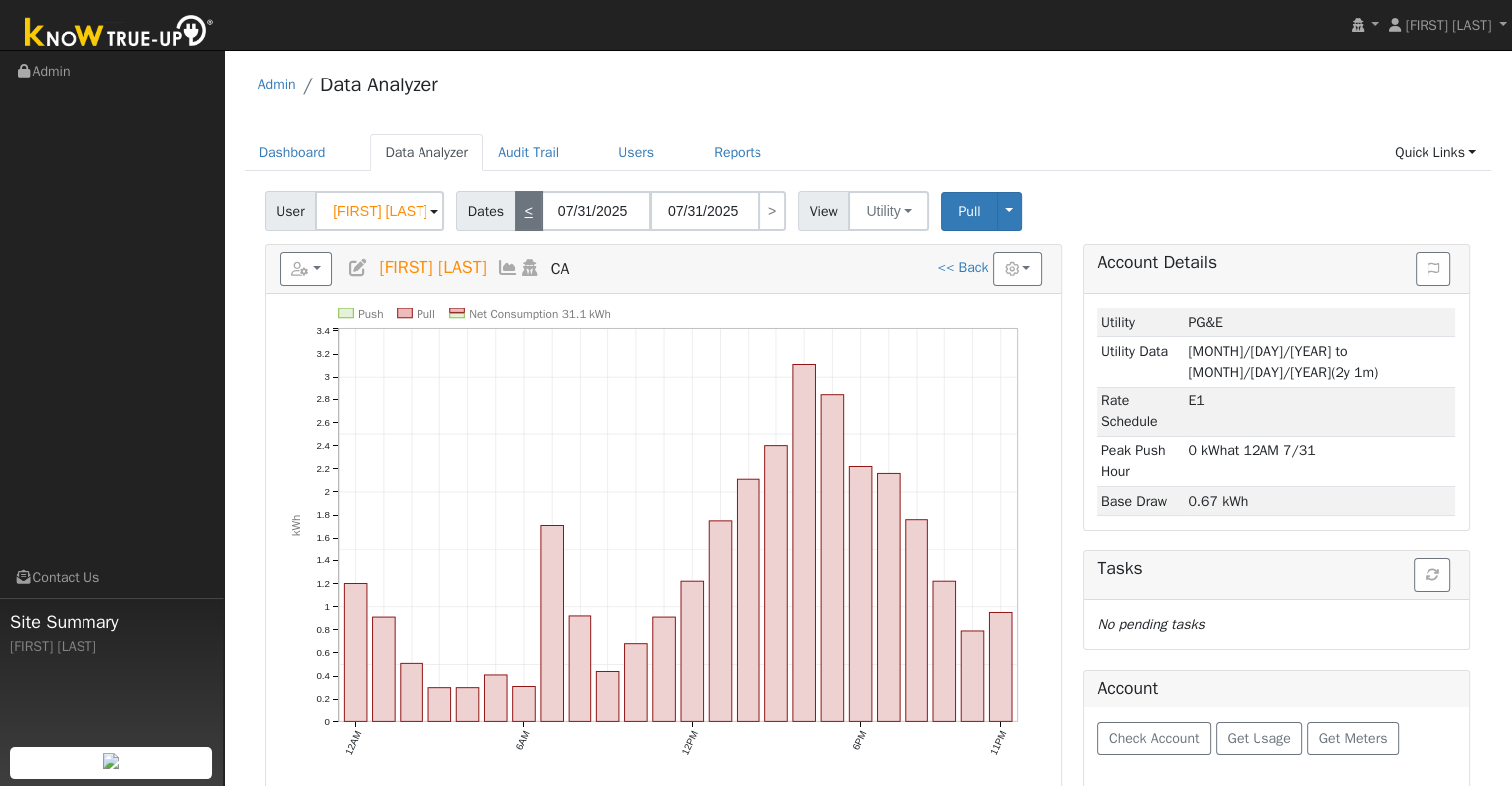 click on "<" at bounding box center [529, 211] 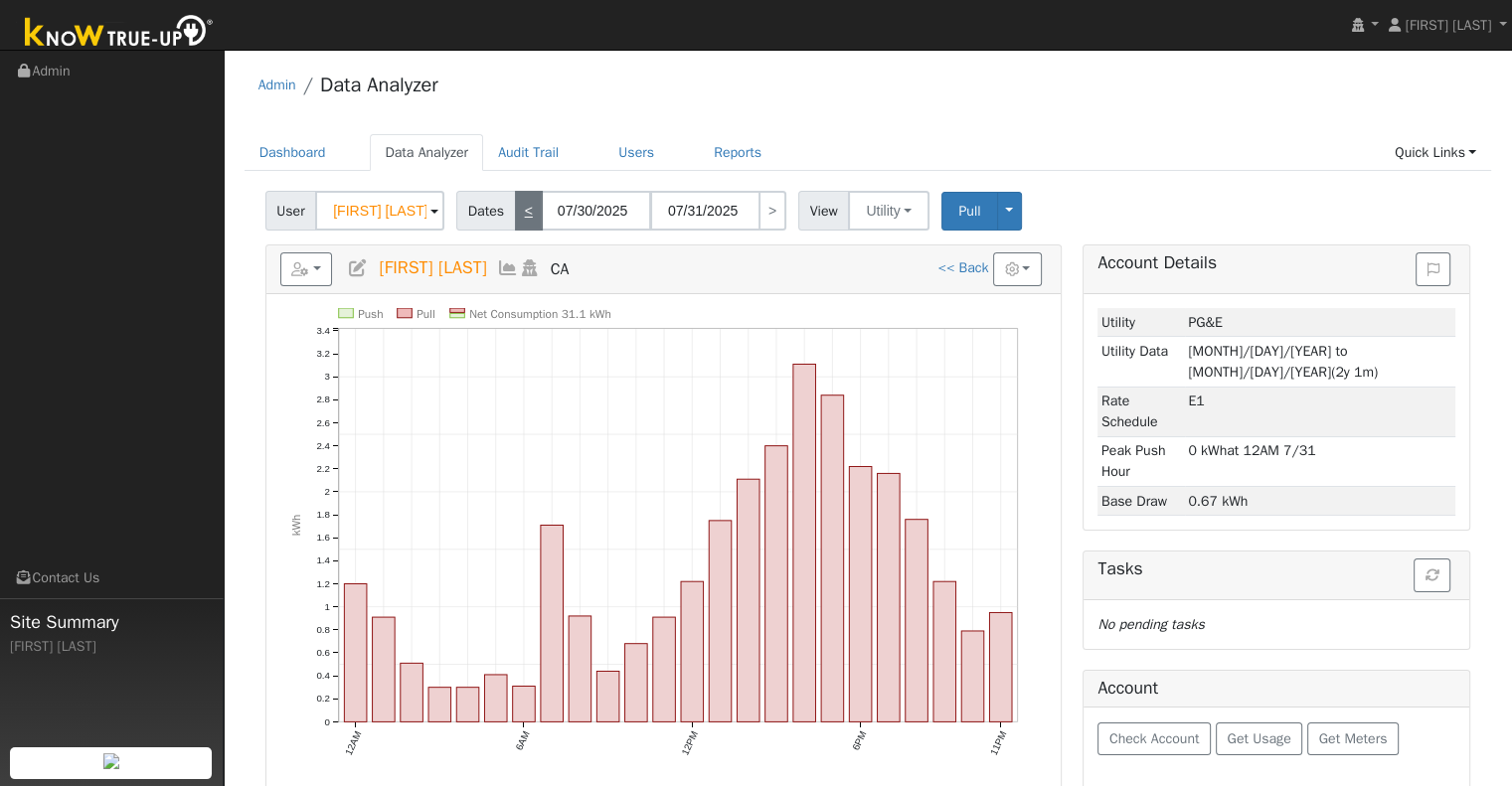 type on "07/30/2025" 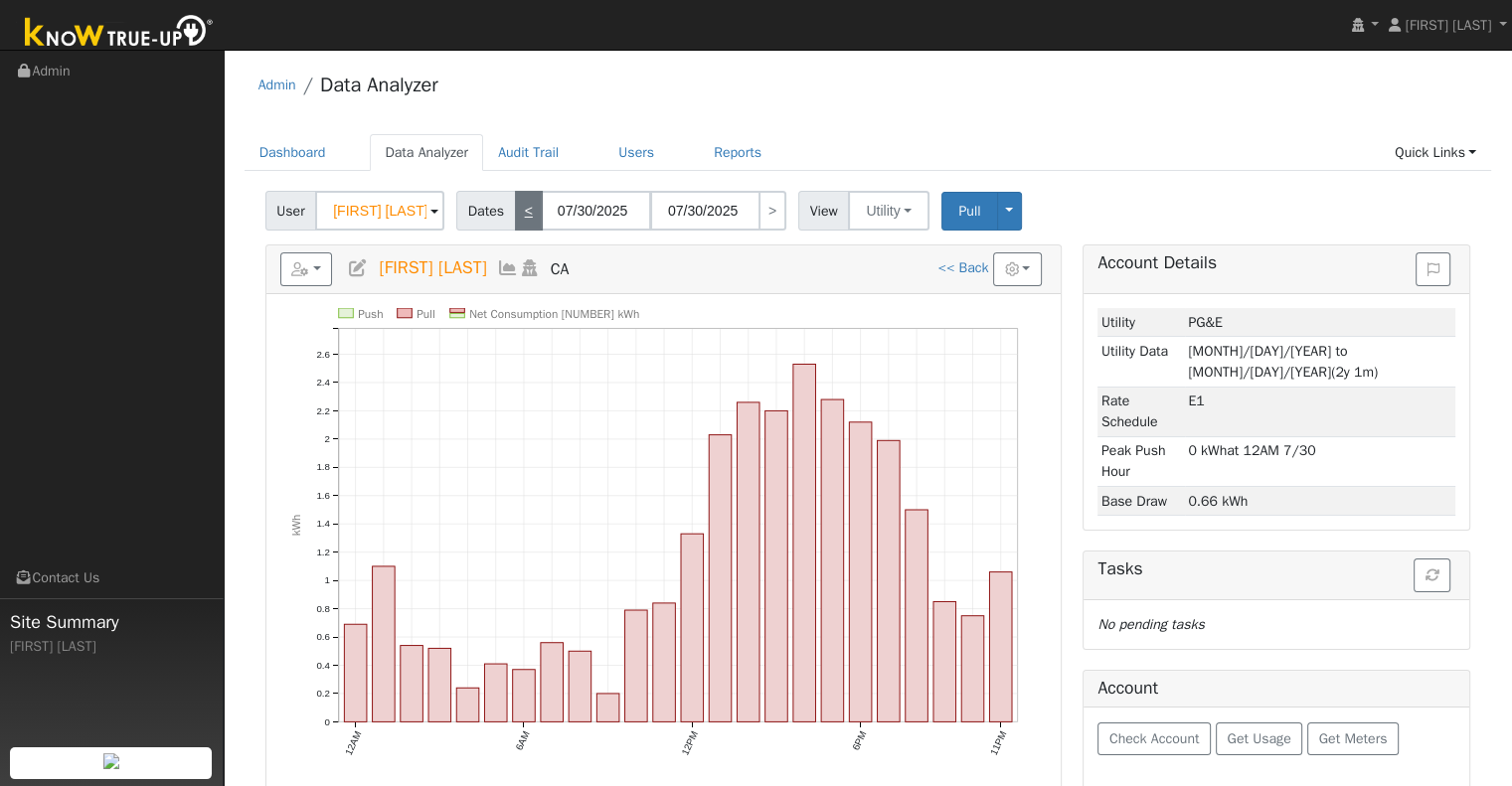click on "<" at bounding box center [529, 211] 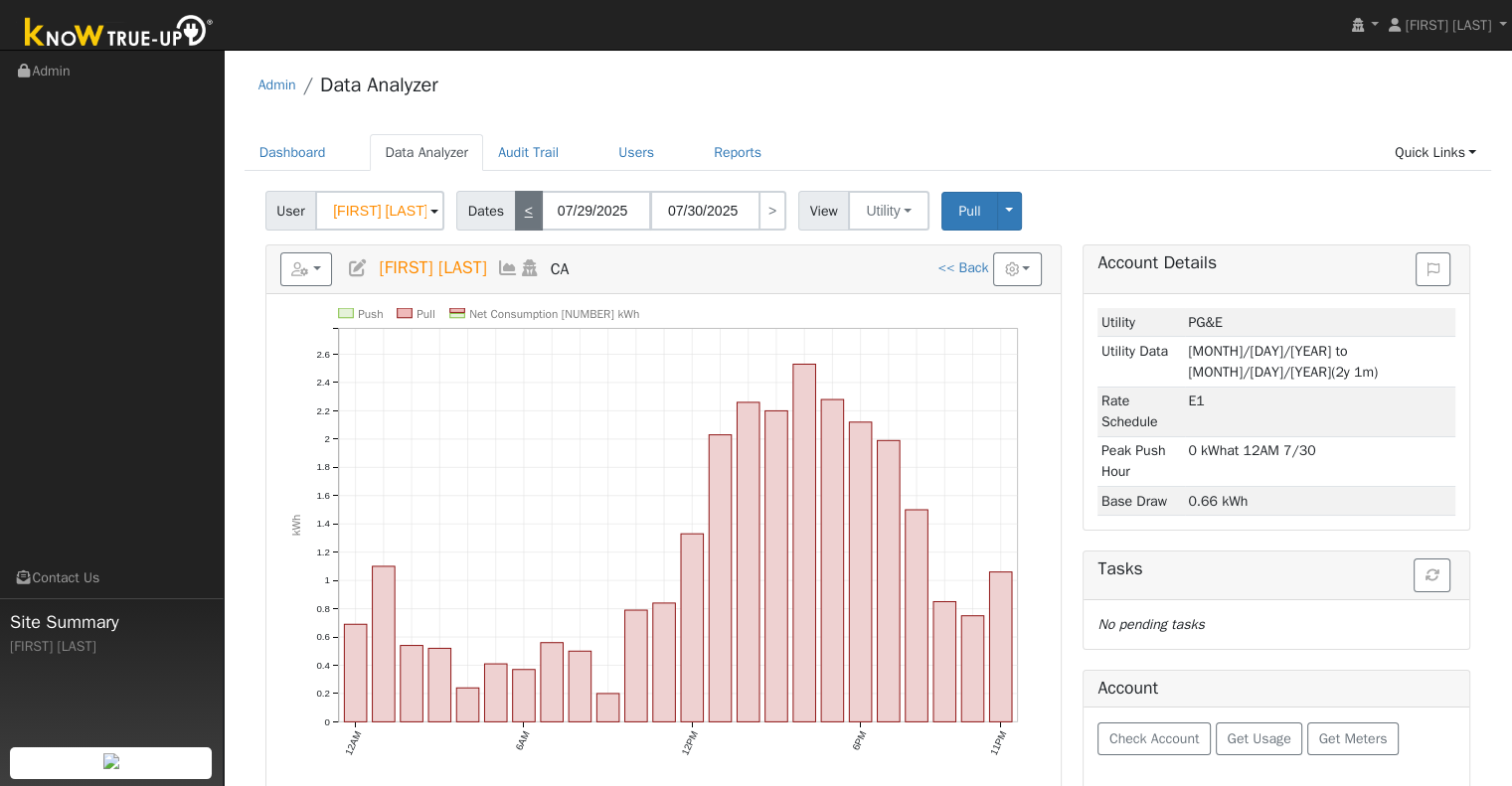 type on "07/29/2025" 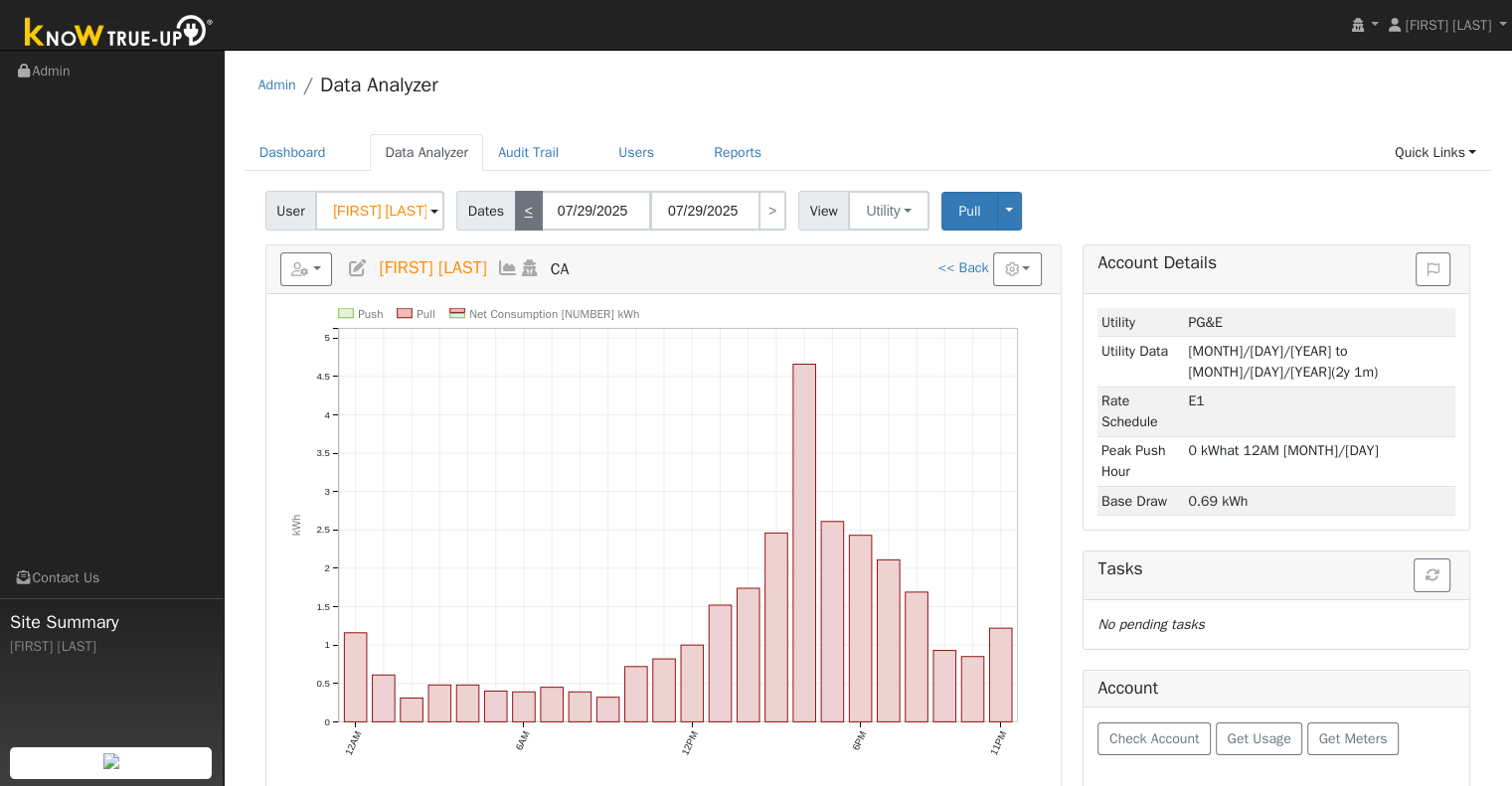 click on "<" at bounding box center (529, 211) 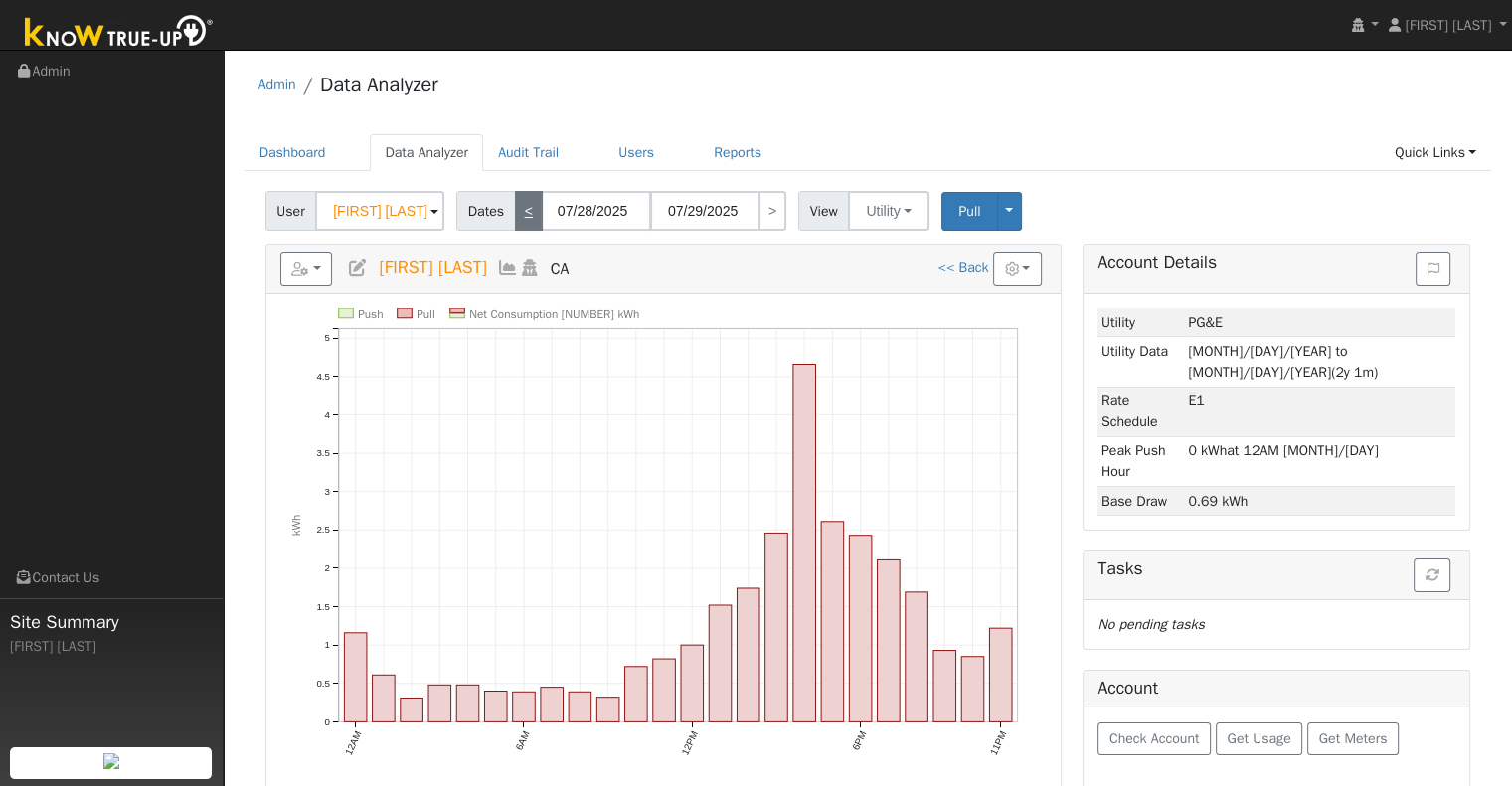 type on "07/28/2025" 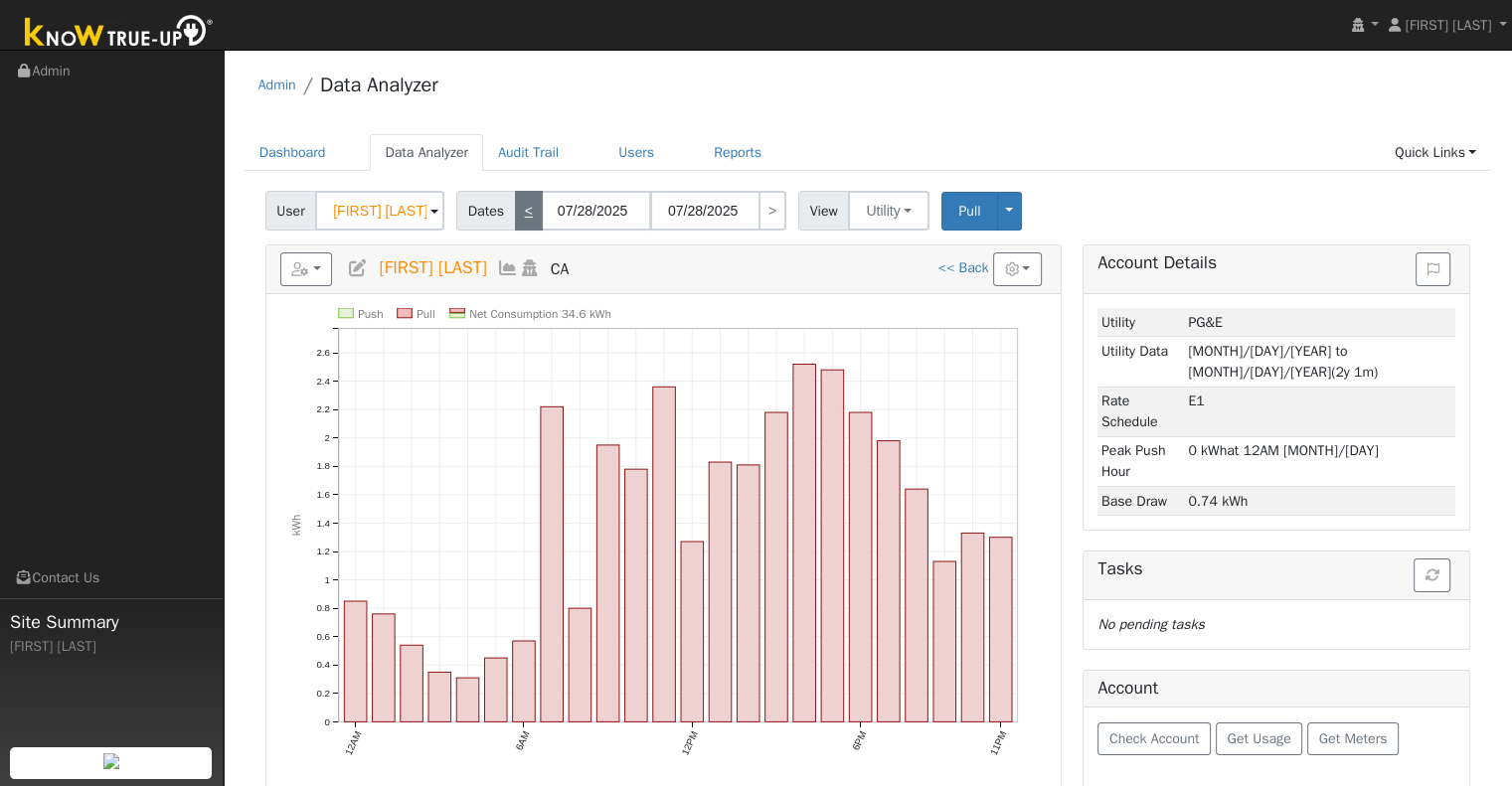 click on "<" at bounding box center (529, 211) 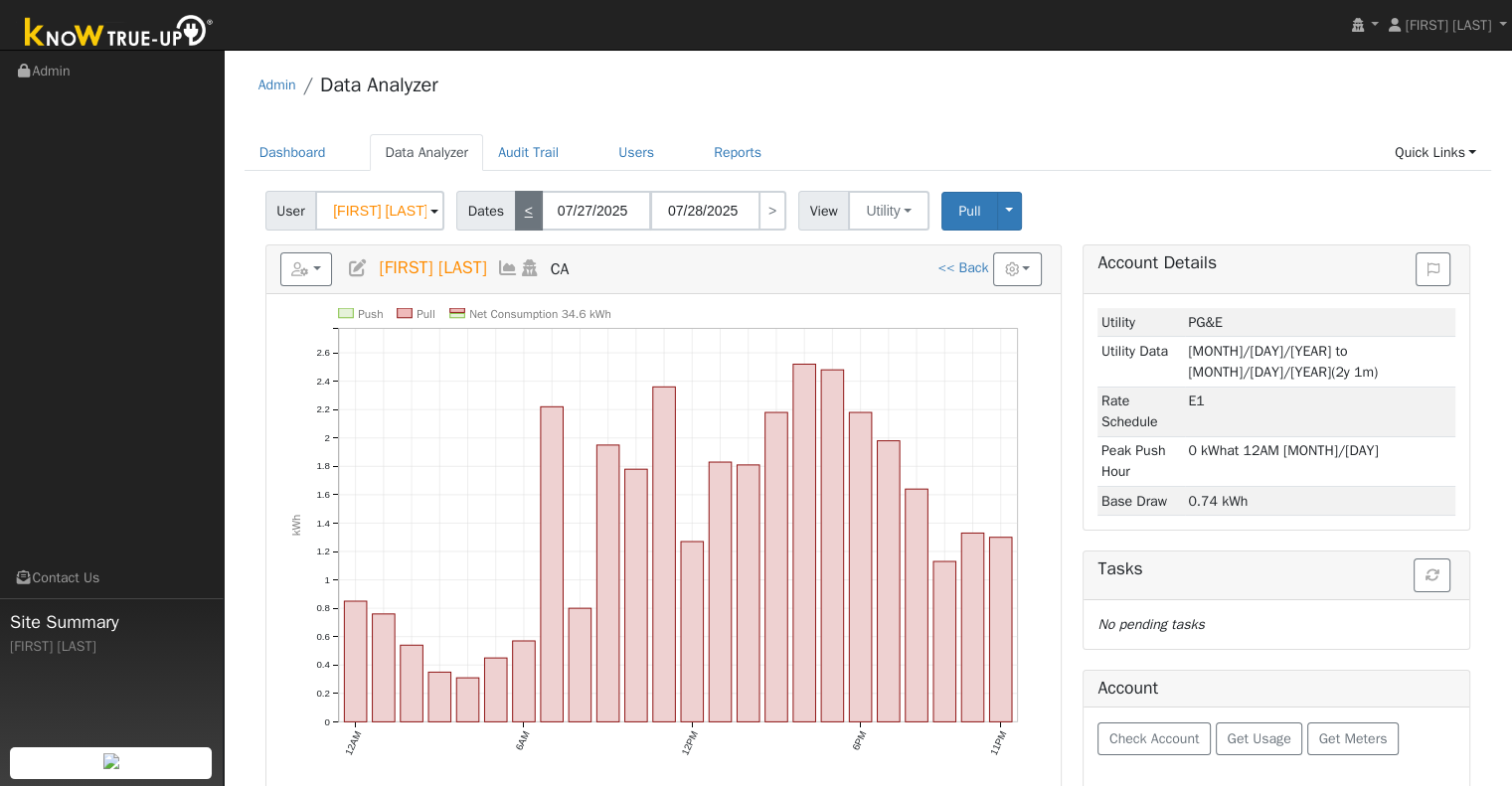 type on "07/27/2025" 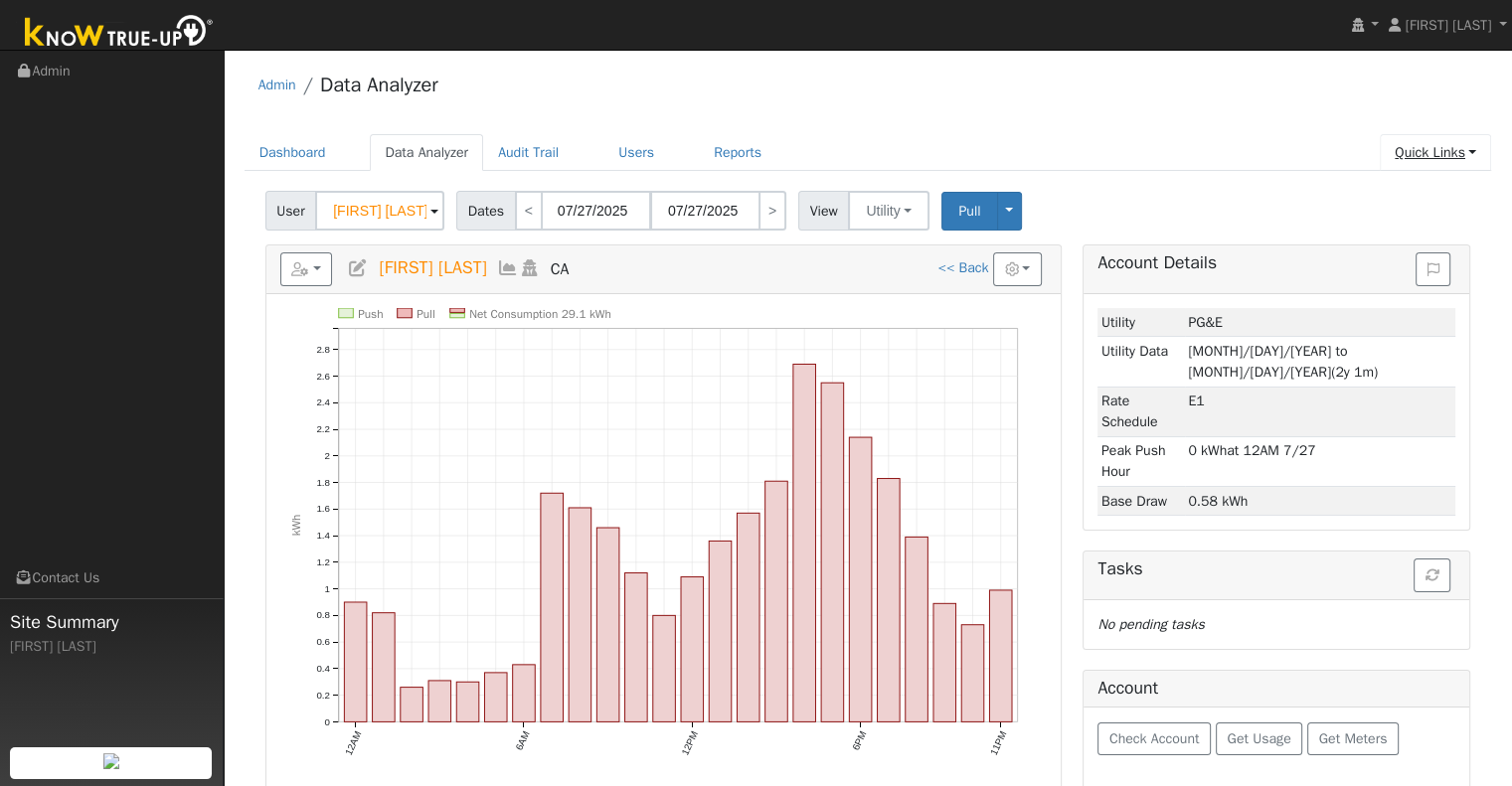 click on "Quick Links" at bounding box center [1435, 152] 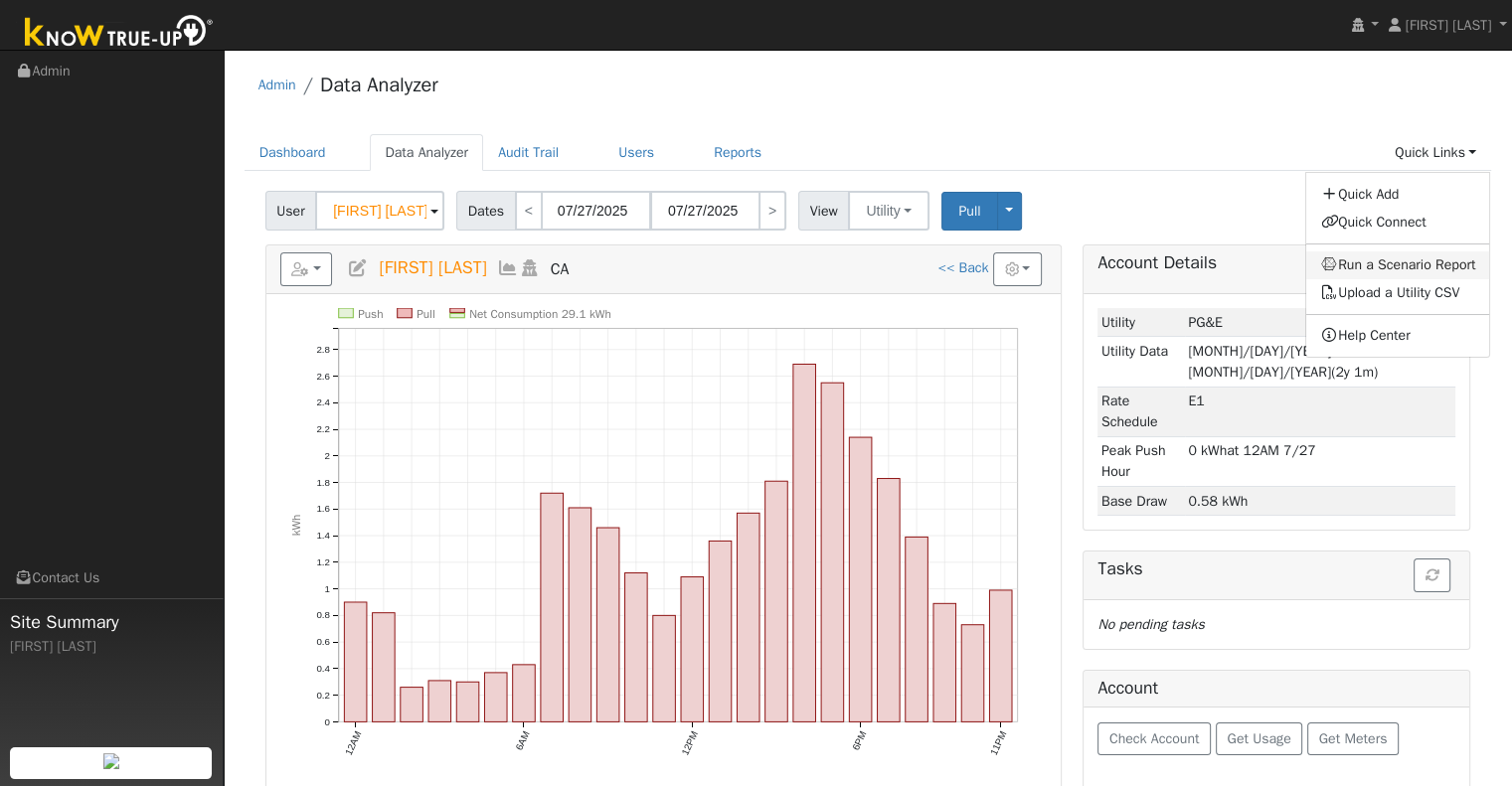 click on "Run a Scenario Report" at bounding box center [1398, 265] 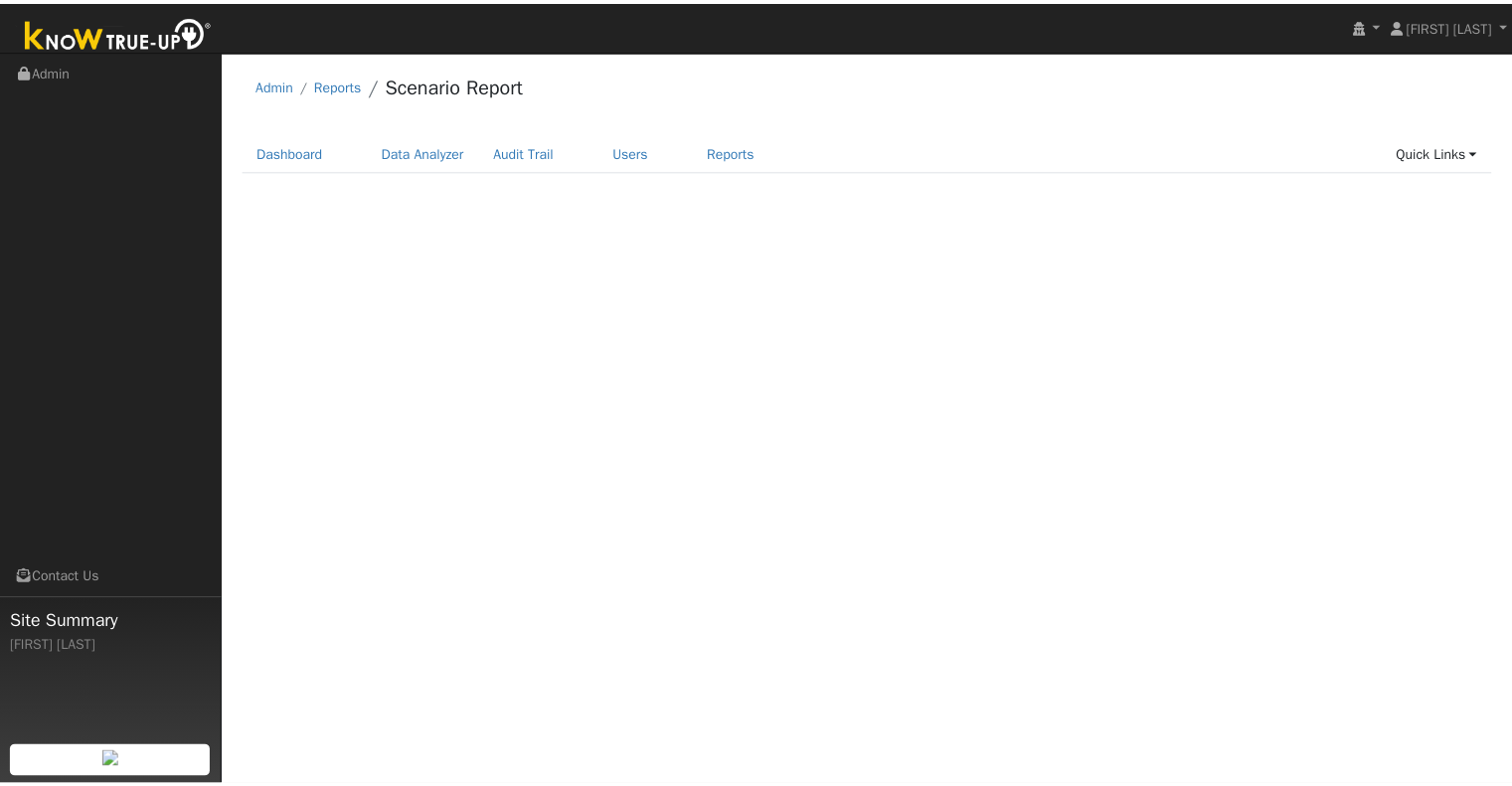 scroll, scrollTop: 0, scrollLeft: 0, axis: both 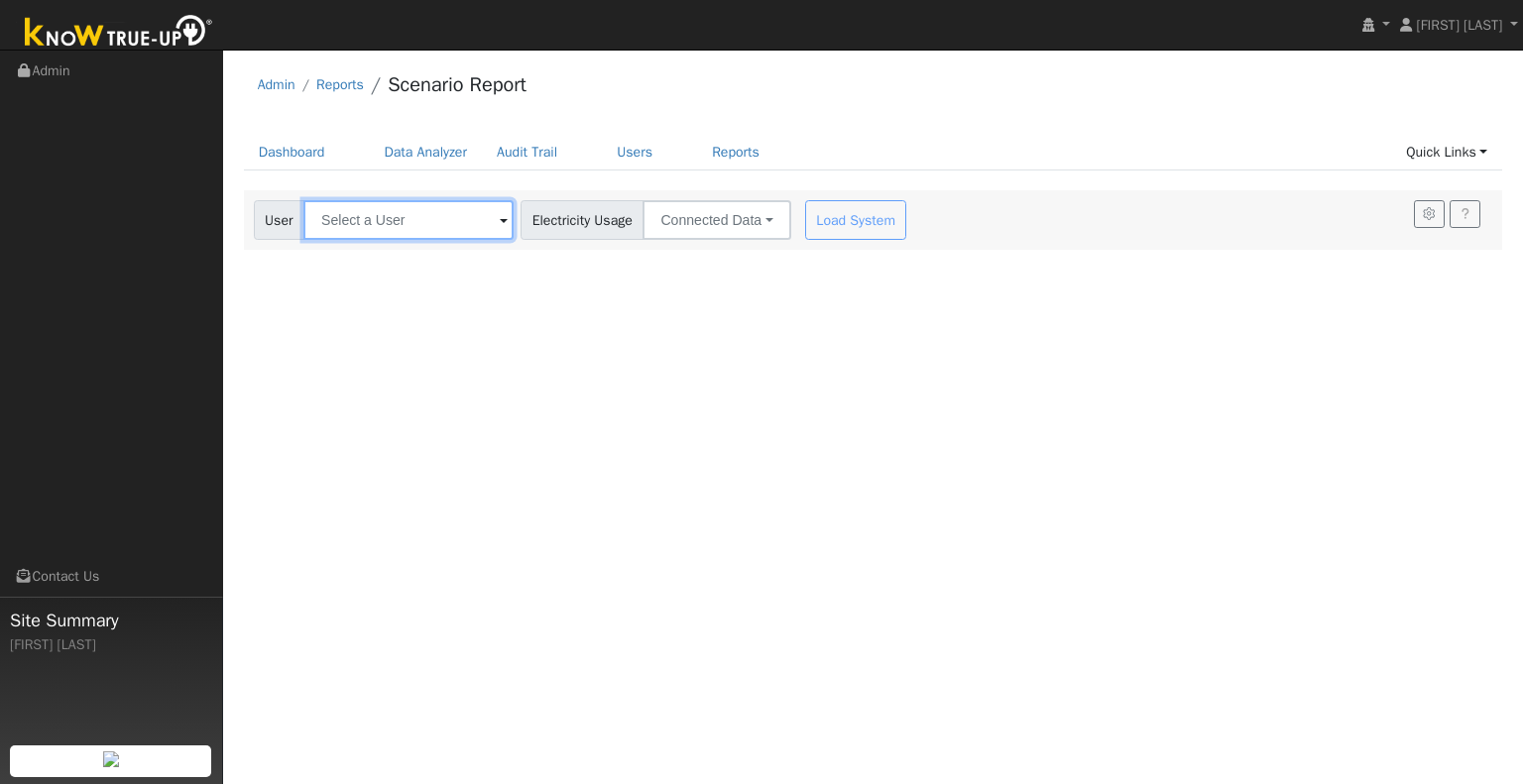click at bounding box center [409, 220] 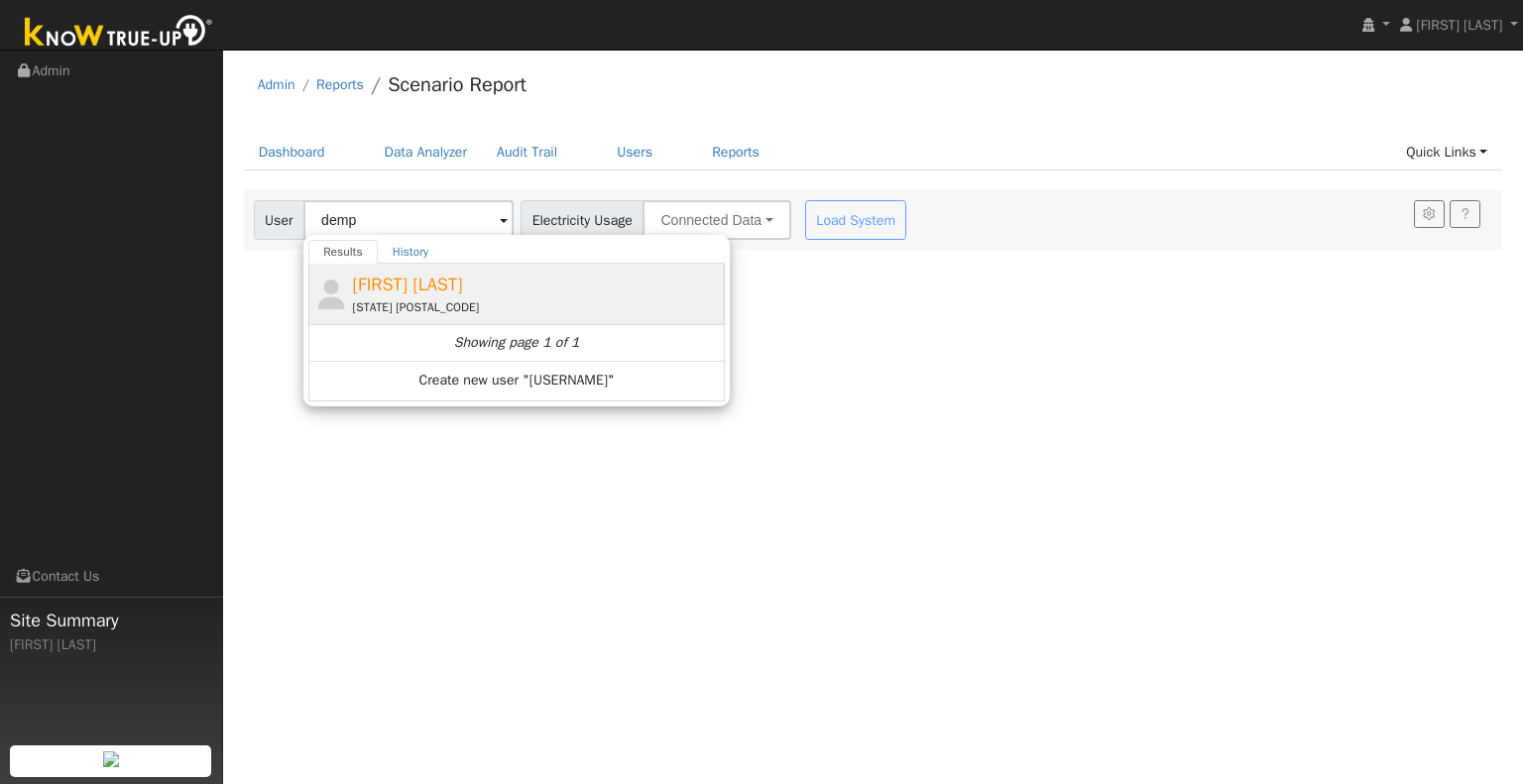 click on "Brendan Dempsey CA 95370" 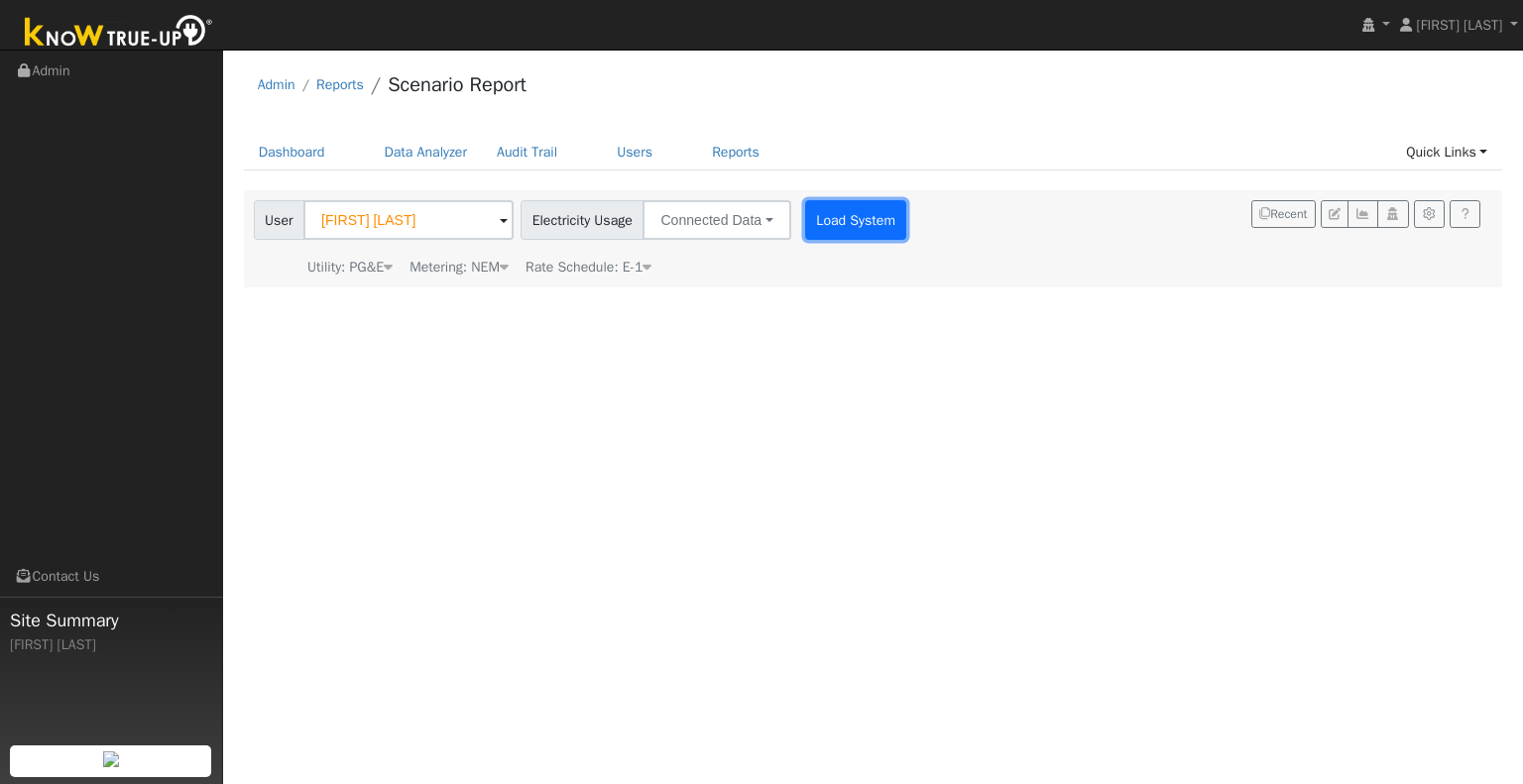 click on "Load System" at bounding box center [856, 220] 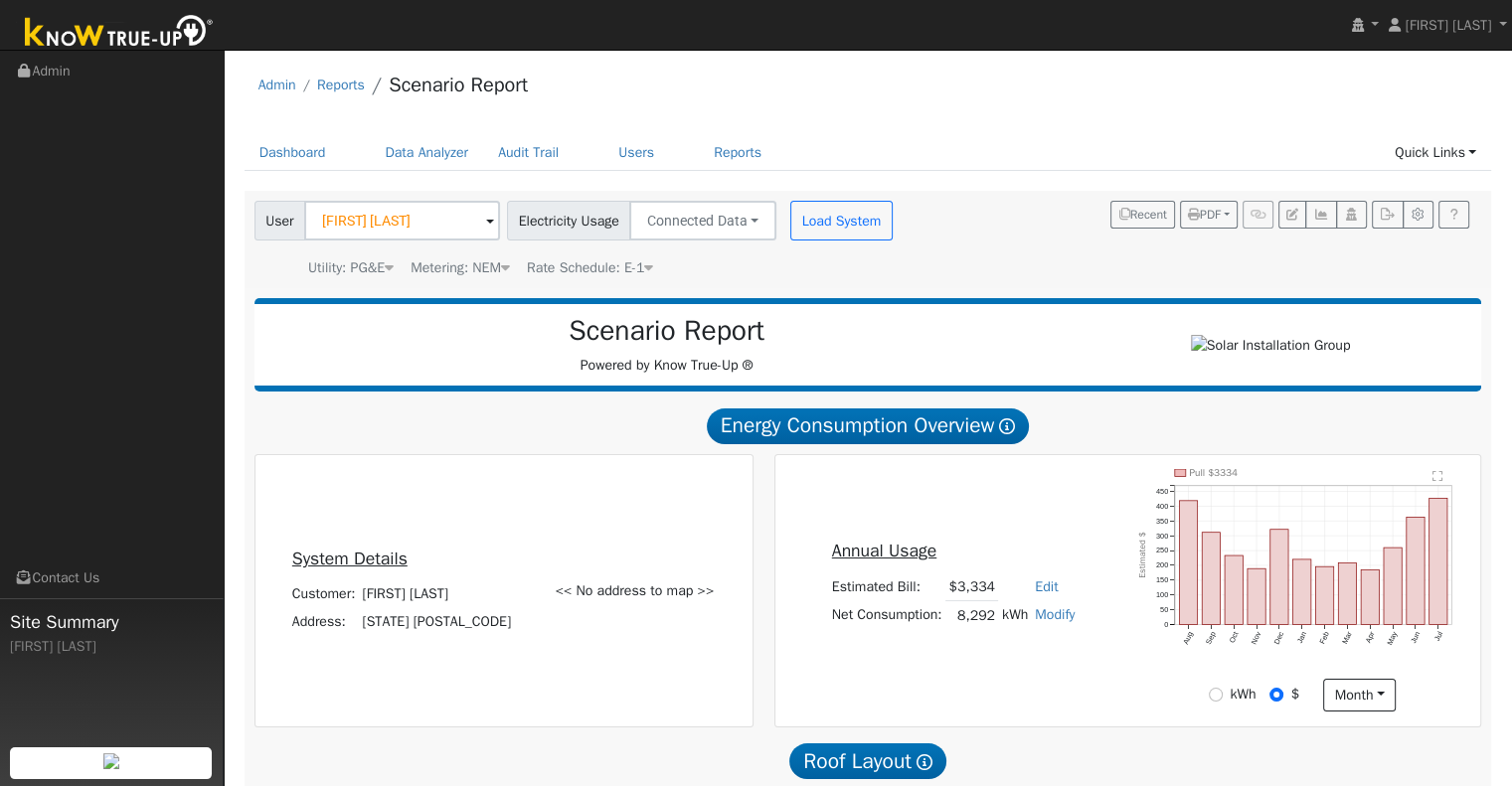 click on "Load System" at bounding box center (841, 221) 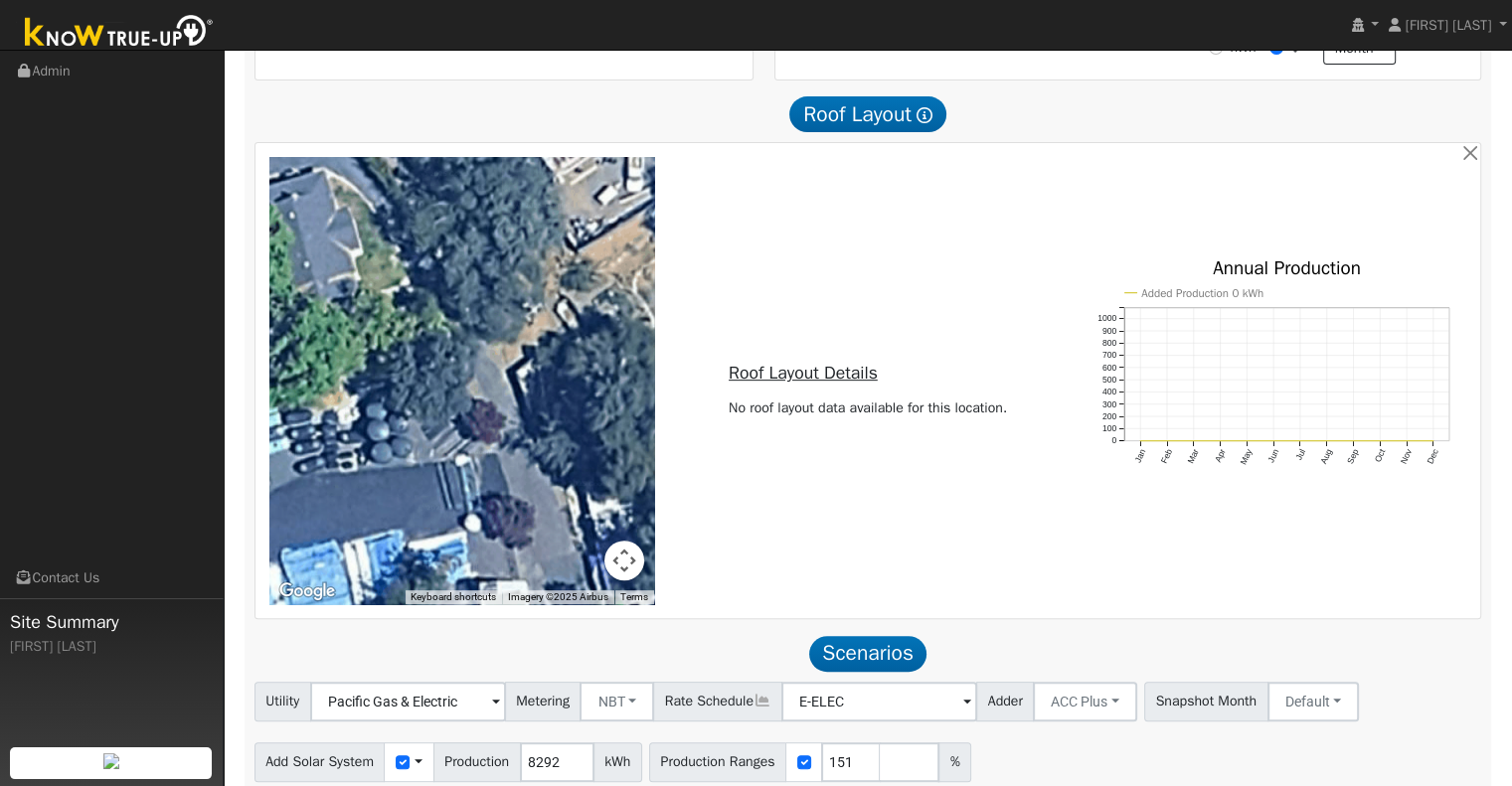 scroll, scrollTop: 729, scrollLeft: 0, axis: vertical 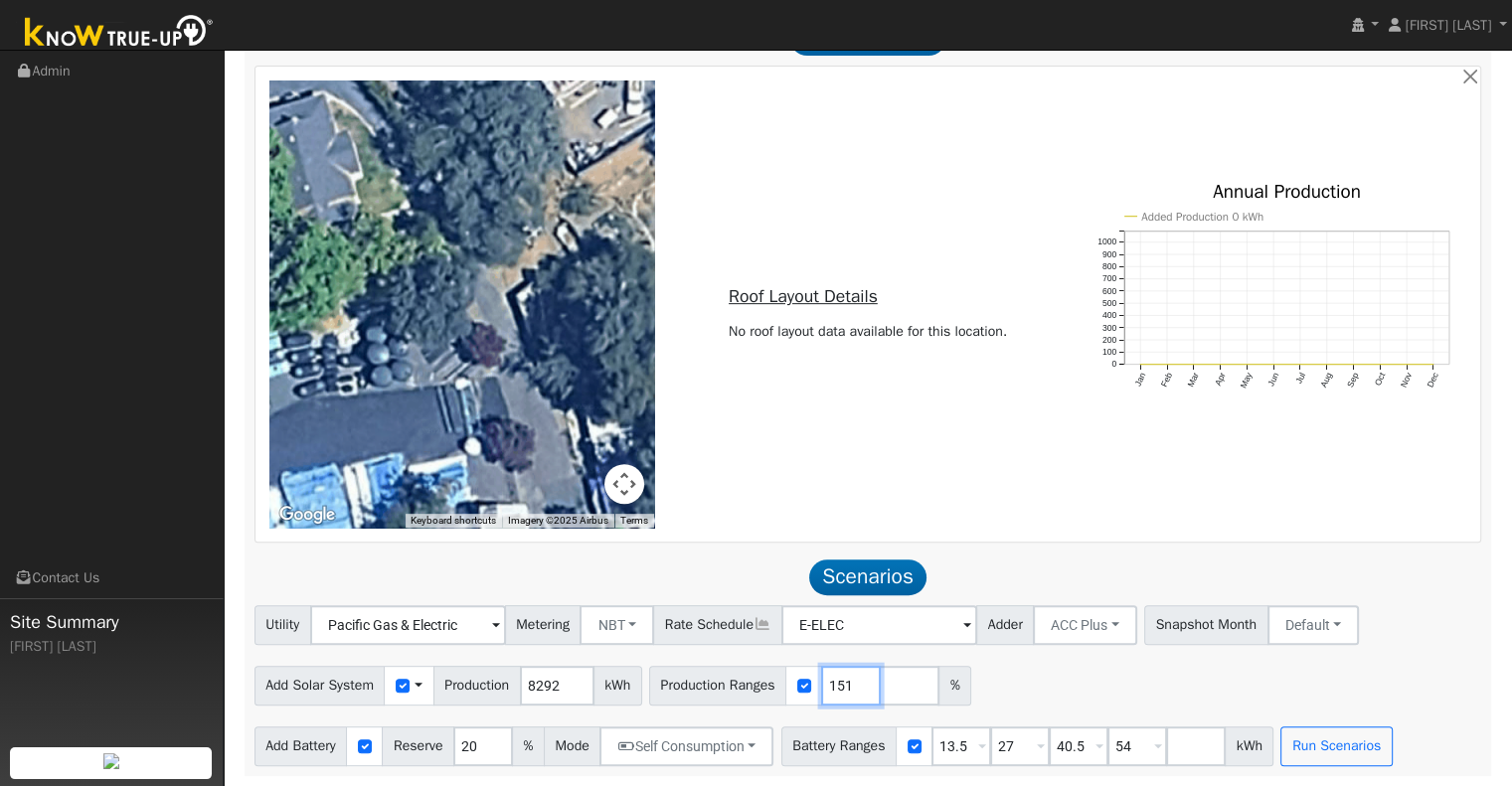 drag, startPoint x: 851, startPoint y: 687, endPoint x: 839, endPoint y: 691, distance: 12.649111 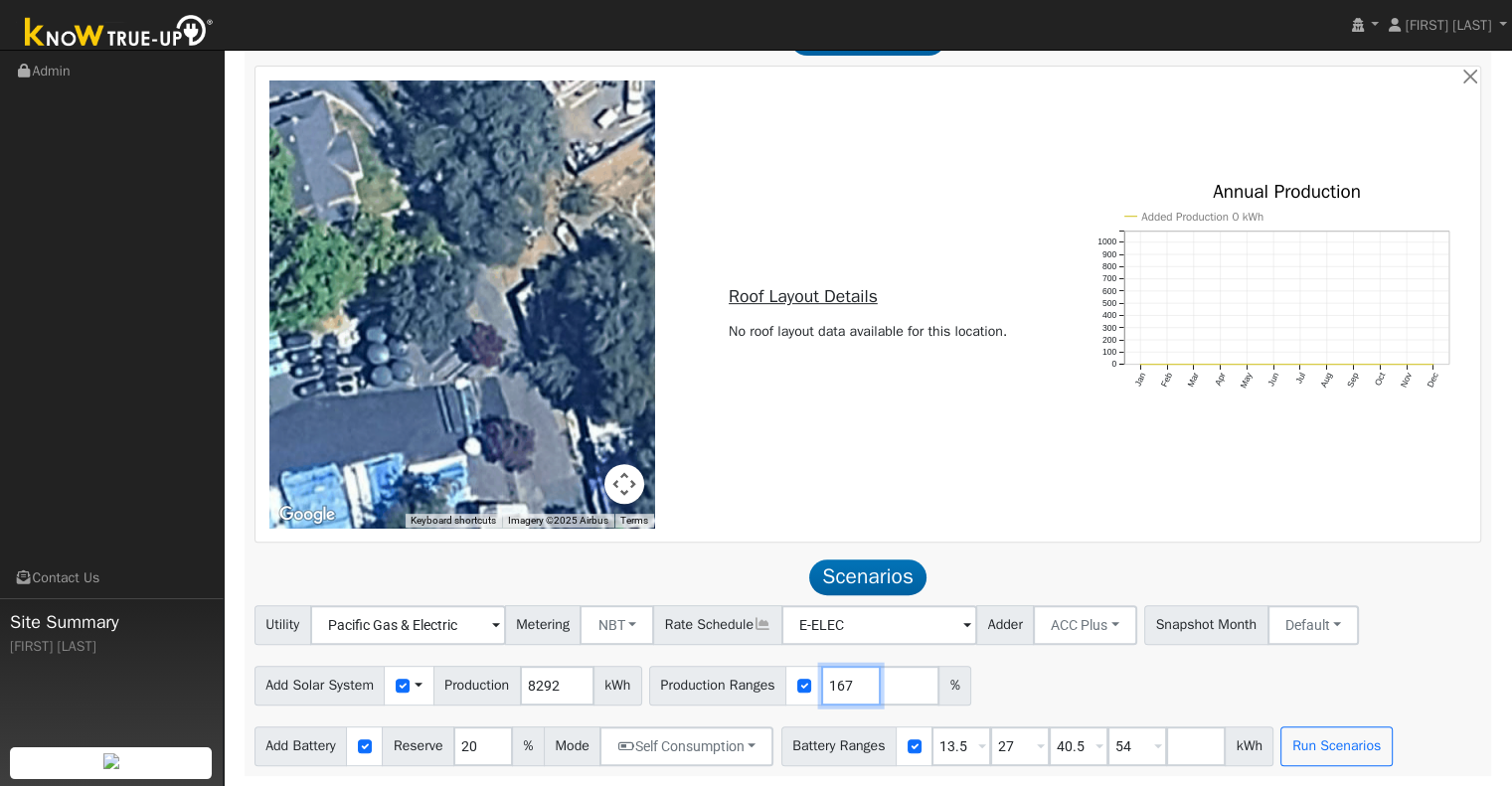 type on "167" 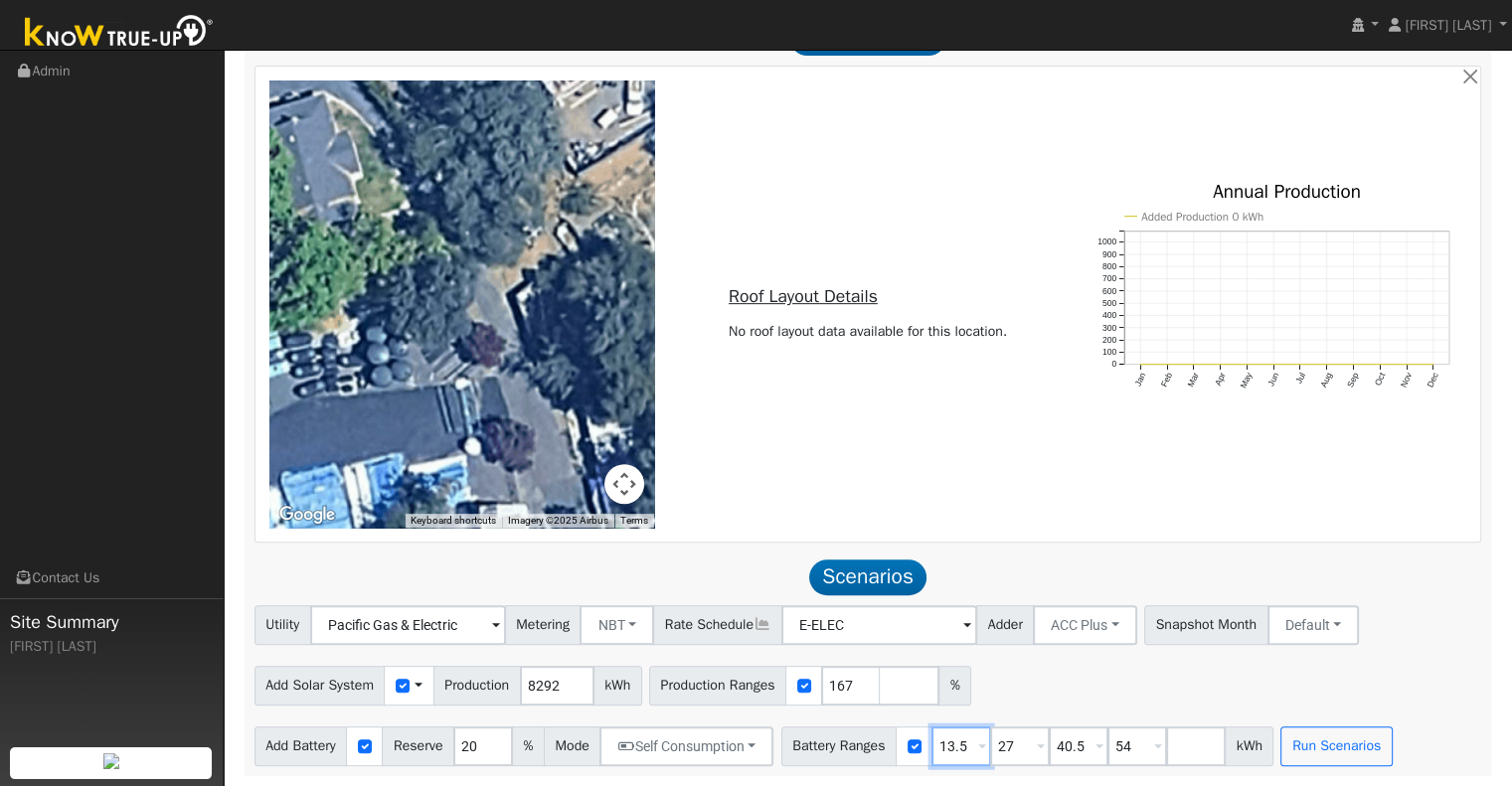 drag, startPoint x: 974, startPoint y: 739, endPoint x: 883, endPoint y: 751, distance: 91.787799 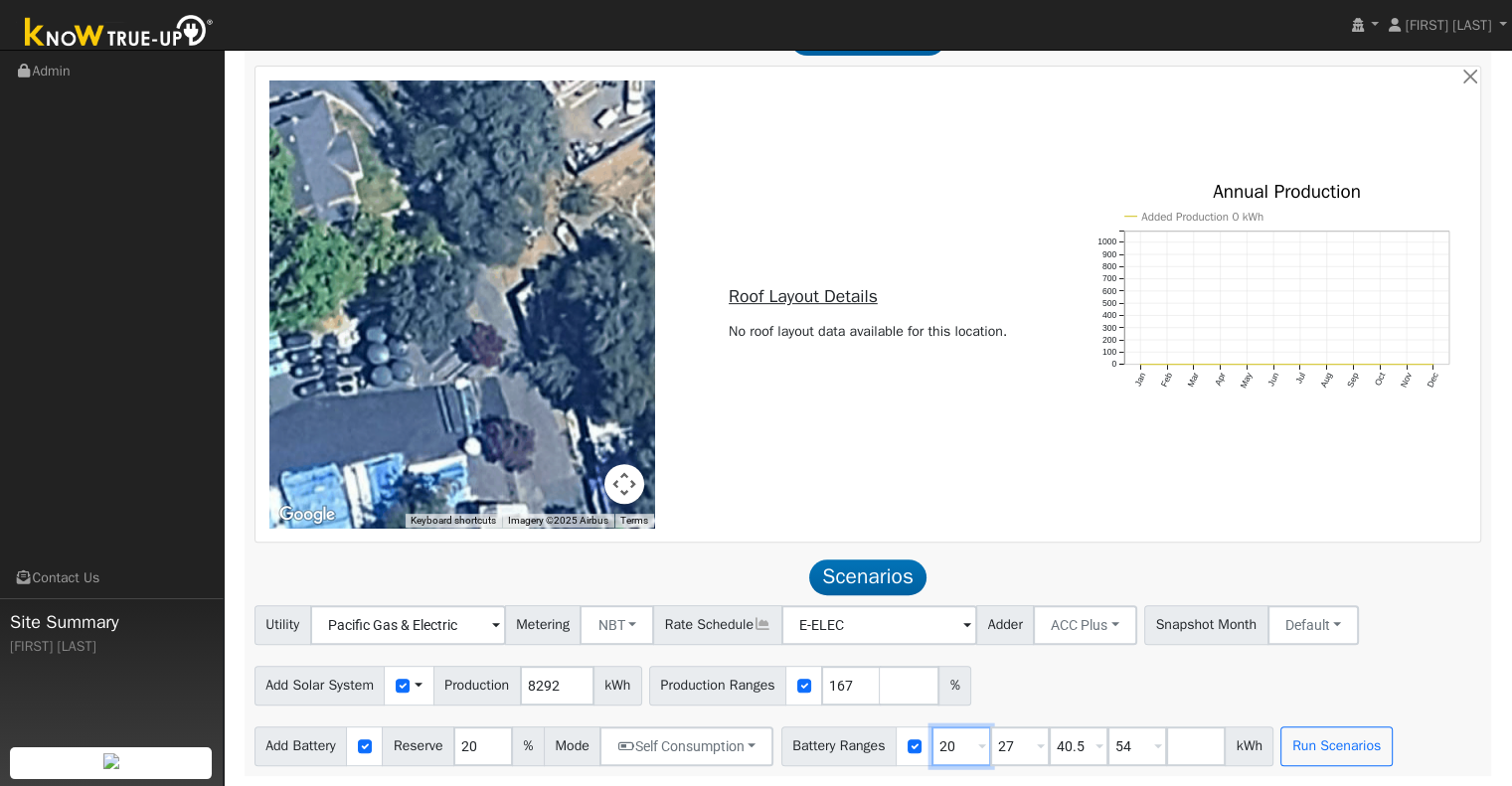 type on "20" 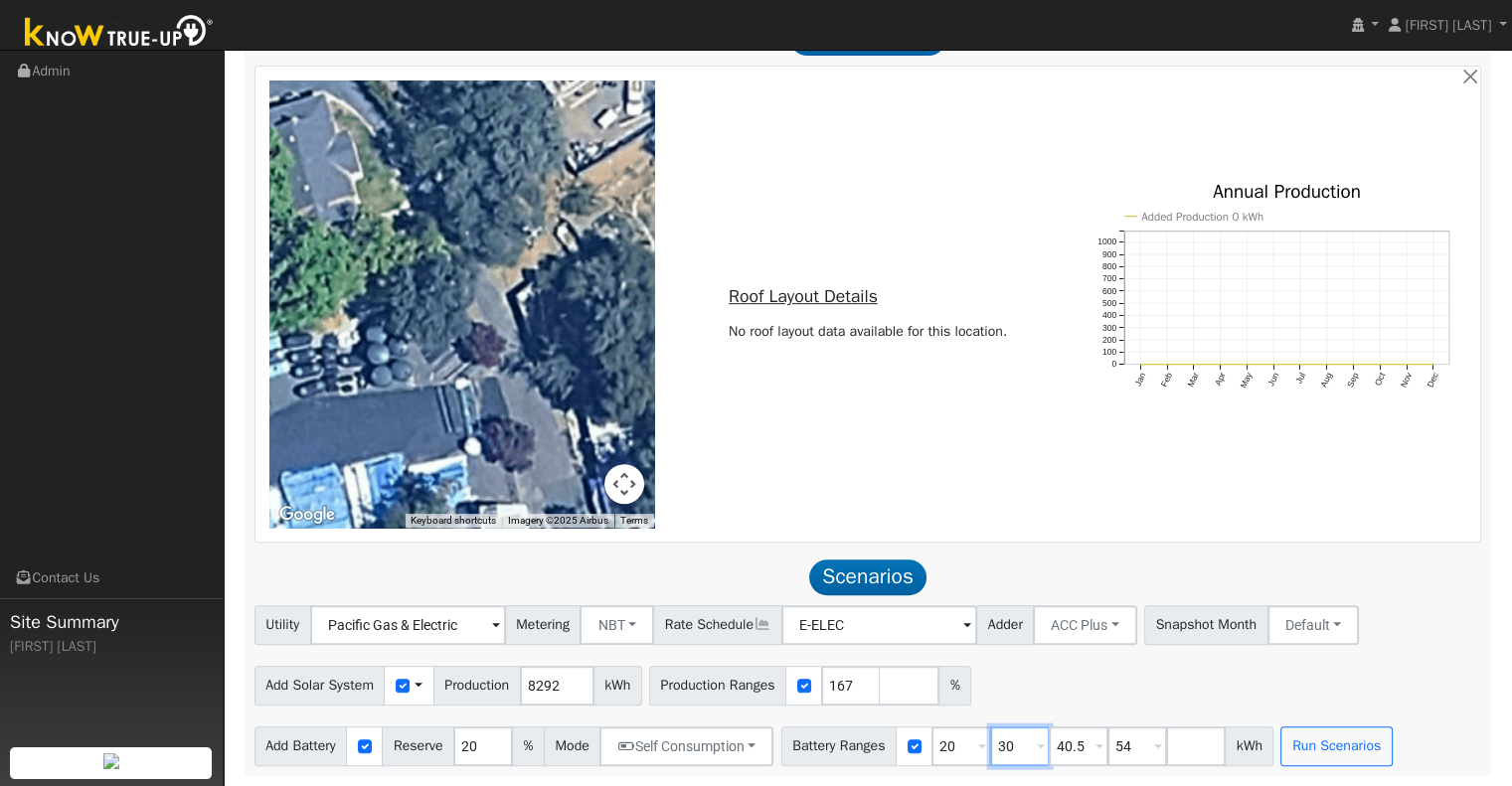 type on "30" 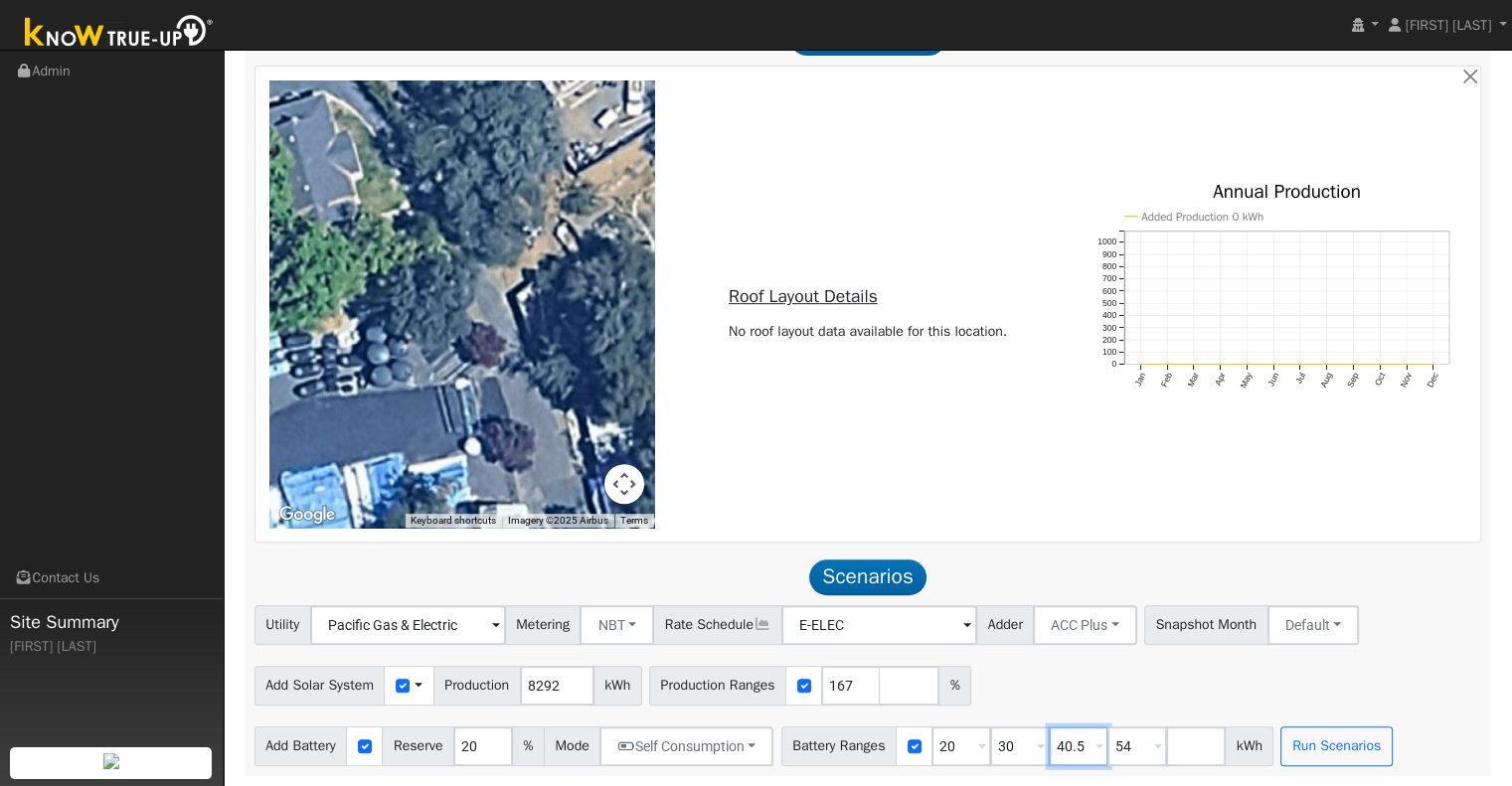 type on "54" 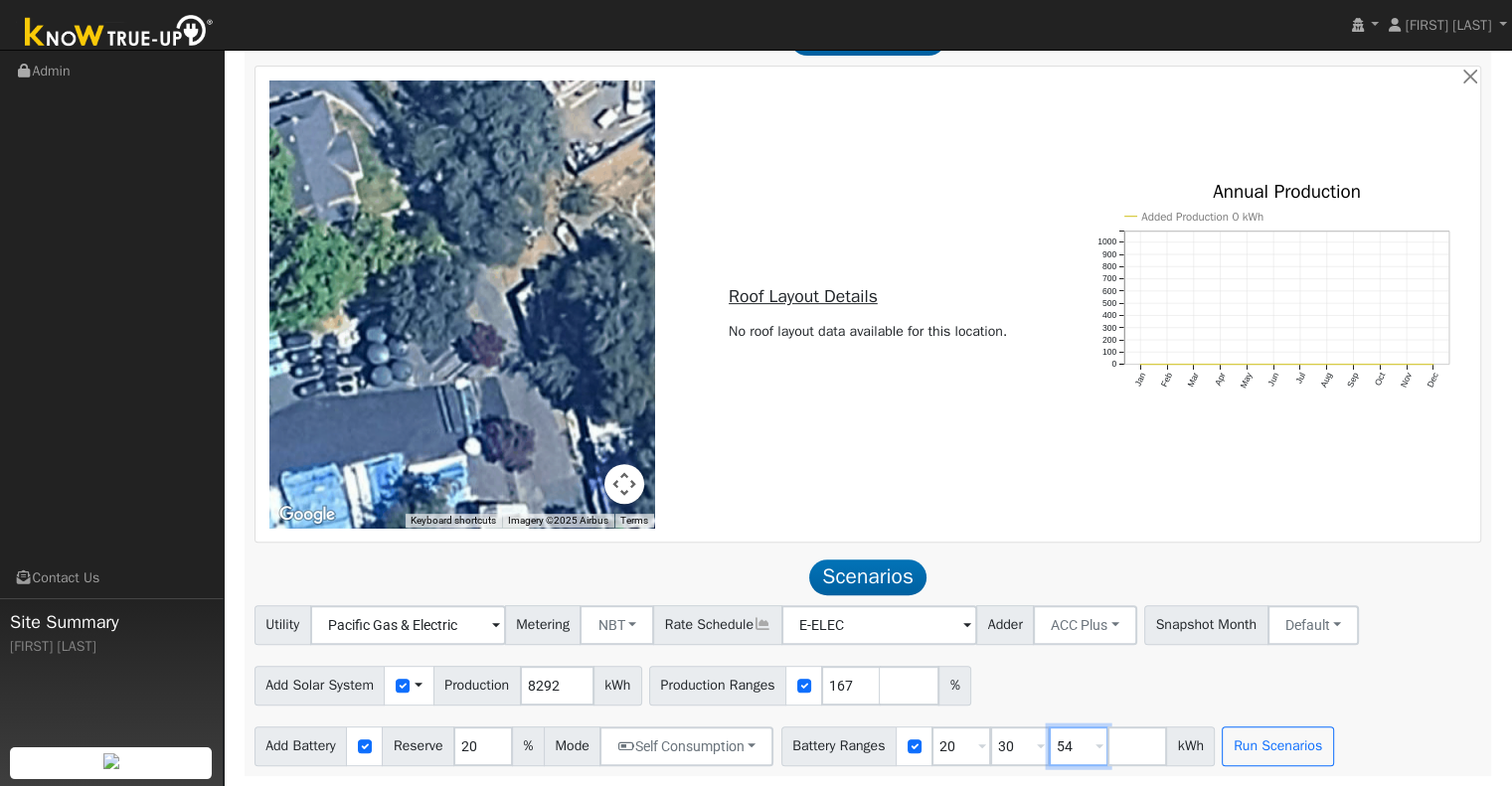 type on "5" 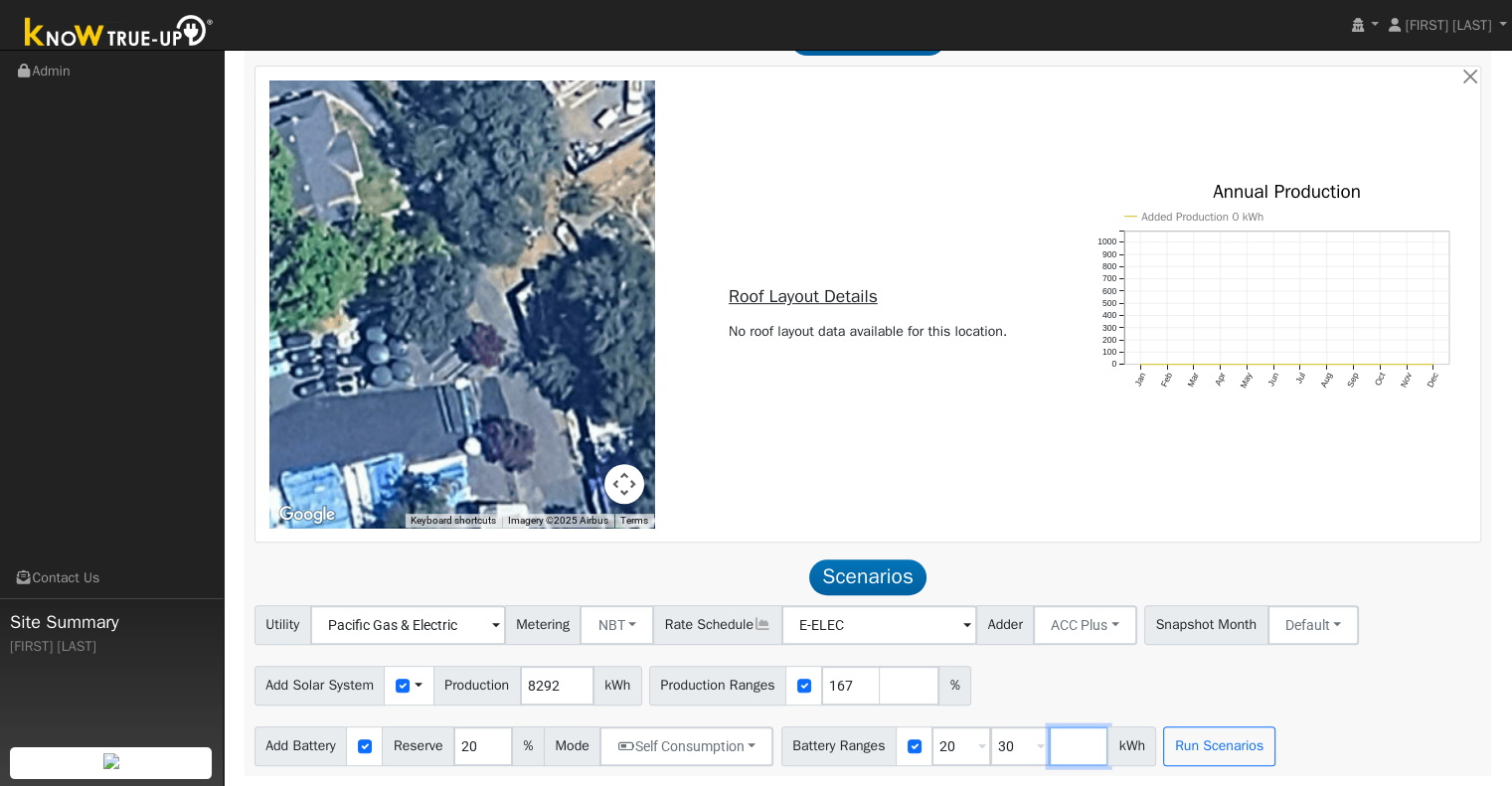 type 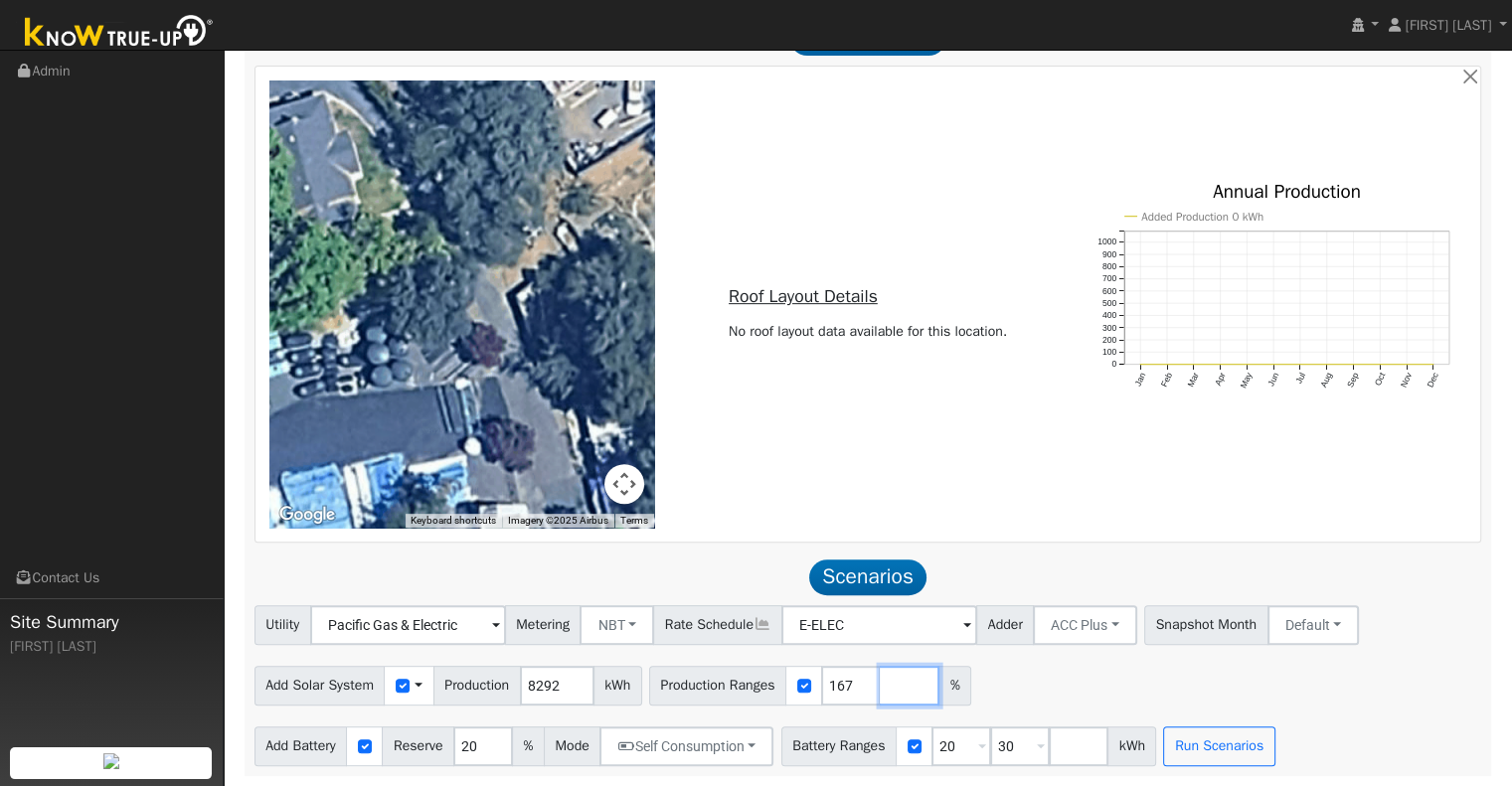 click at bounding box center (910, 686) 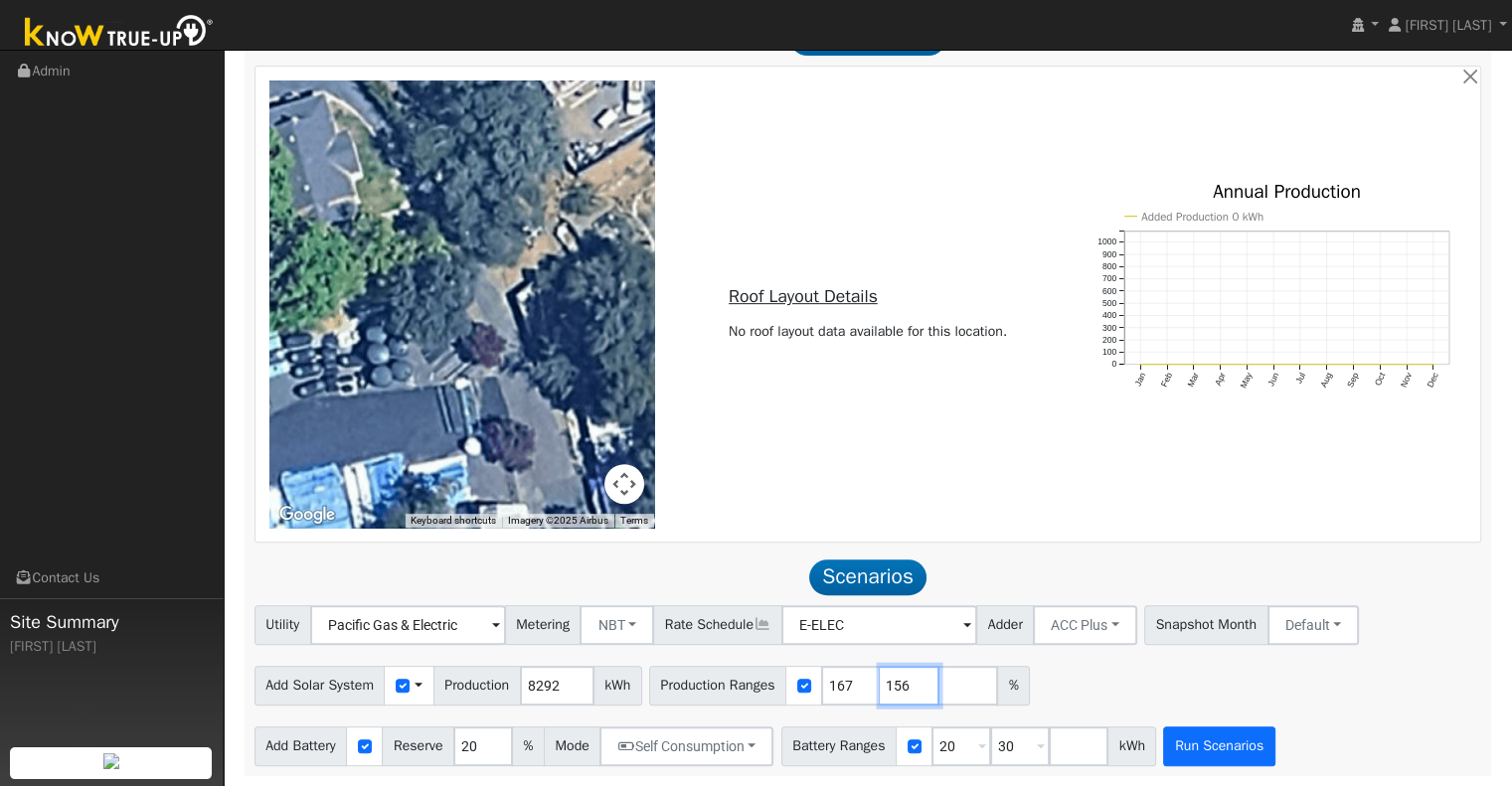 type on "156" 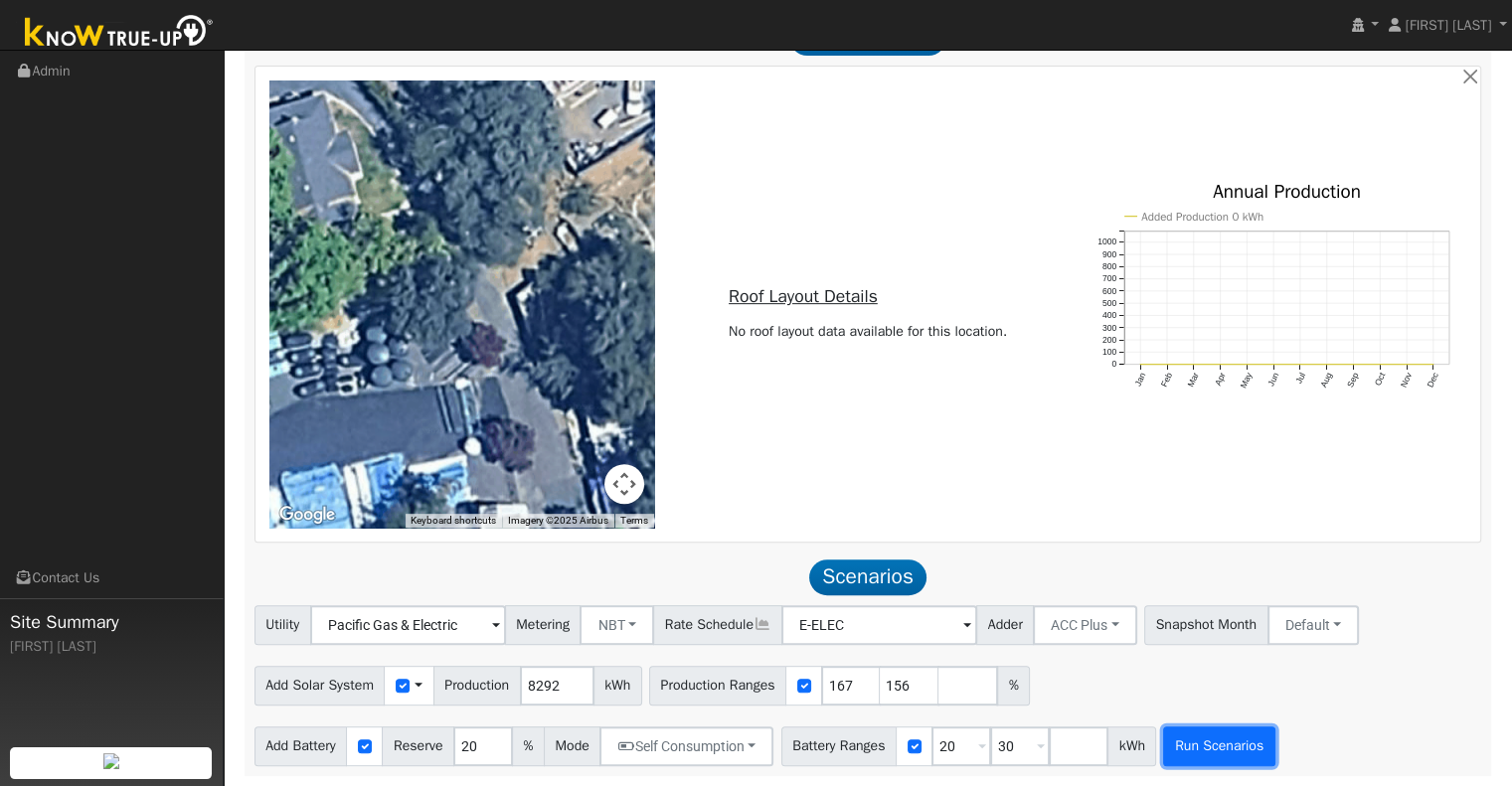 type on "156" 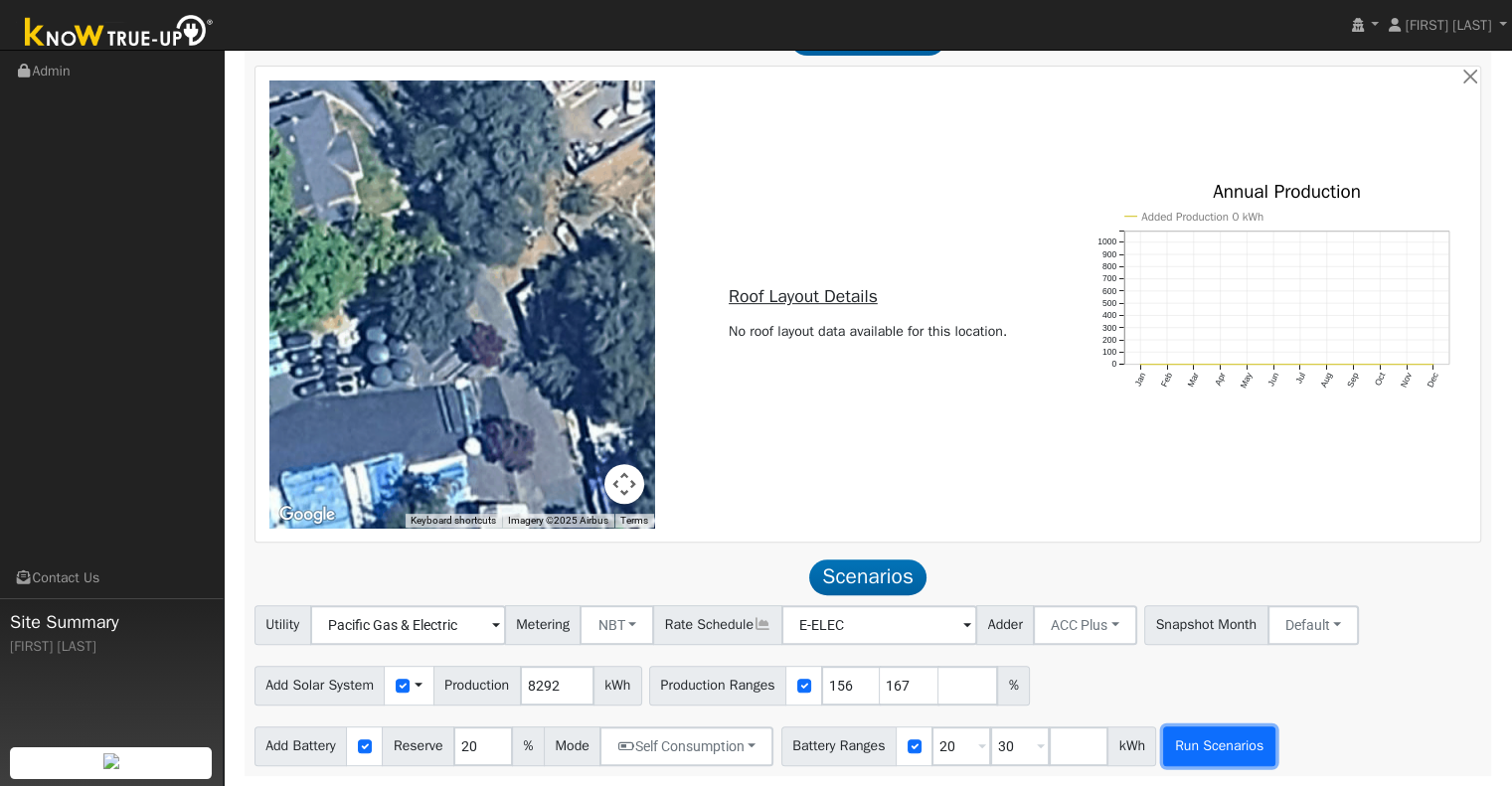 click on "Run Scenarios" at bounding box center [1219, 746] 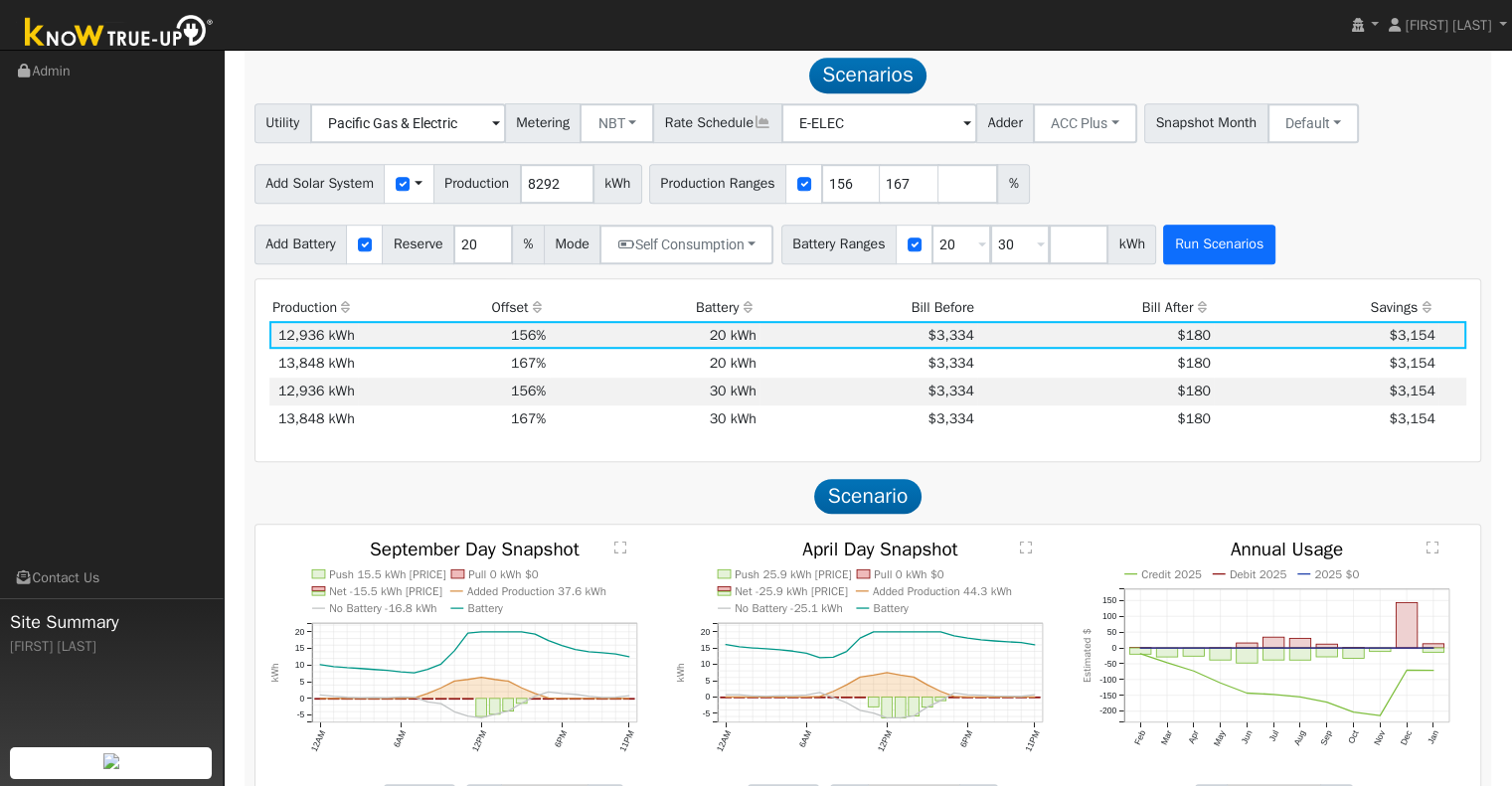 scroll, scrollTop: 1227, scrollLeft: 0, axis: vertical 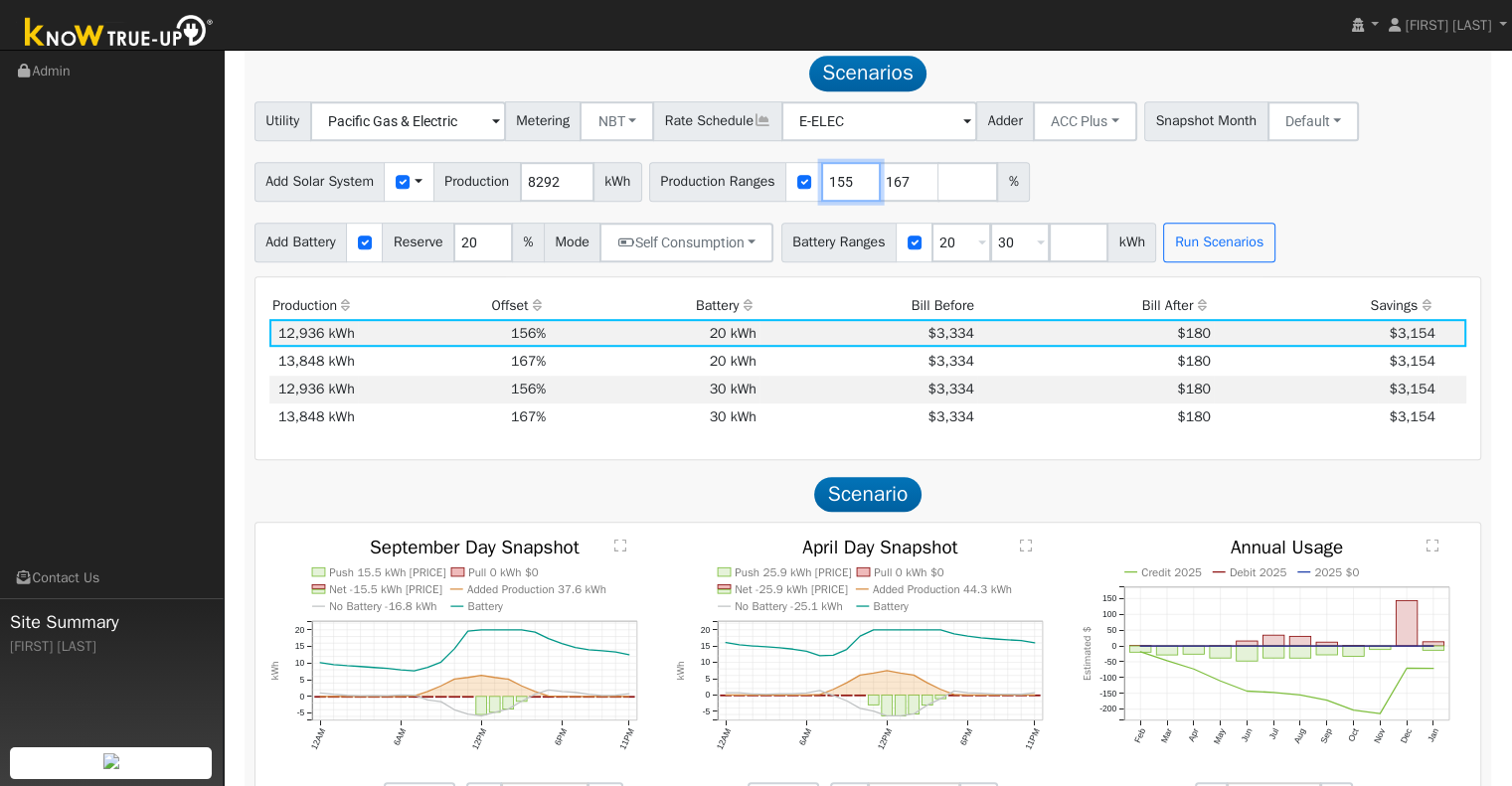 click on "155" at bounding box center [851, 182] 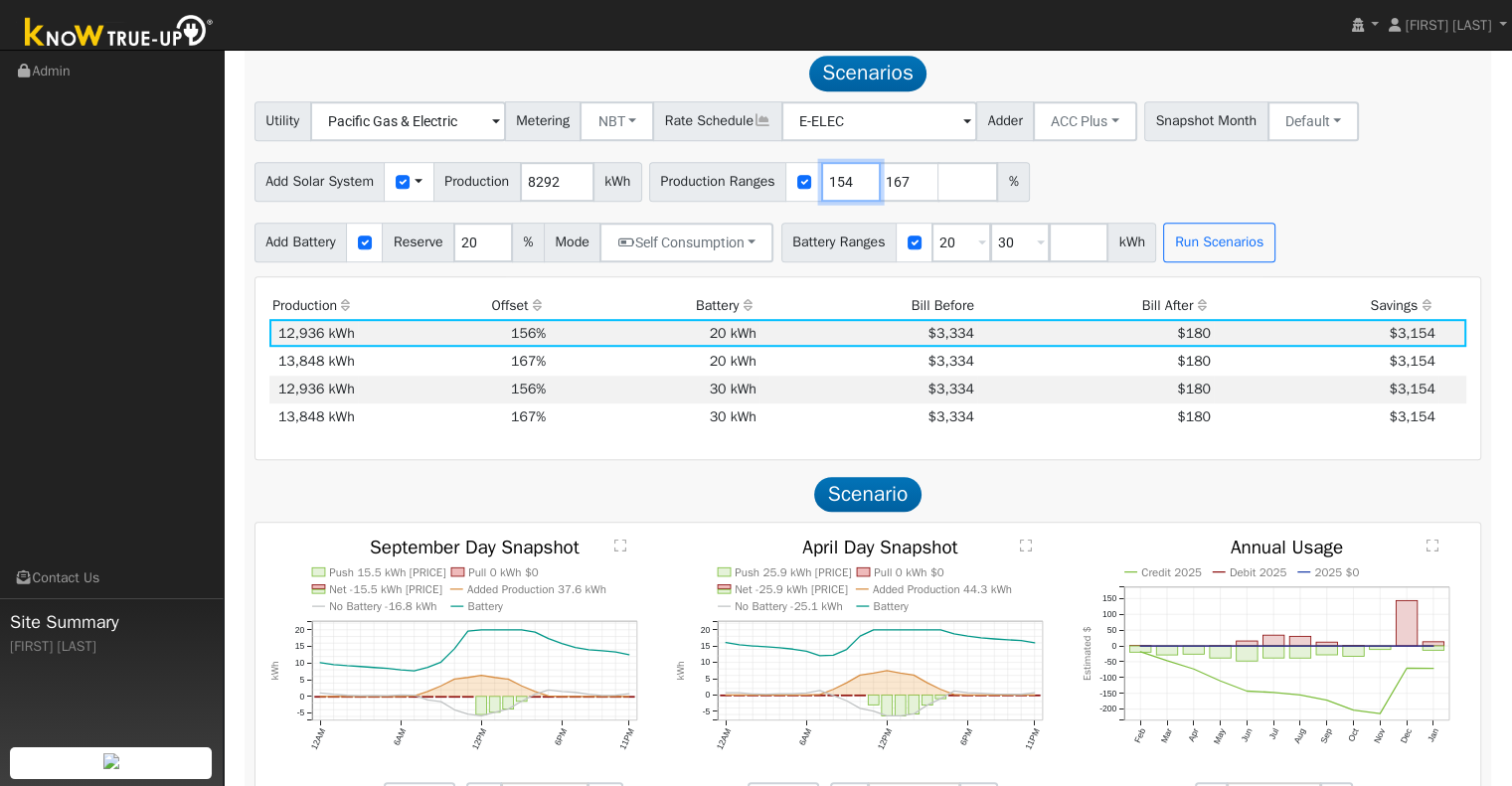 click on "154" at bounding box center (851, 182) 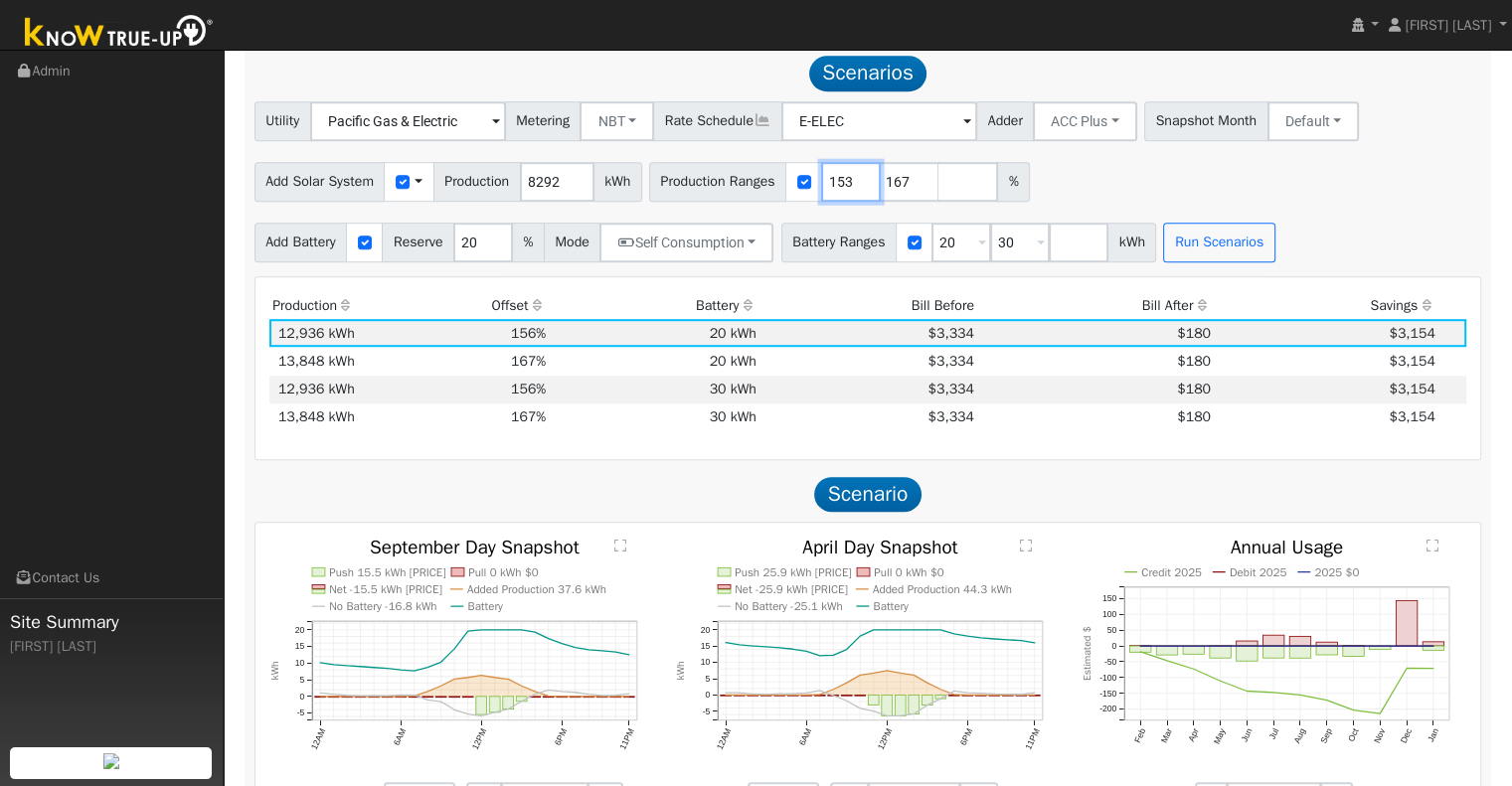 click on "153" at bounding box center (851, 182) 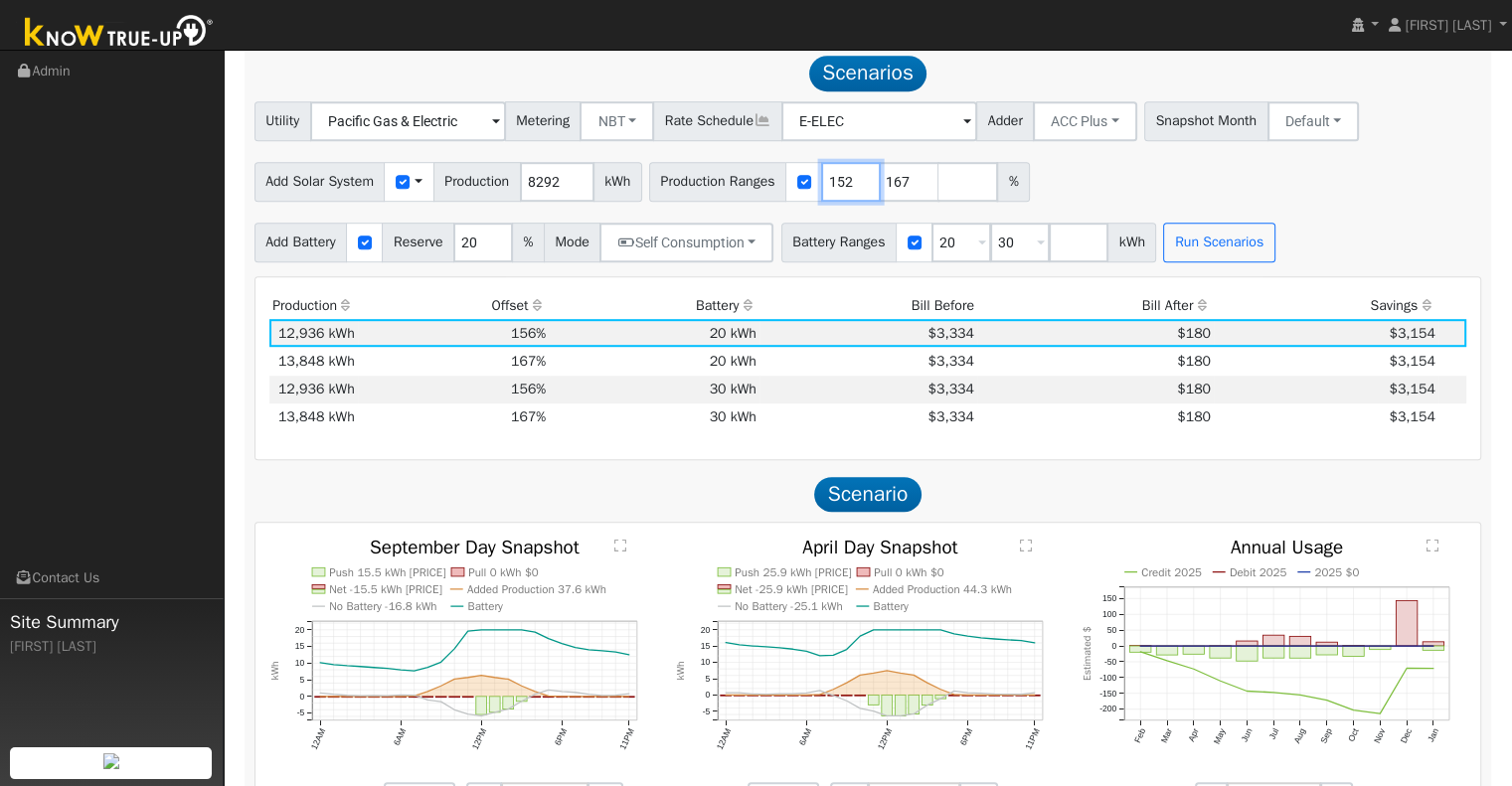 click on "152" at bounding box center [851, 182] 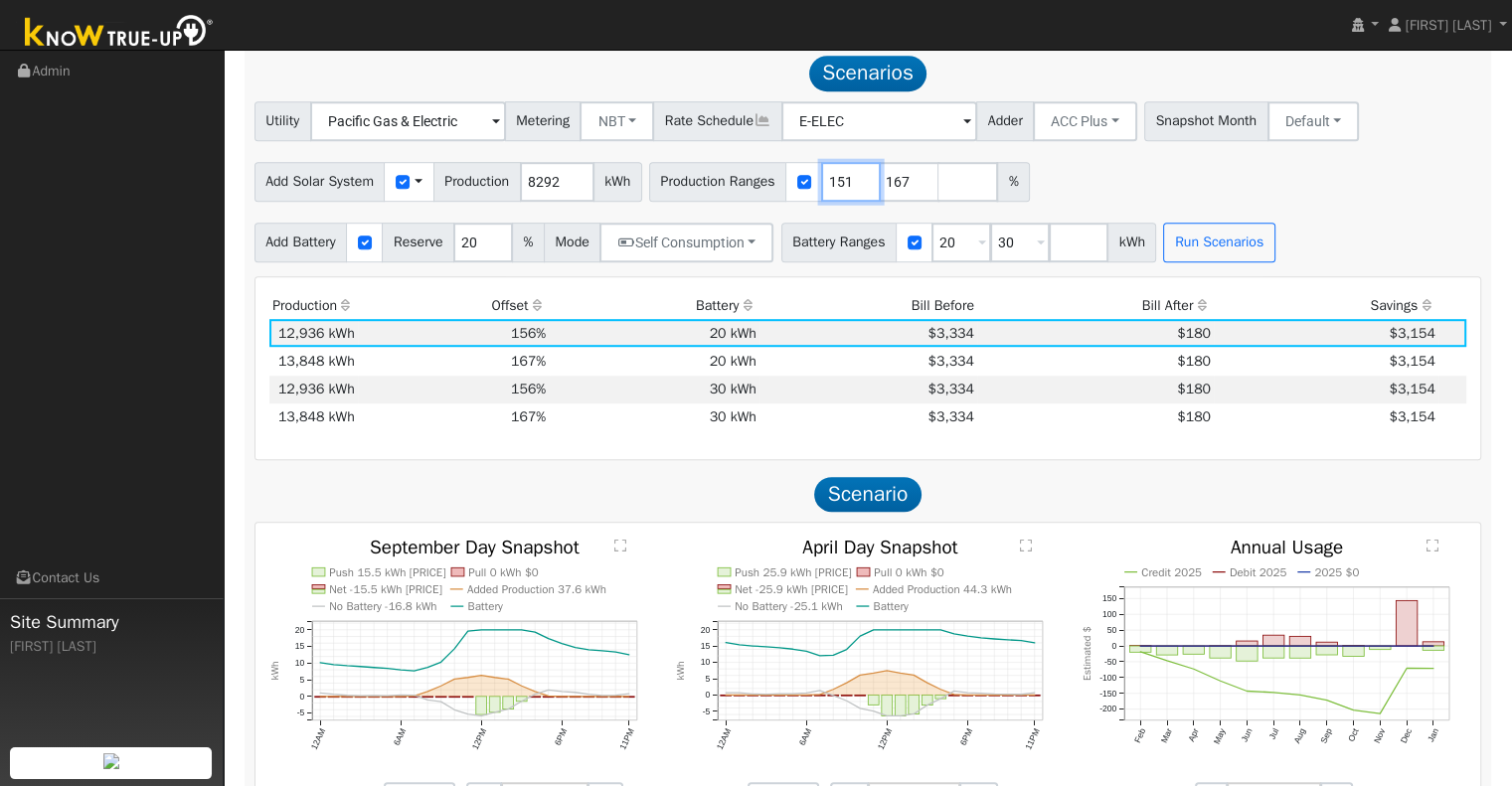 type on "151" 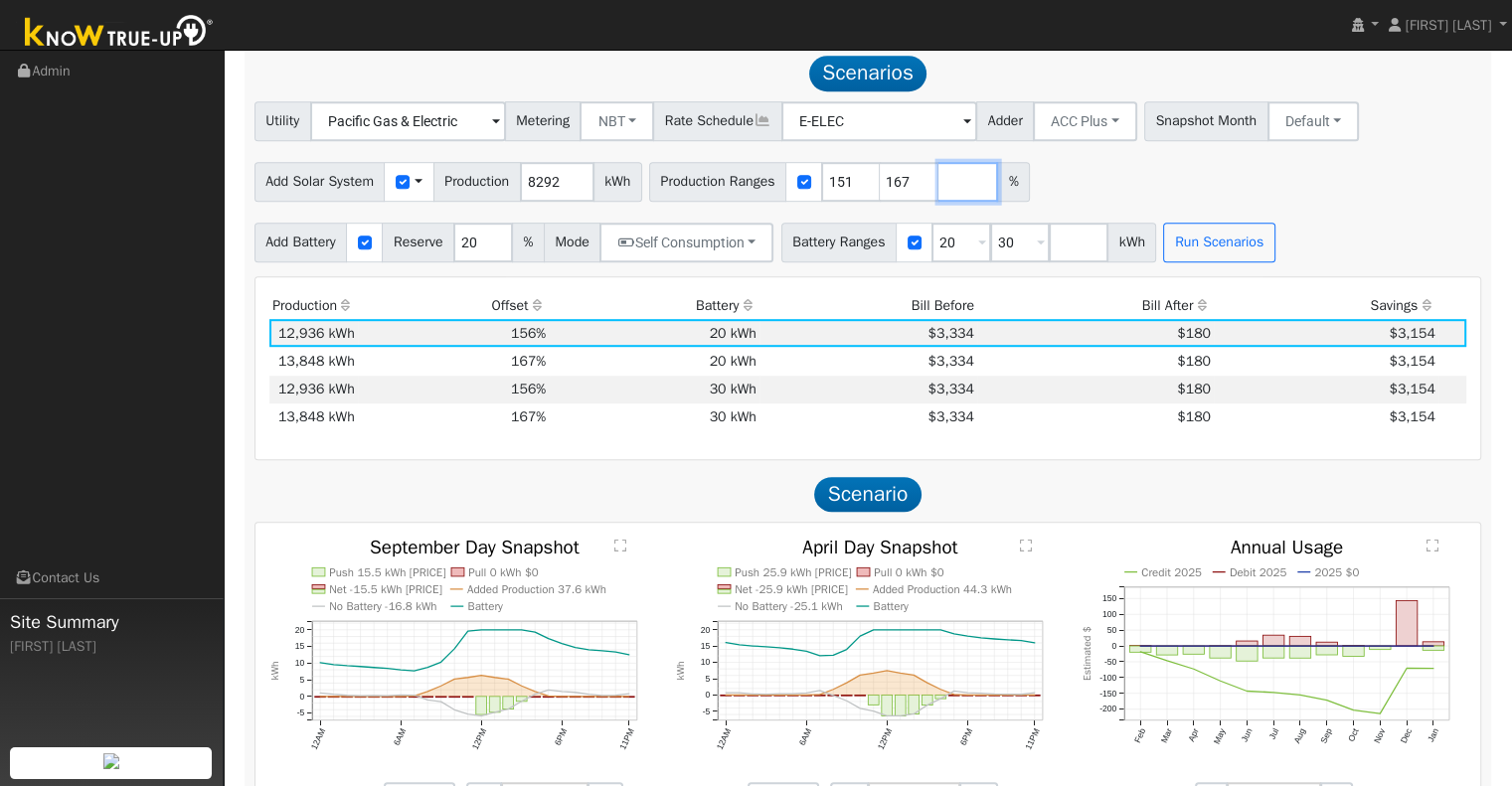 click at bounding box center [968, 182] 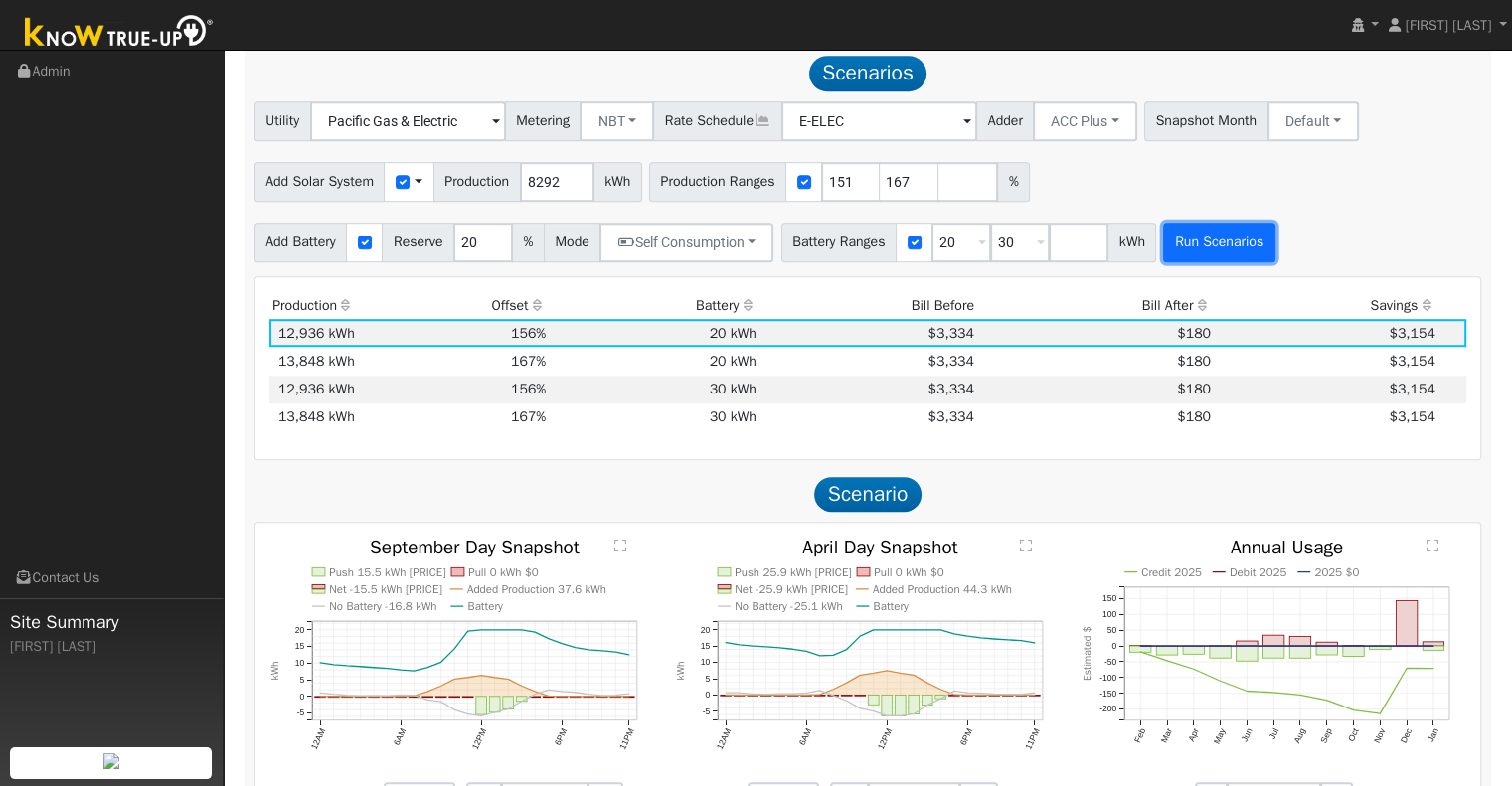 click on "Run Scenarios" at bounding box center [1219, 242] 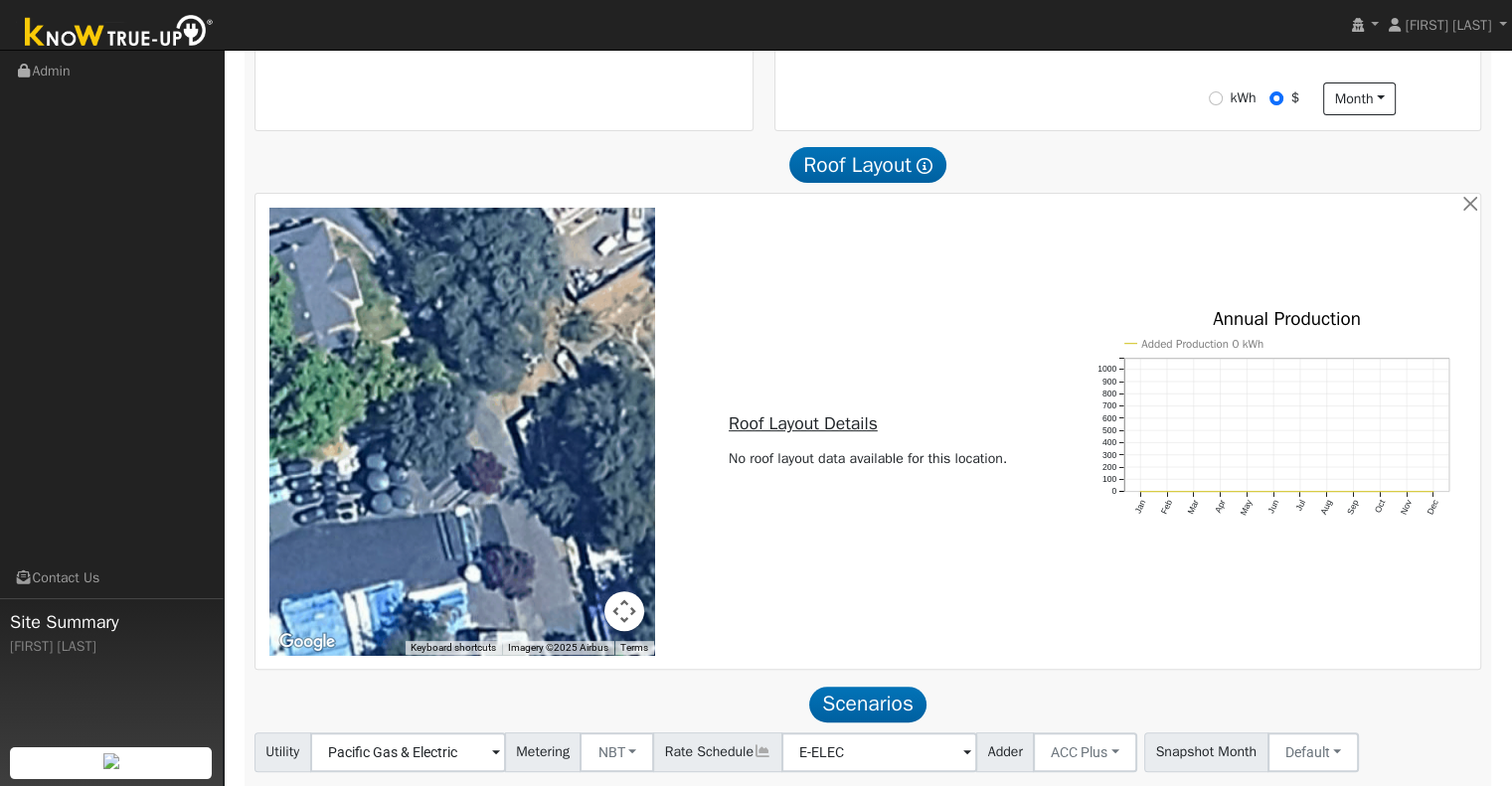 scroll, scrollTop: 894, scrollLeft: 0, axis: vertical 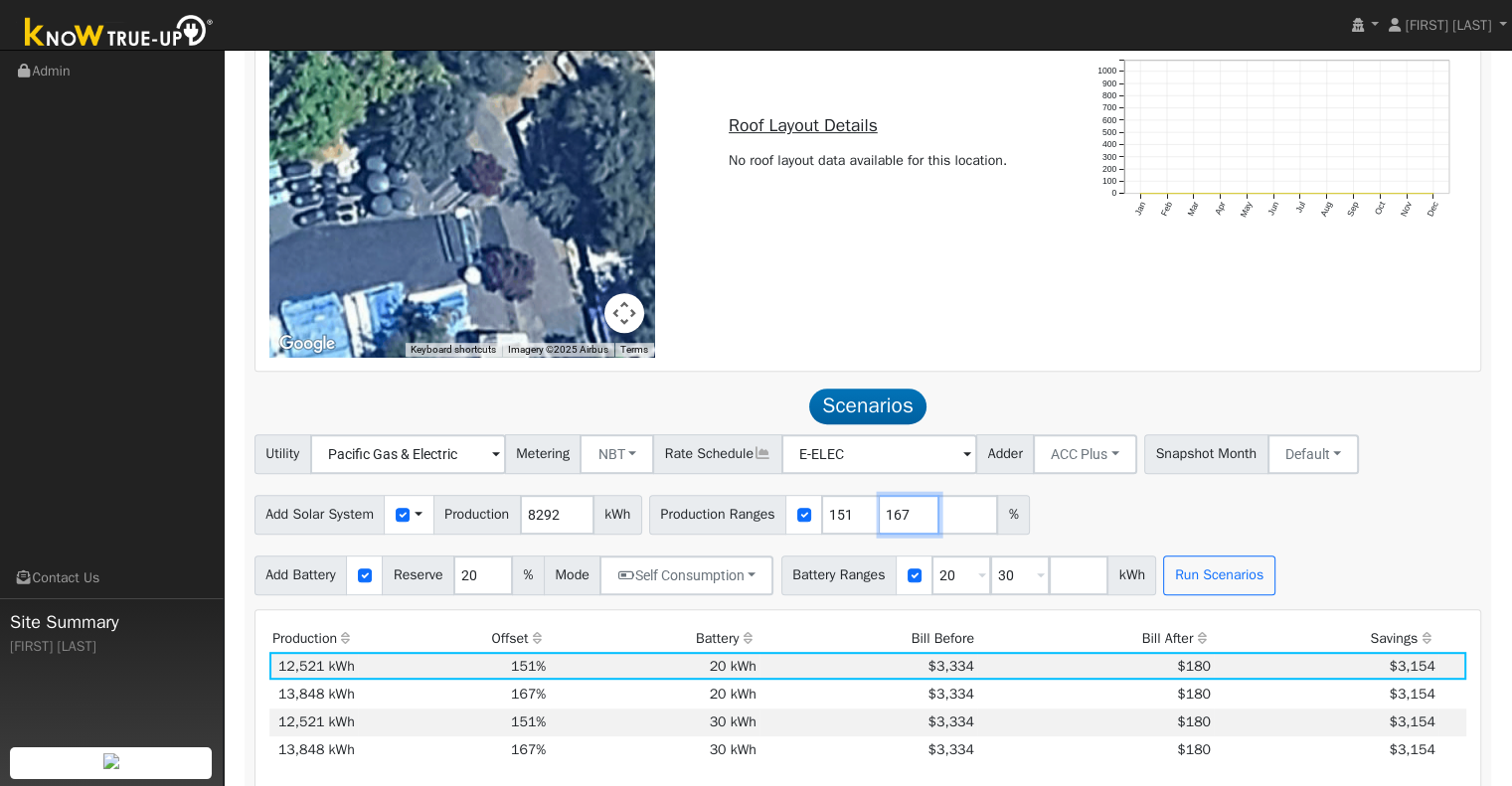 click on "167" at bounding box center (910, 515) 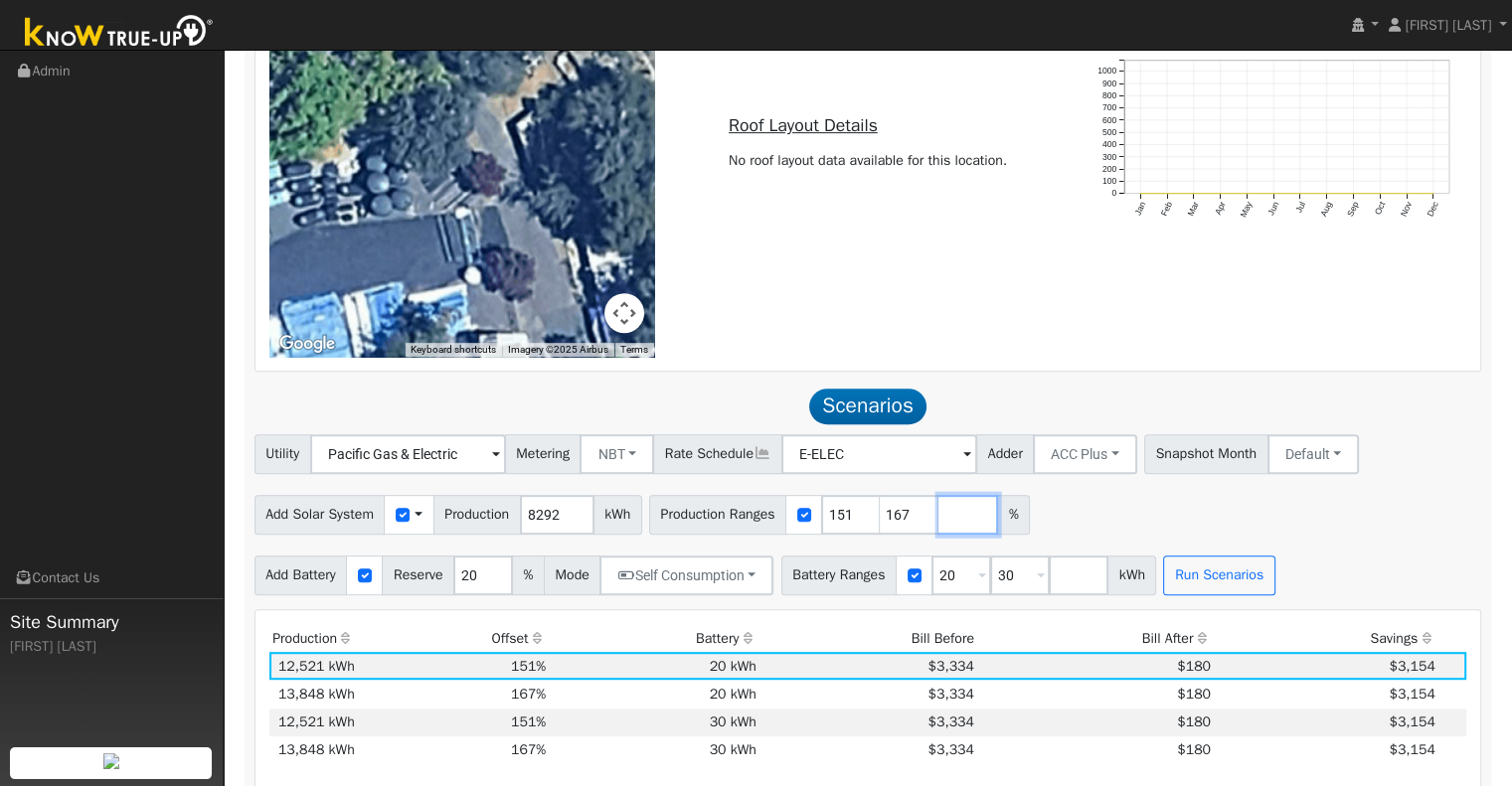 click at bounding box center (968, 515) 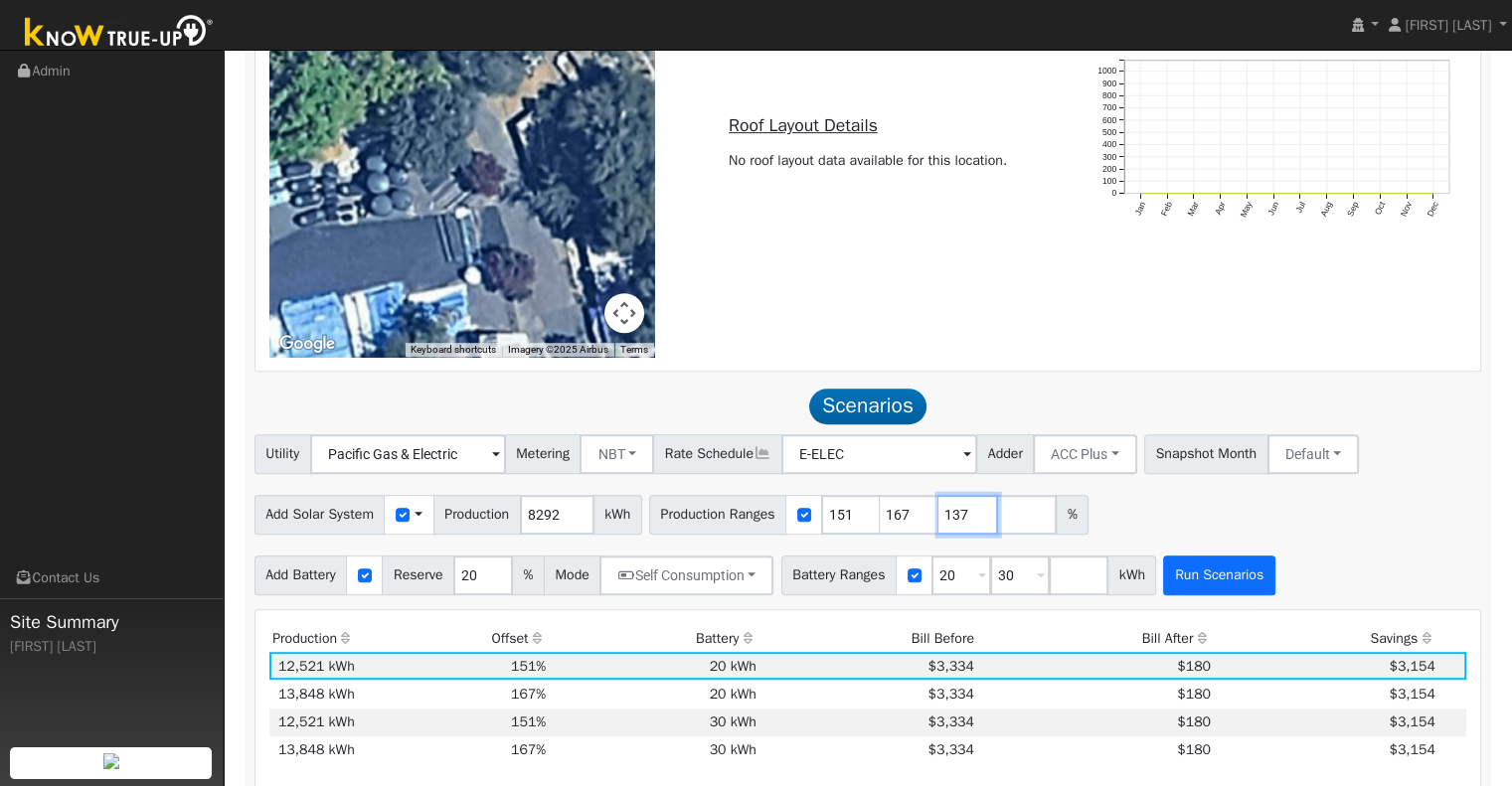 type on "137" 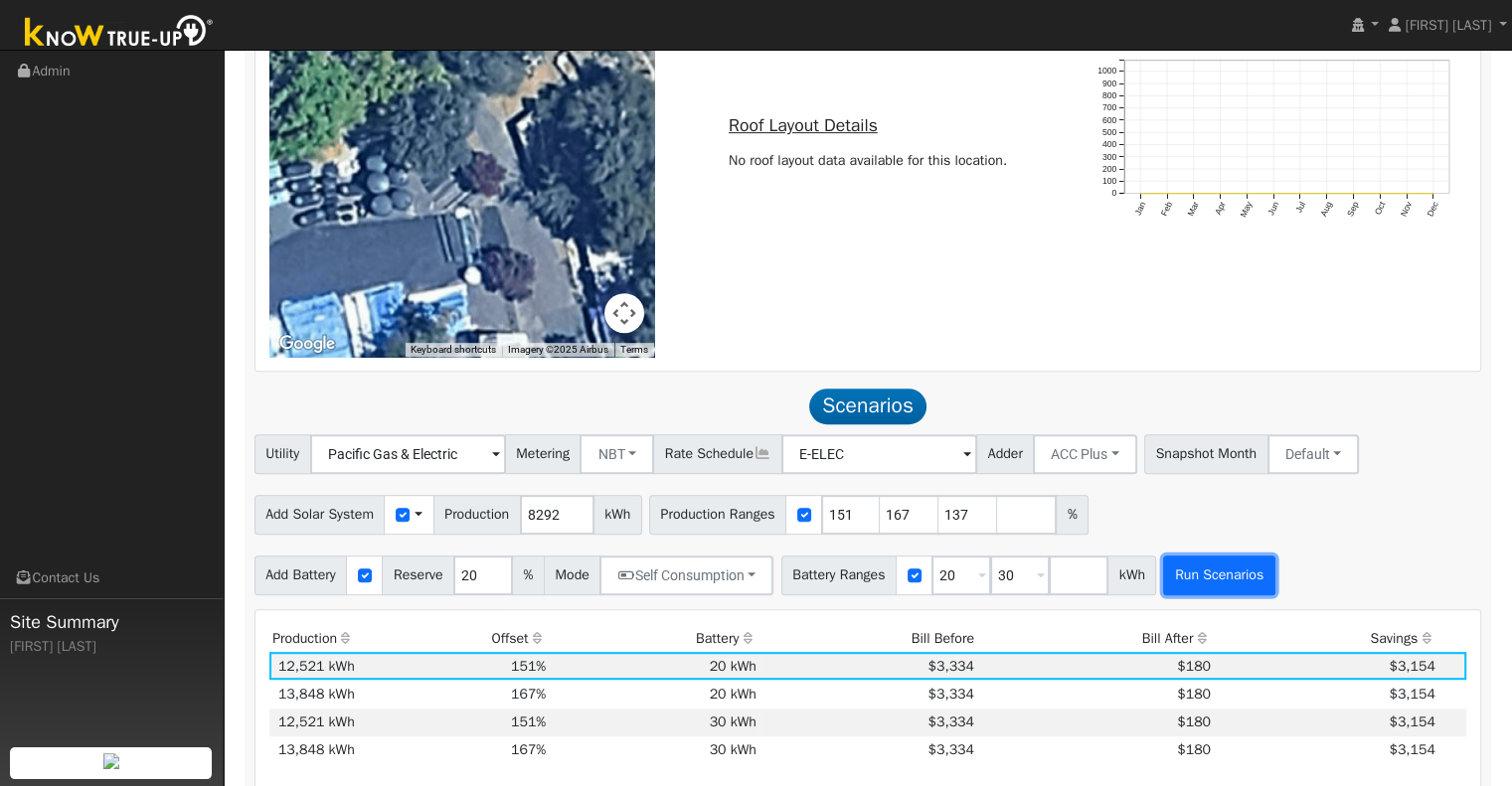 type on "137" 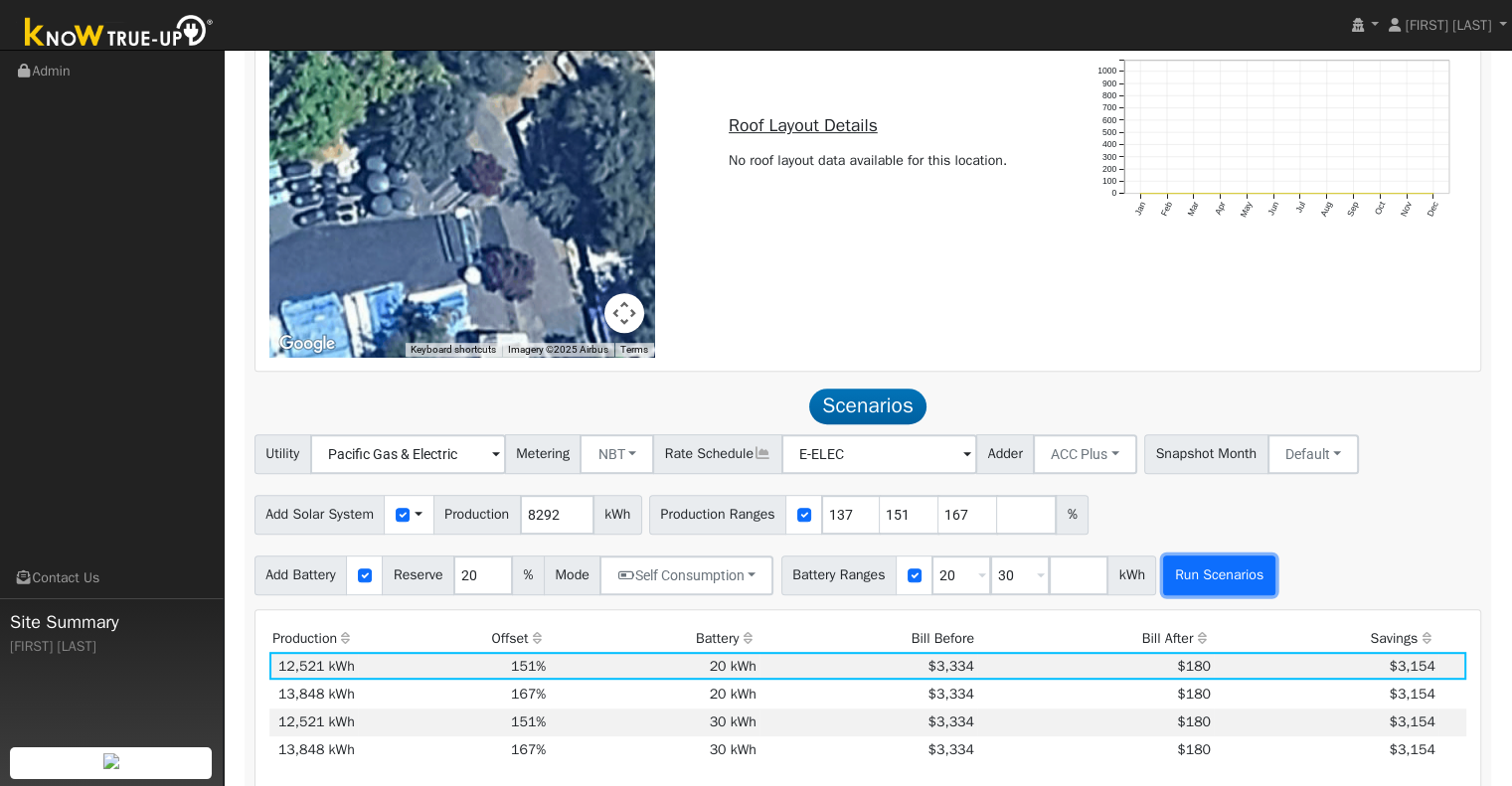 click on "Run Scenarios" at bounding box center [1219, 575] 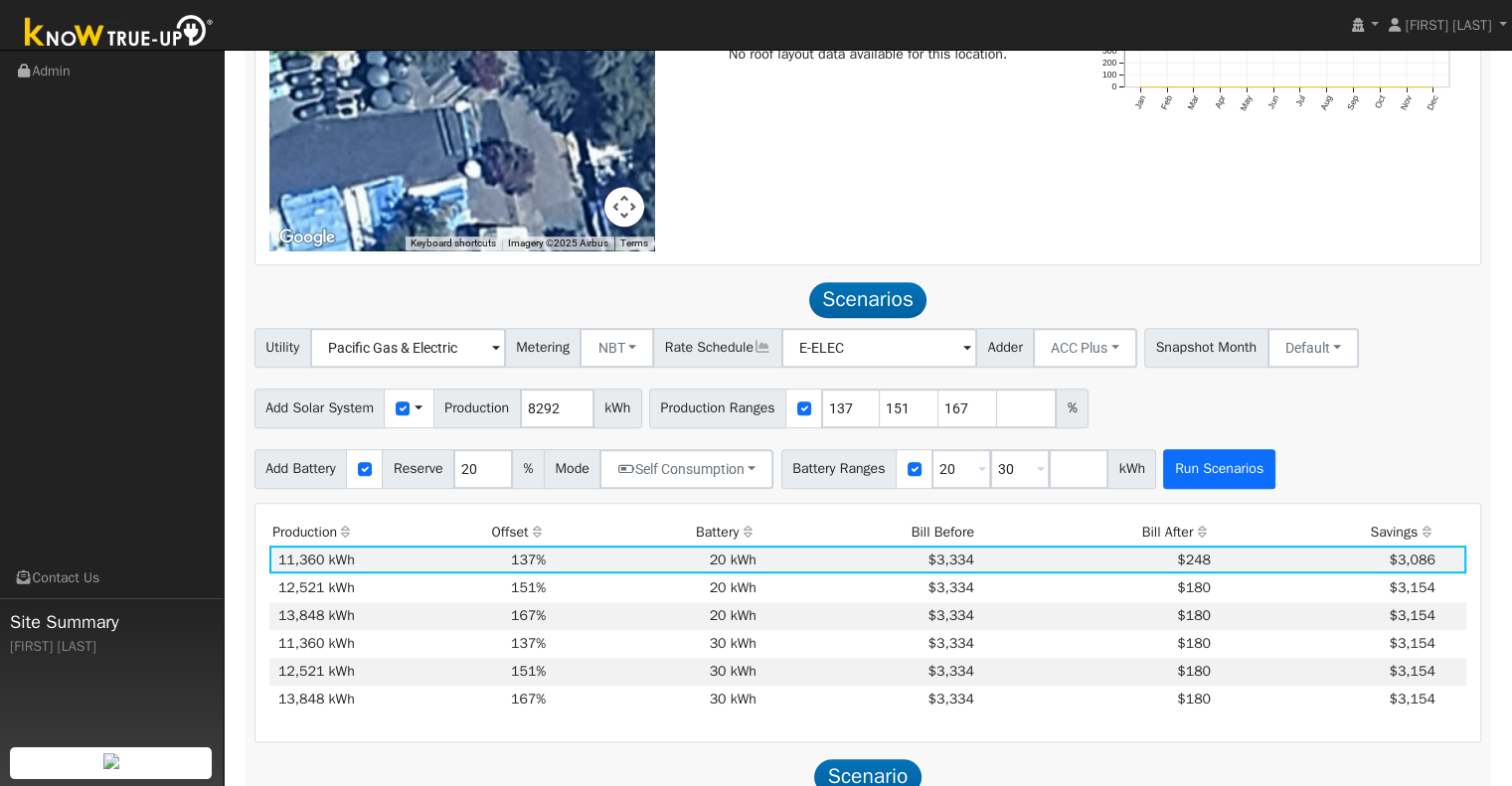 scroll, scrollTop: 1227, scrollLeft: 0, axis: vertical 